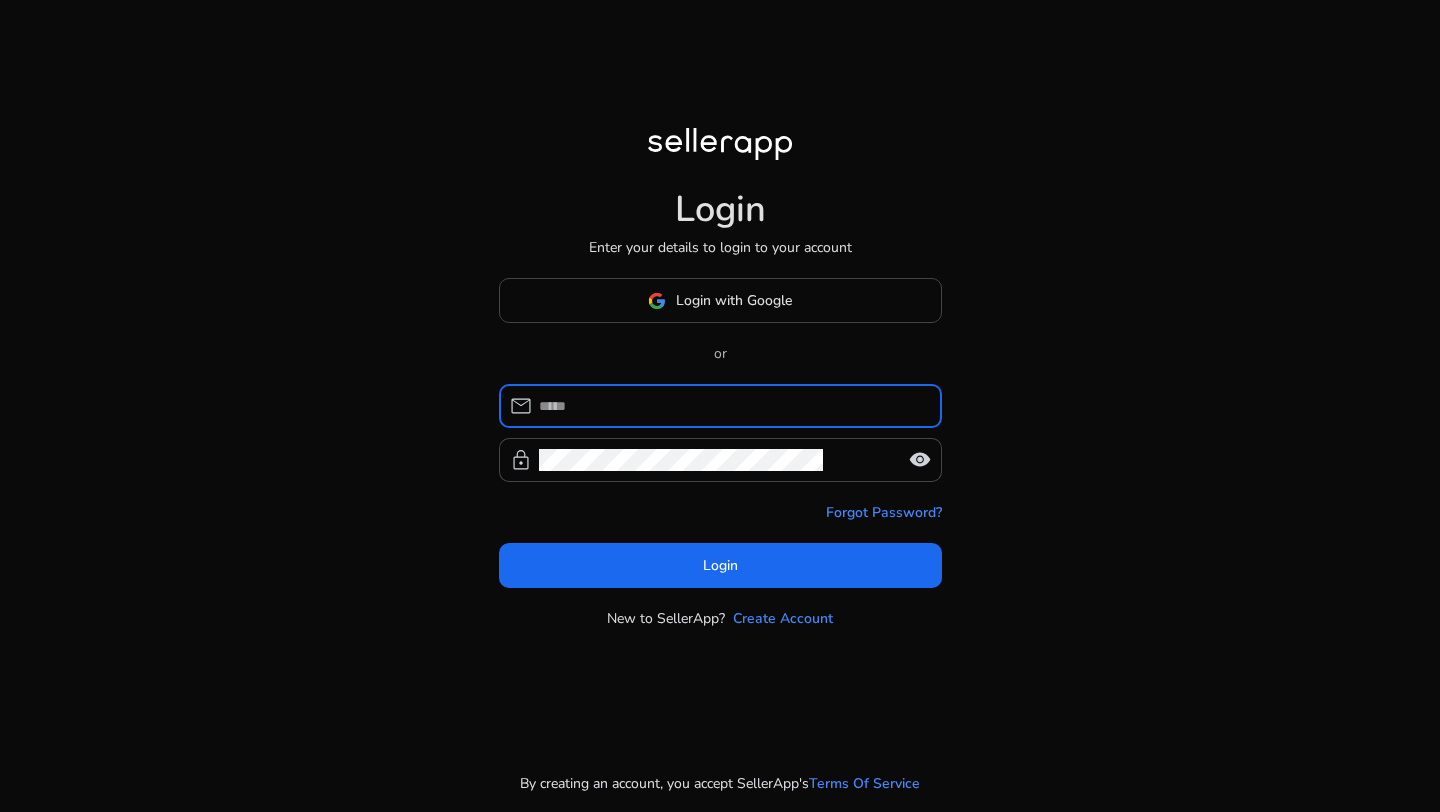 scroll, scrollTop: 0, scrollLeft: 0, axis: both 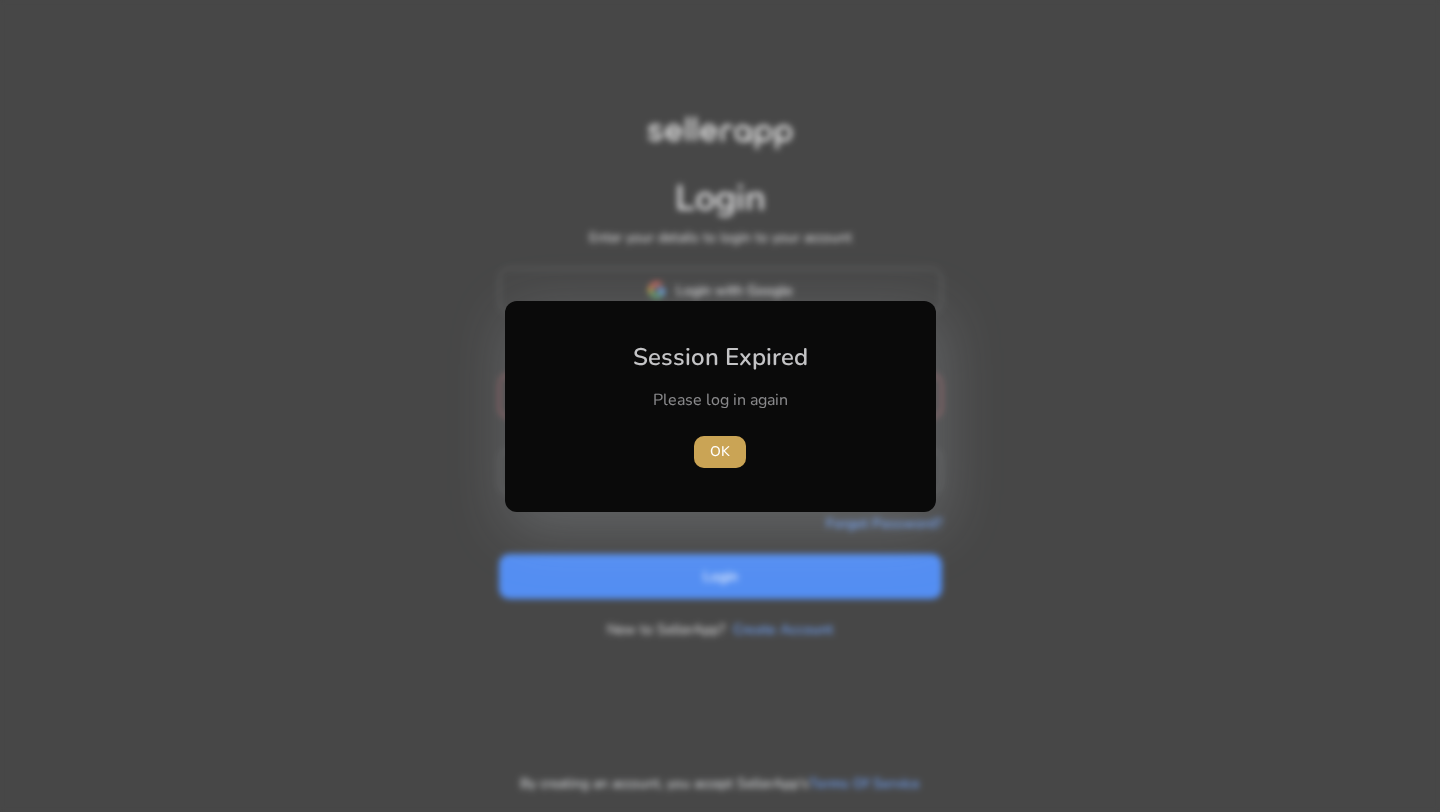 click at bounding box center [720, 452] 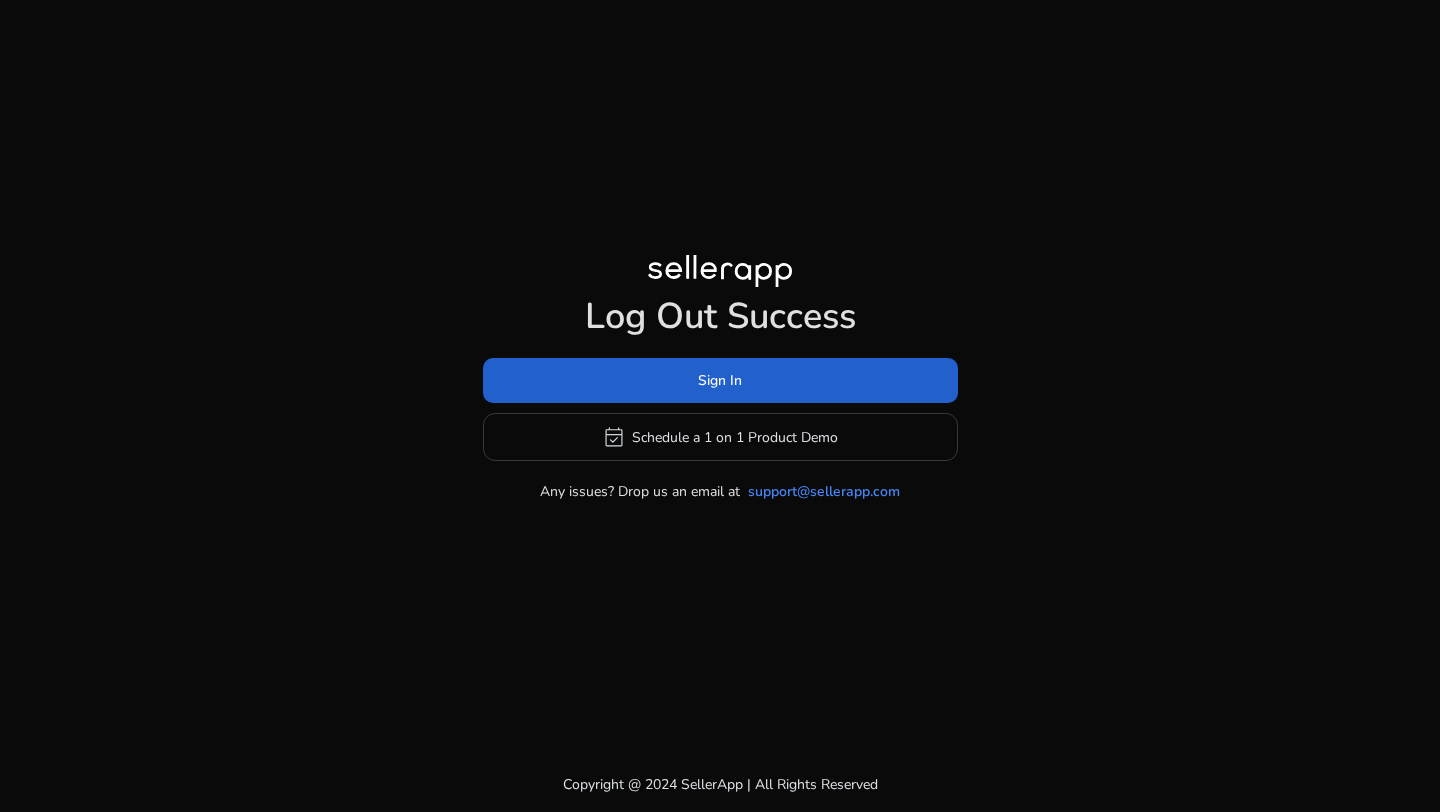 click on "Sign In" 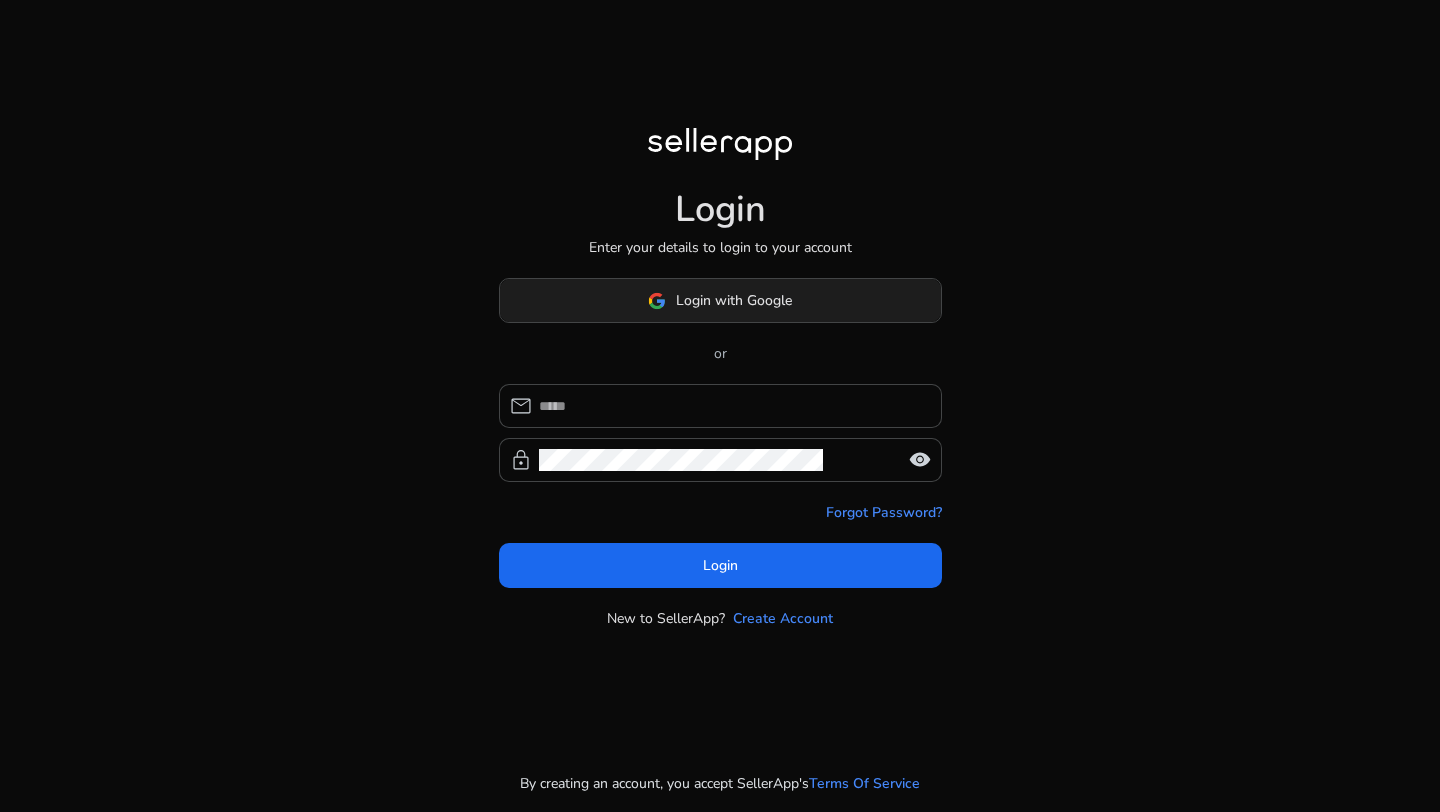 click on "Login with Google" 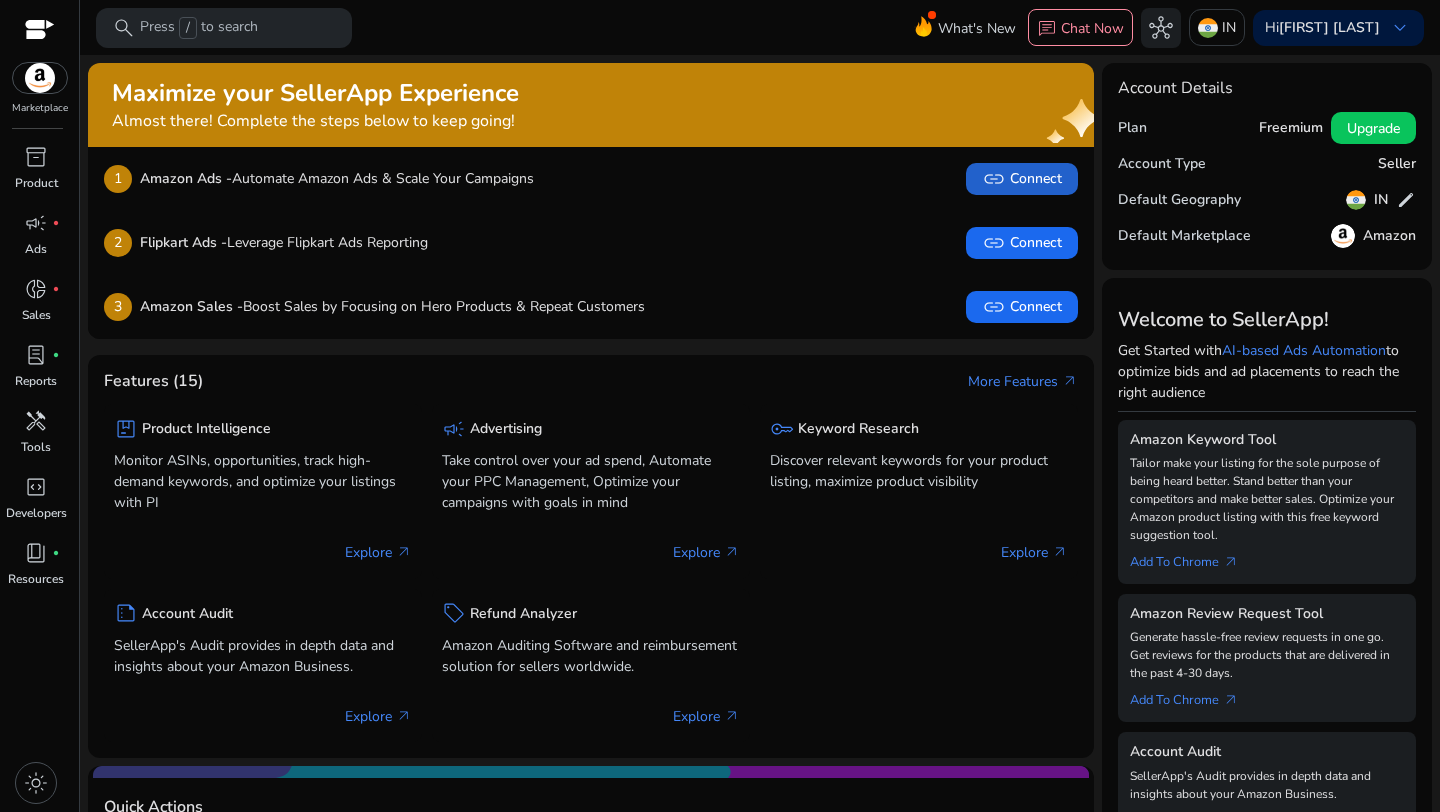 click on "link" 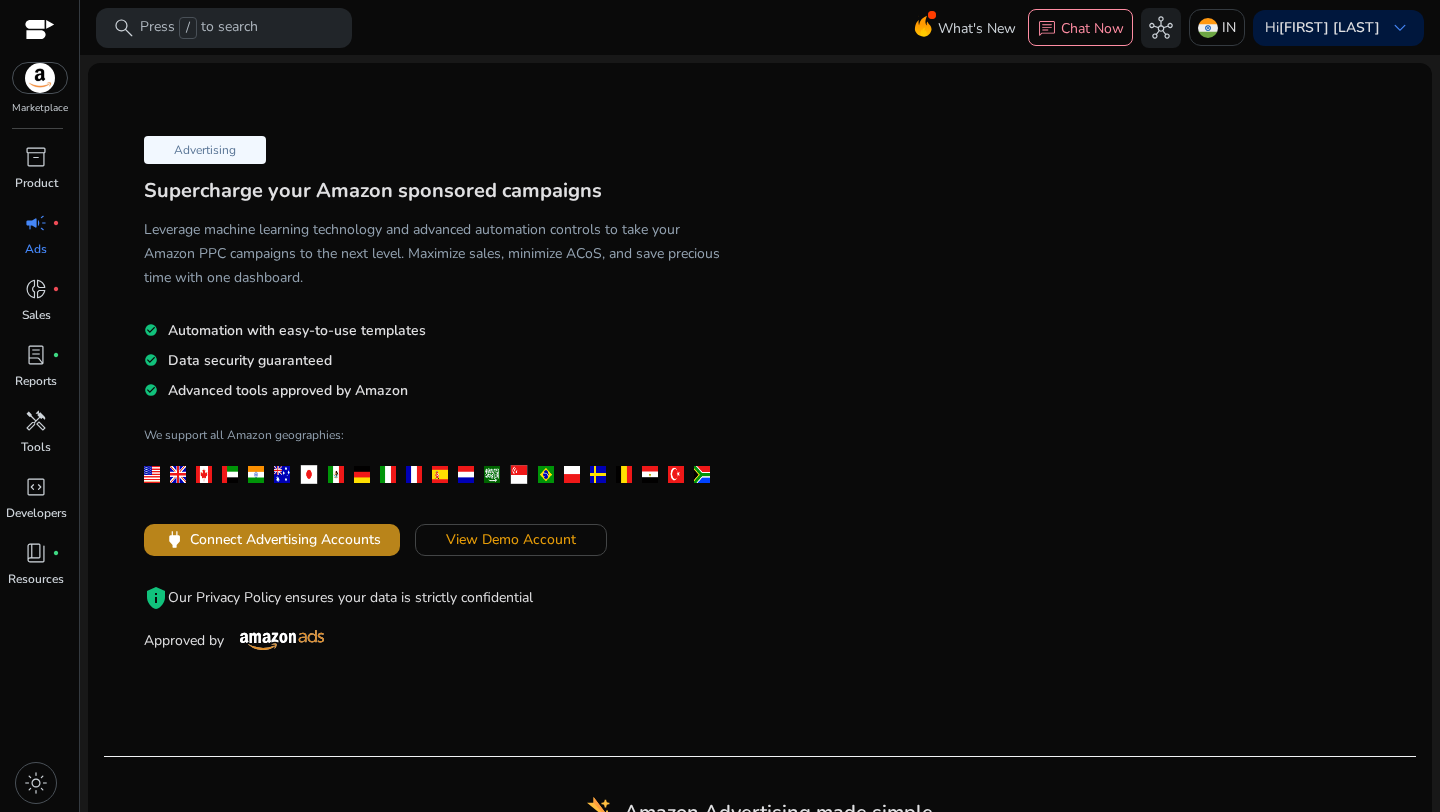 click on "power  Connect Advertising Accounts" 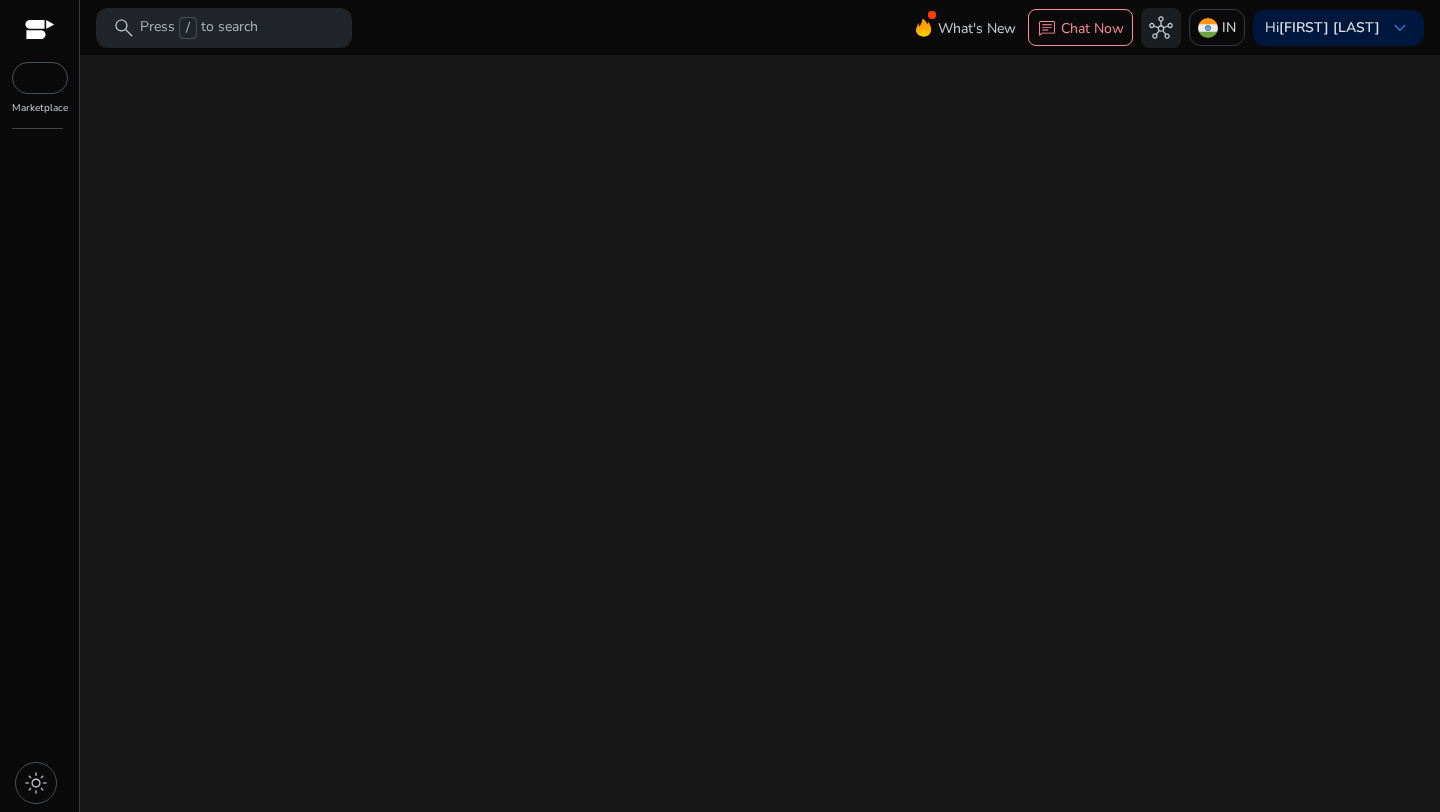 scroll, scrollTop: 0, scrollLeft: 0, axis: both 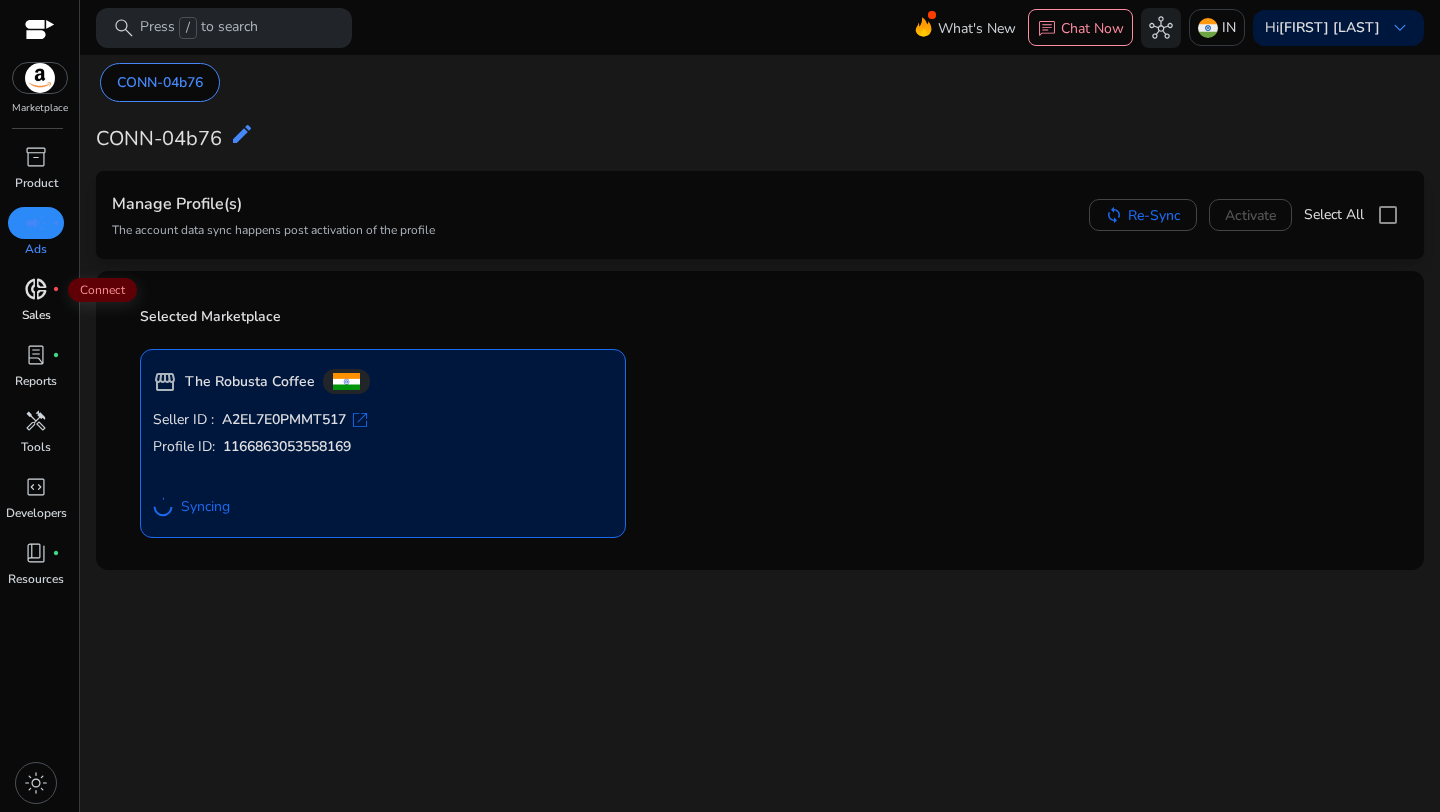 click on "donut_small" at bounding box center (36, 289) 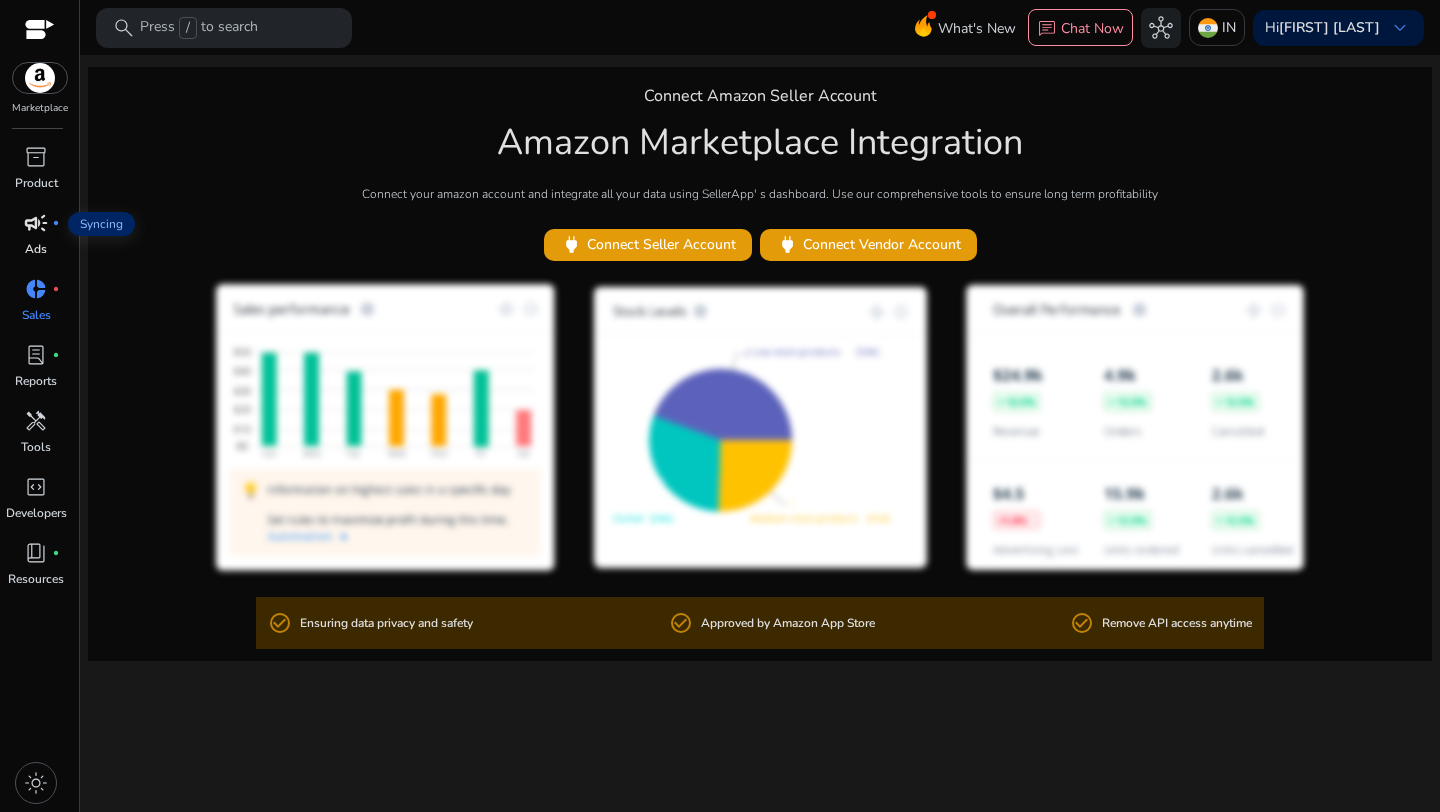 click on "campaign" at bounding box center [36, 223] 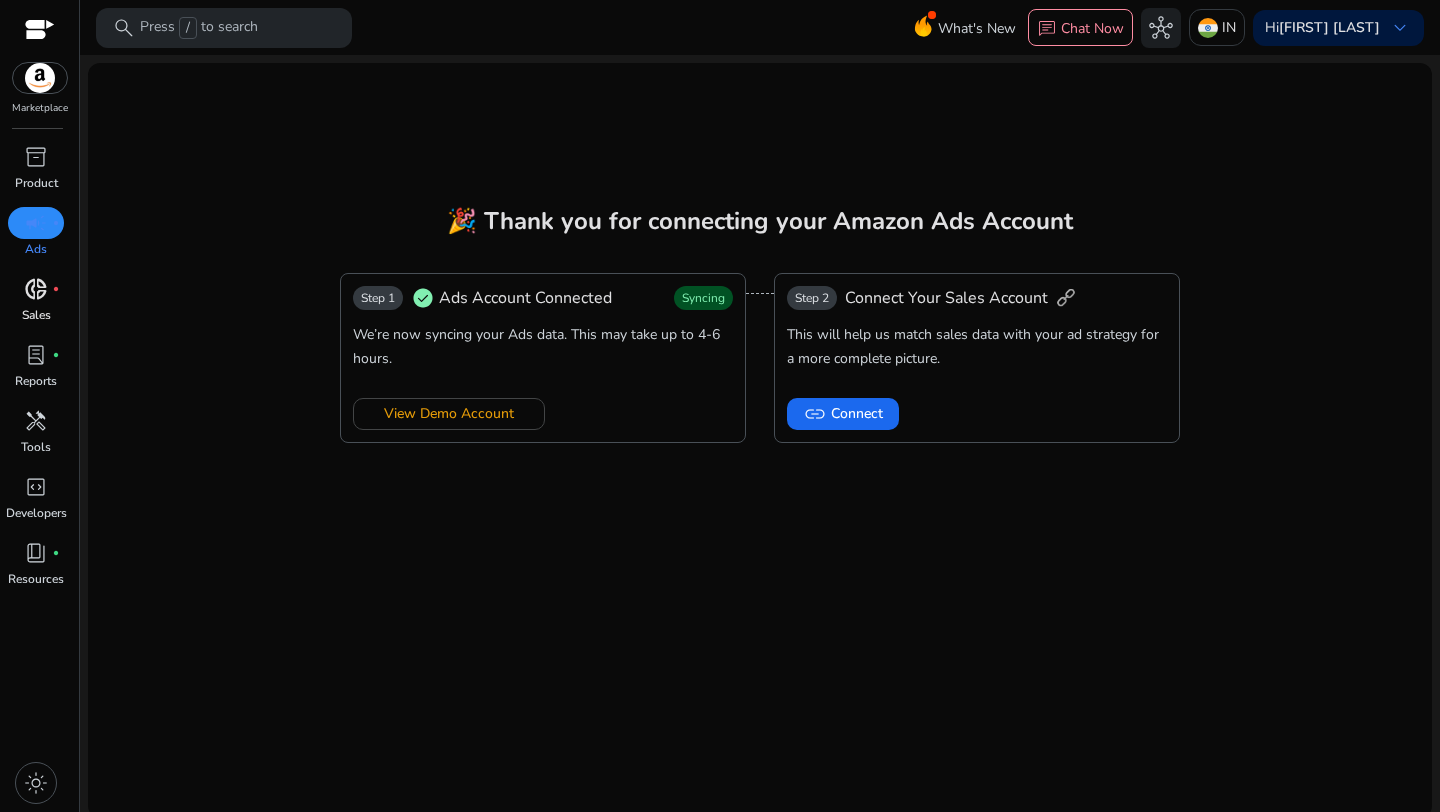 click on "Ads Account Connected" 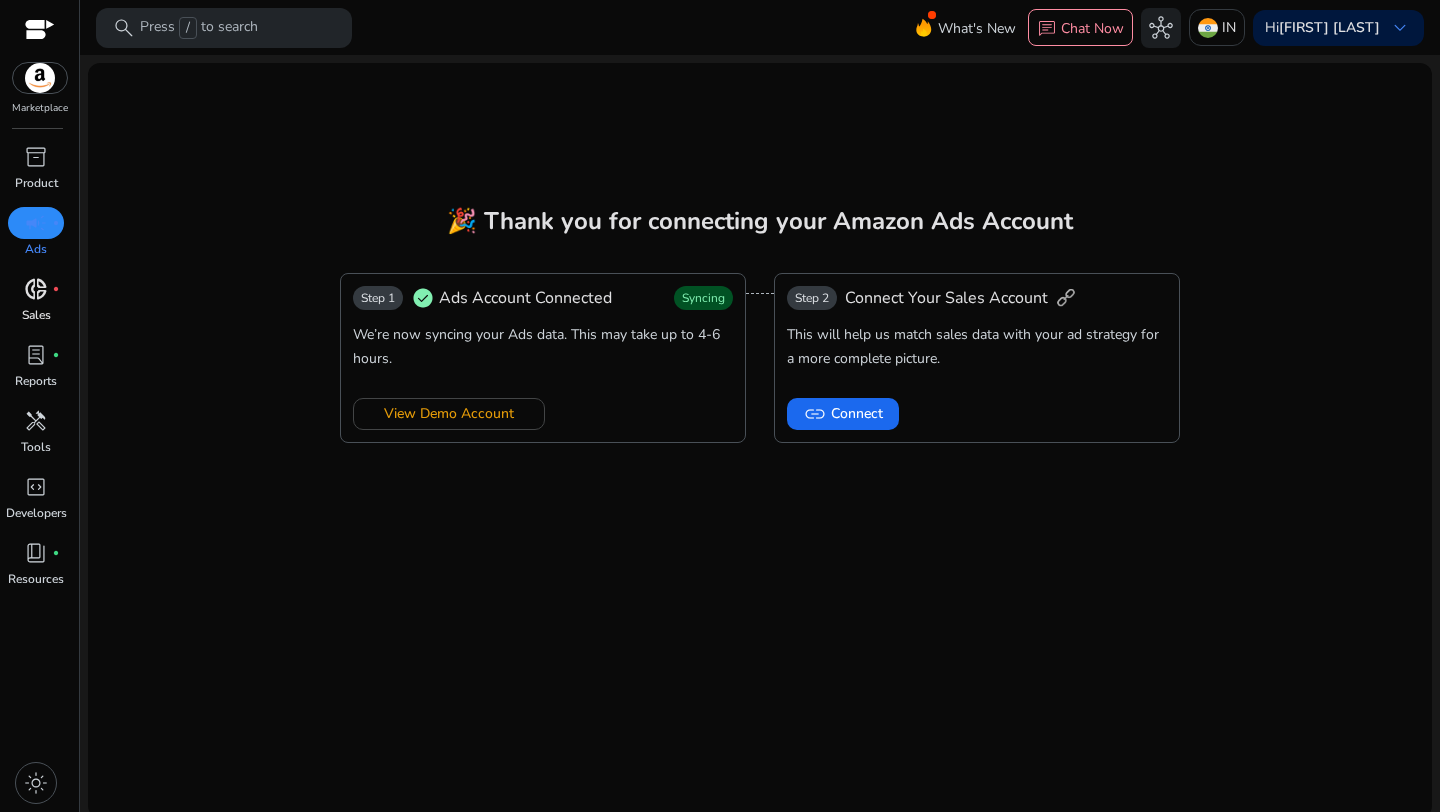 click on "Ads Account Connected" 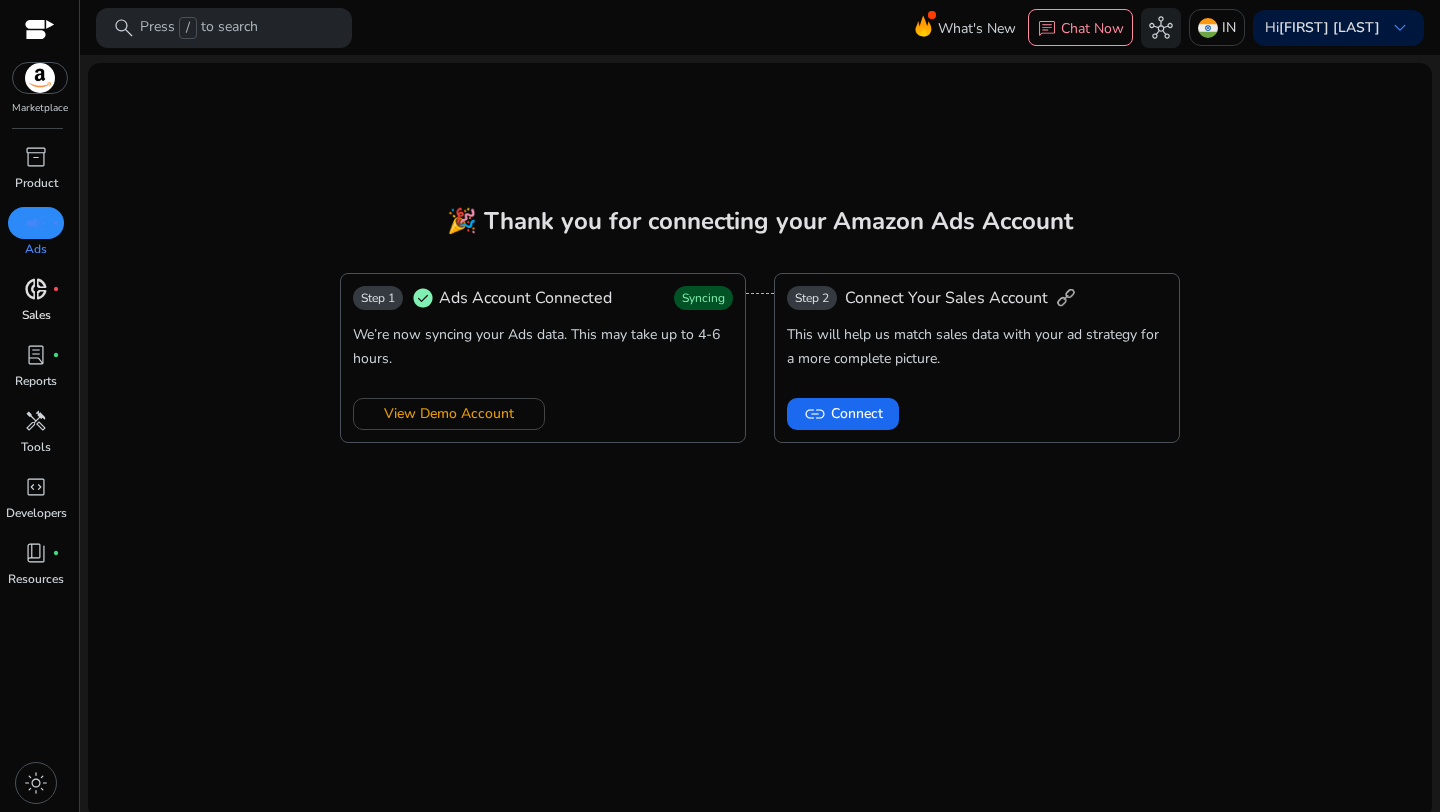 click on "Step 1" 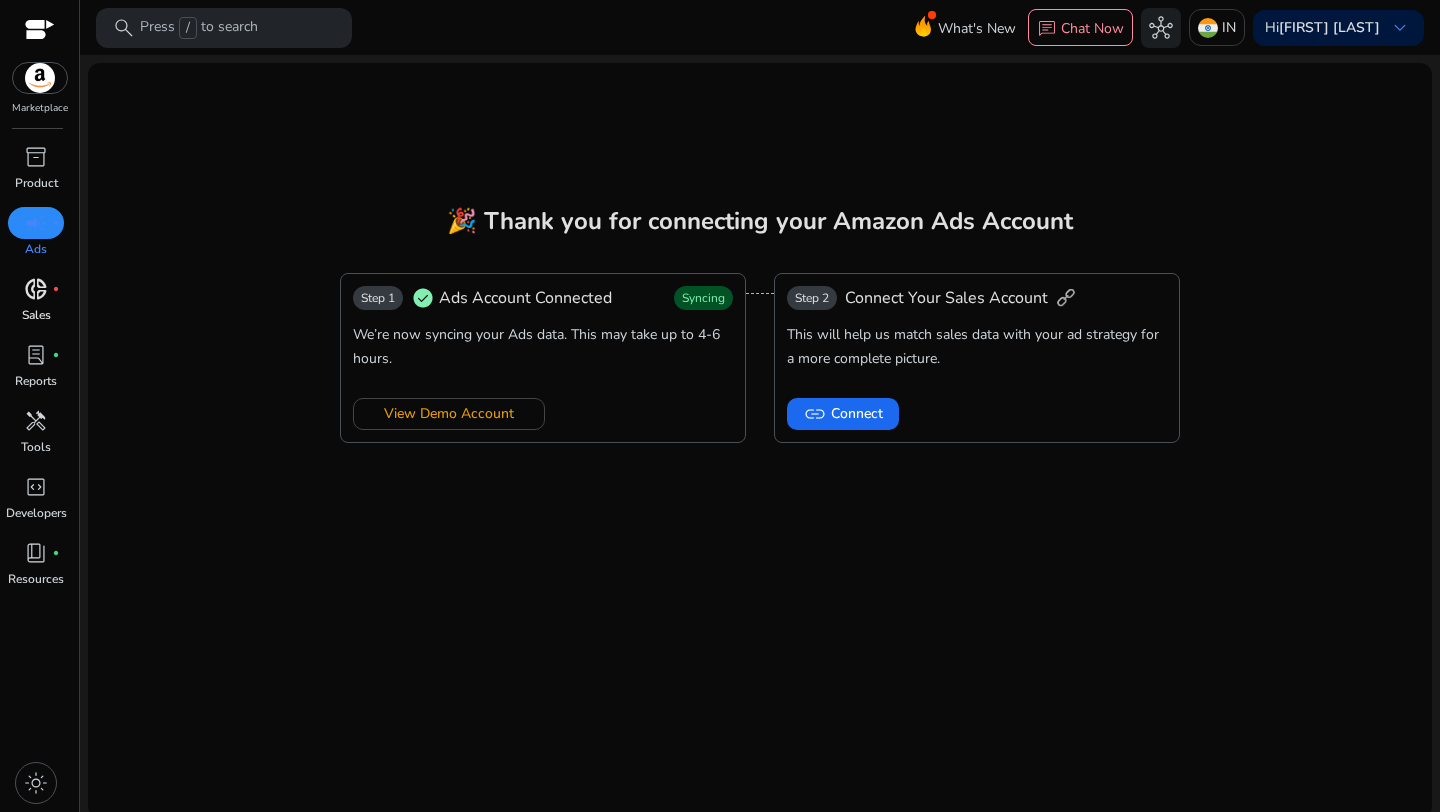 click on "We’re now syncing your Ads data. This may take up to 4-6 hours." 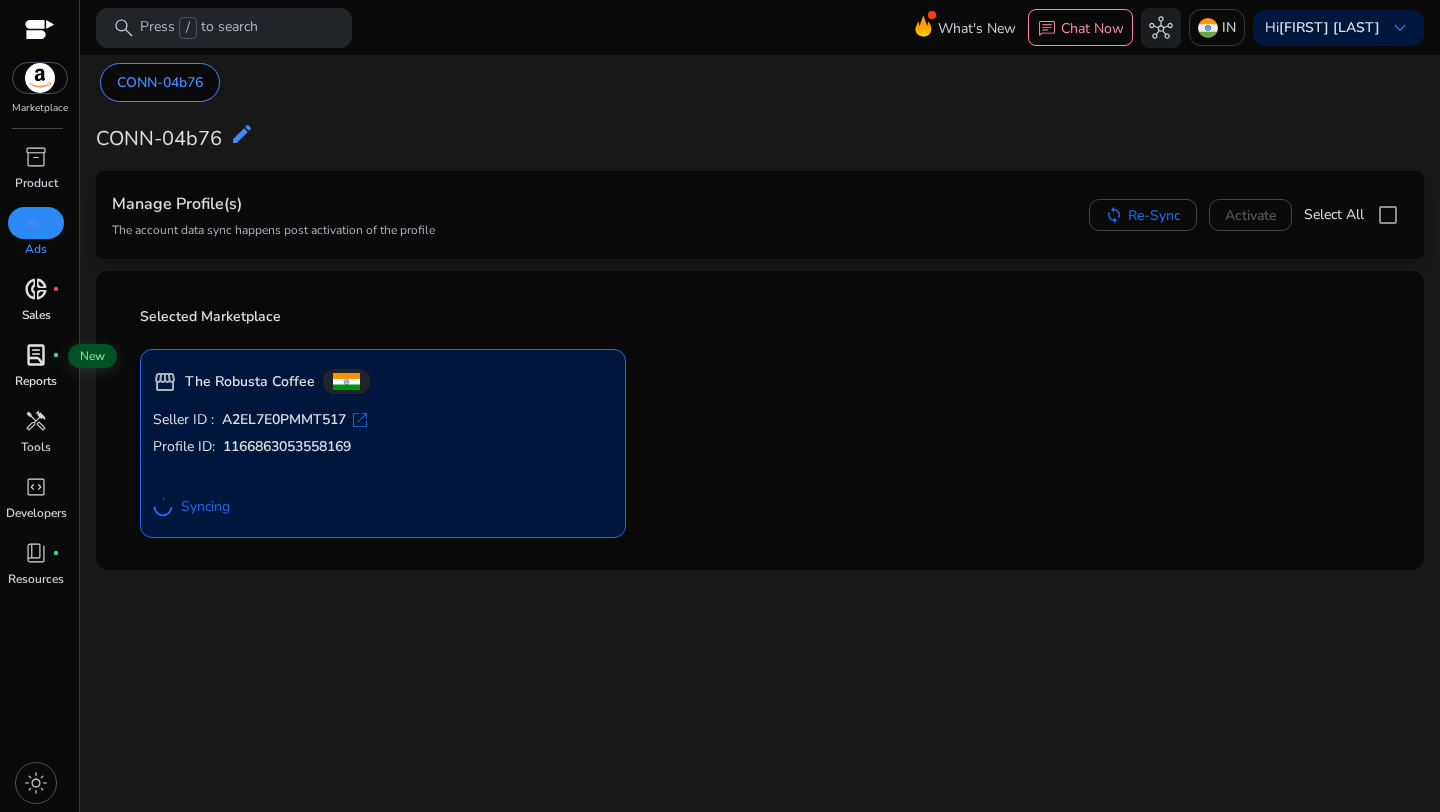 click on "lab_profile" at bounding box center [36, 355] 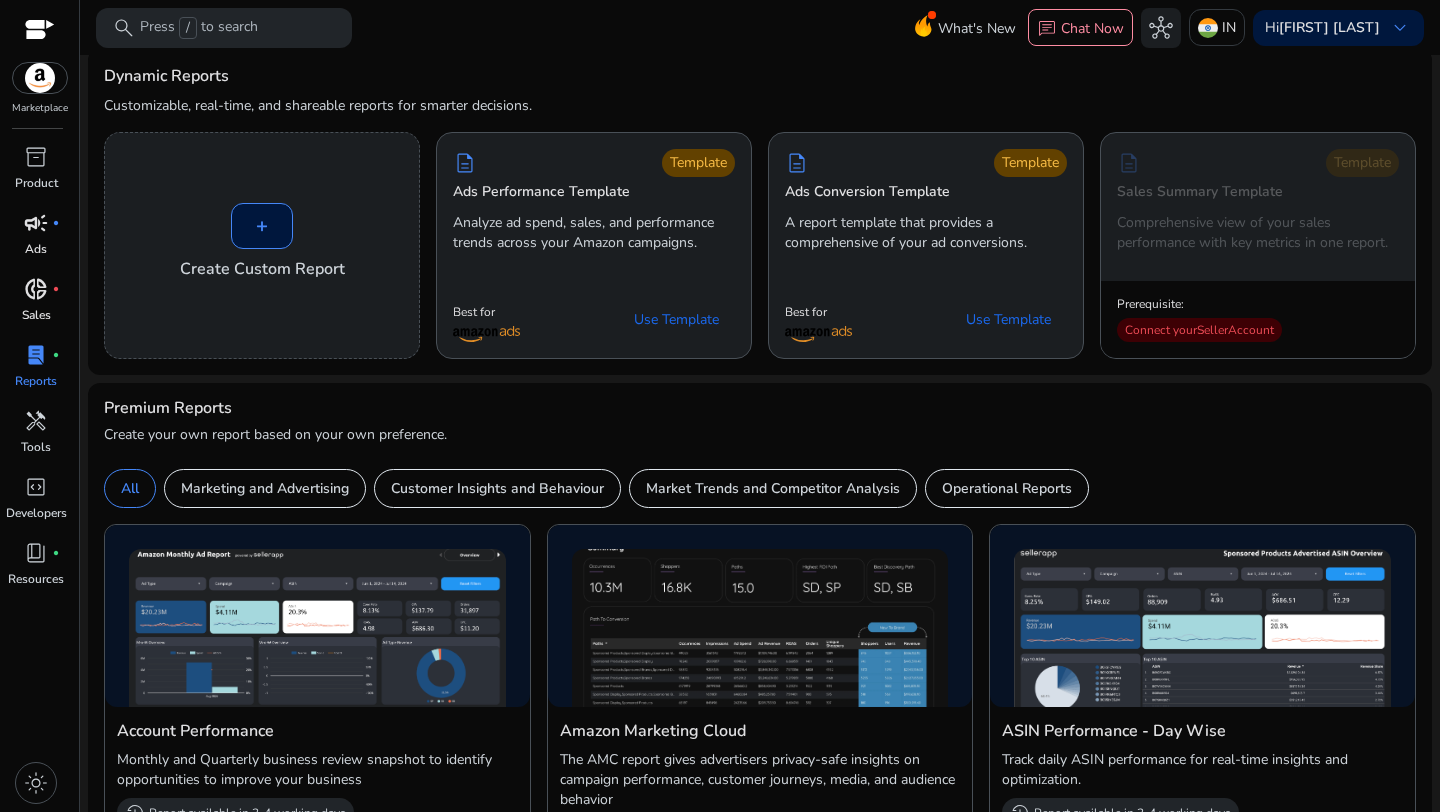 scroll, scrollTop: 0, scrollLeft: 0, axis: both 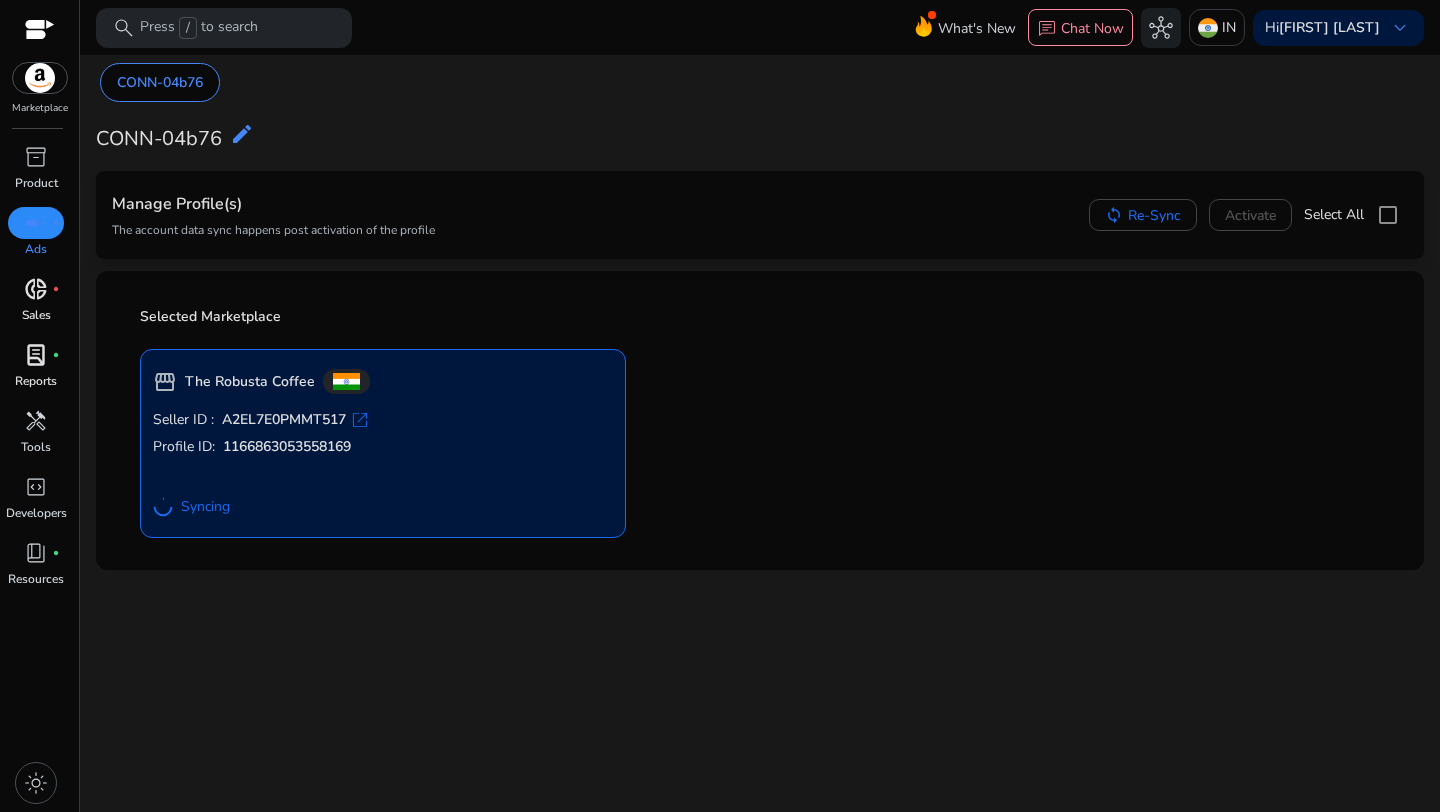 click on "The Robusta Coffee" 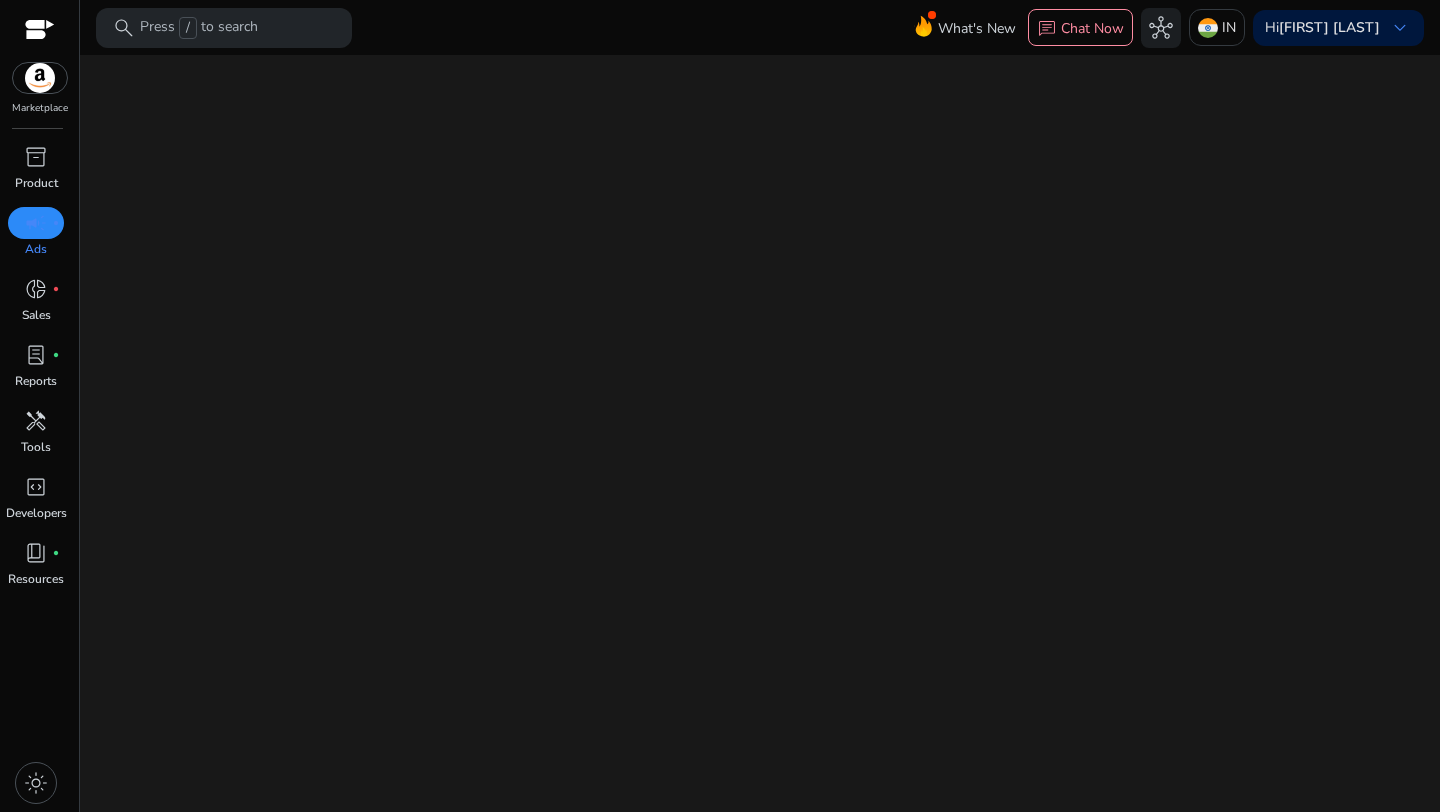 scroll, scrollTop: 0, scrollLeft: 0, axis: both 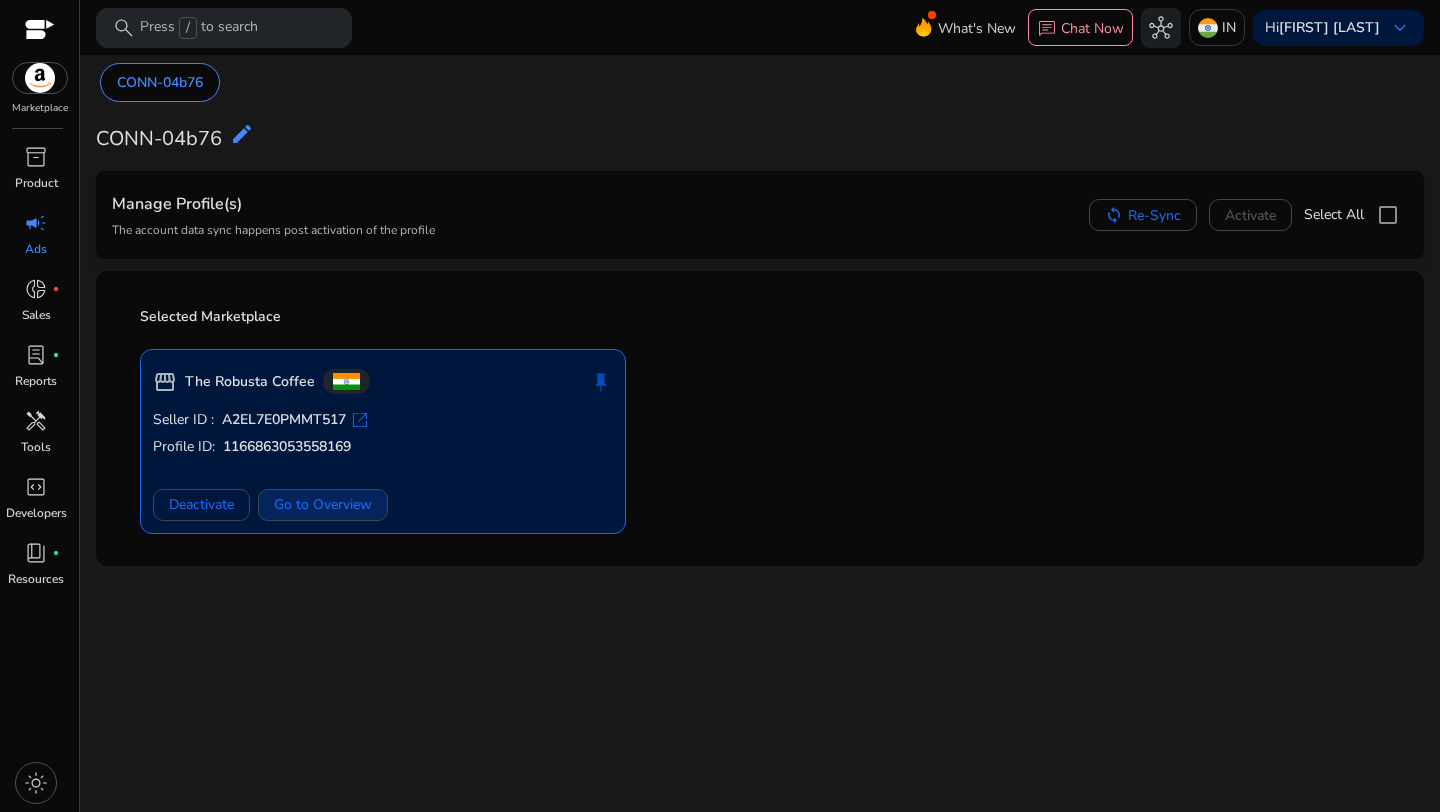 click on "Go to Overview" 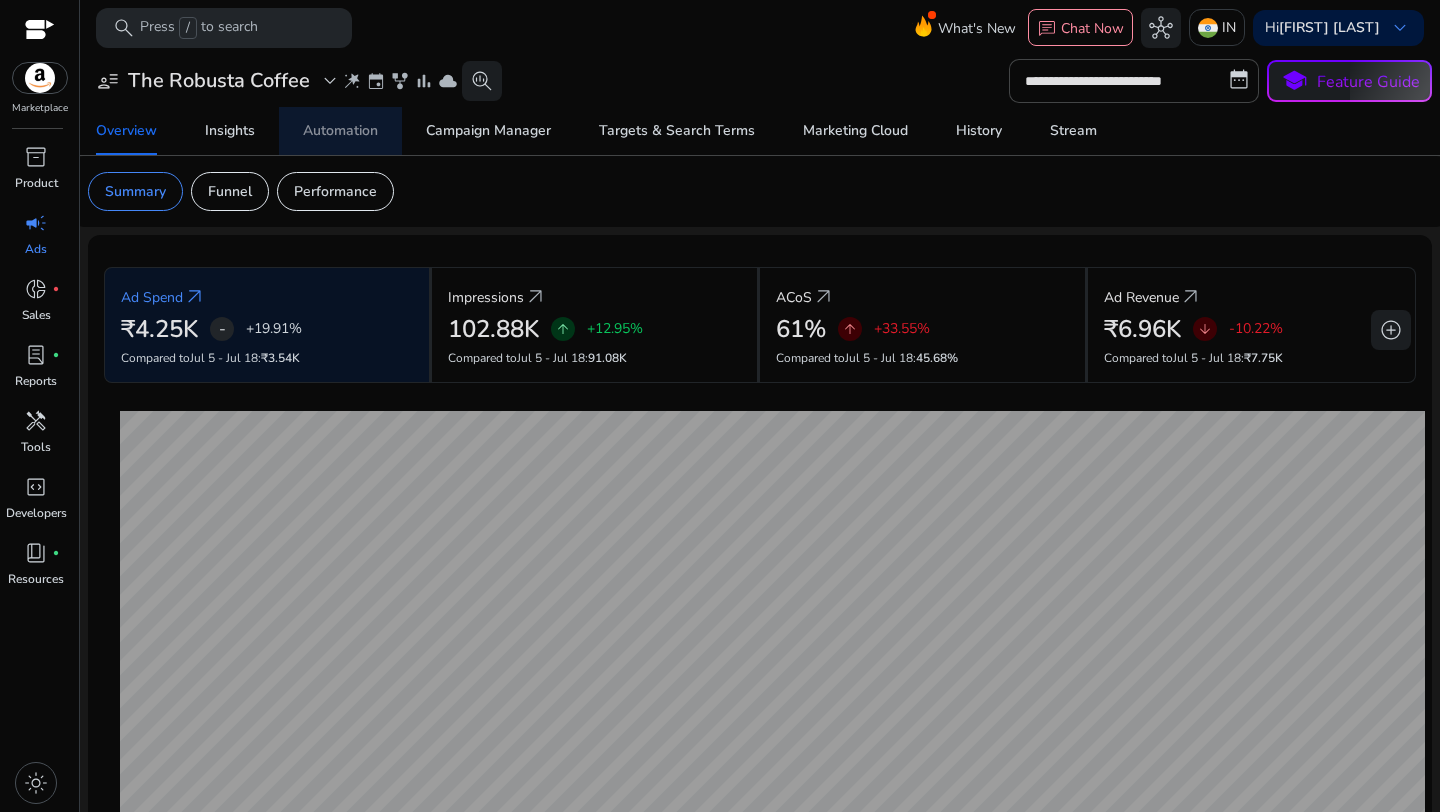 click on "Automation" at bounding box center [340, 131] 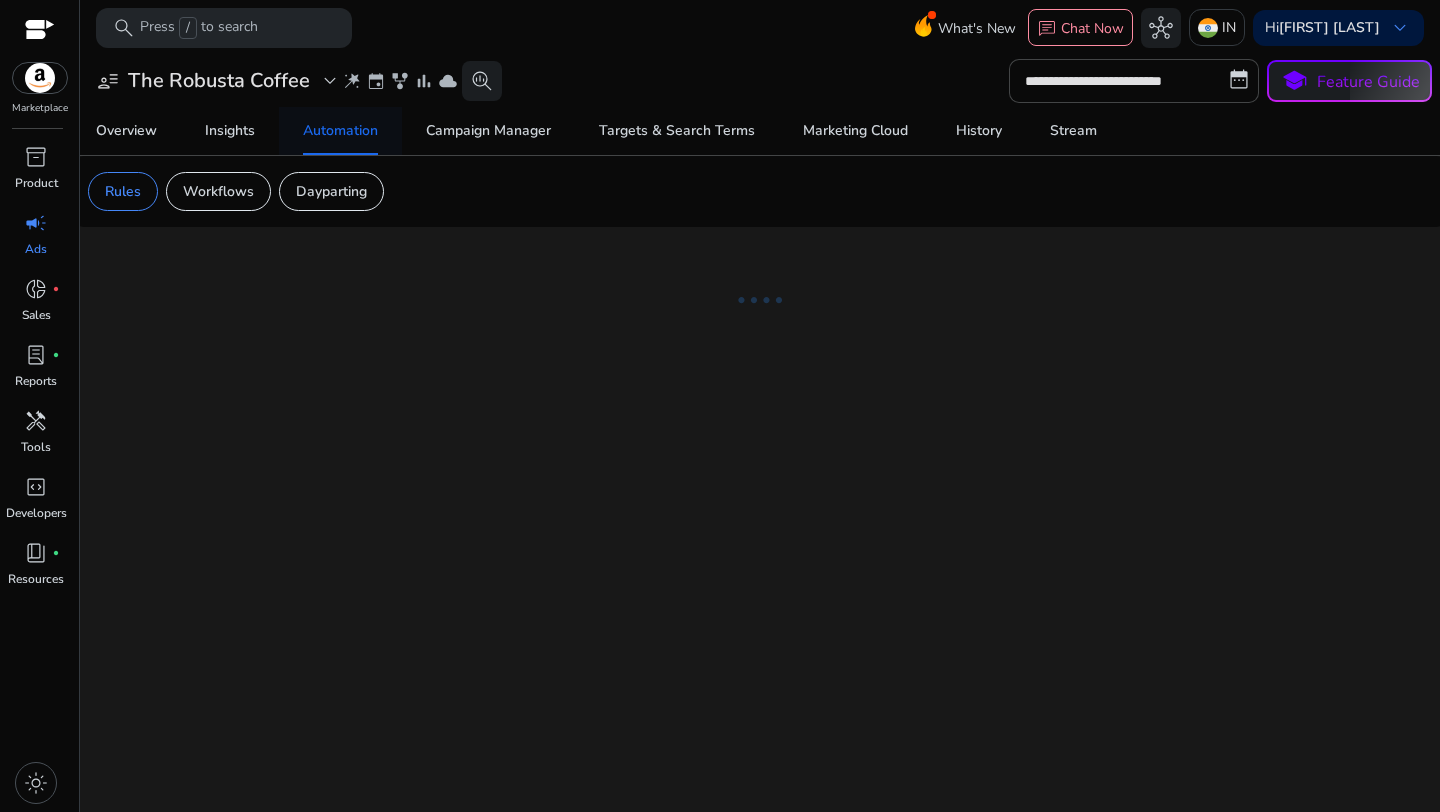 scroll, scrollTop: 0, scrollLeft: 0, axis: both 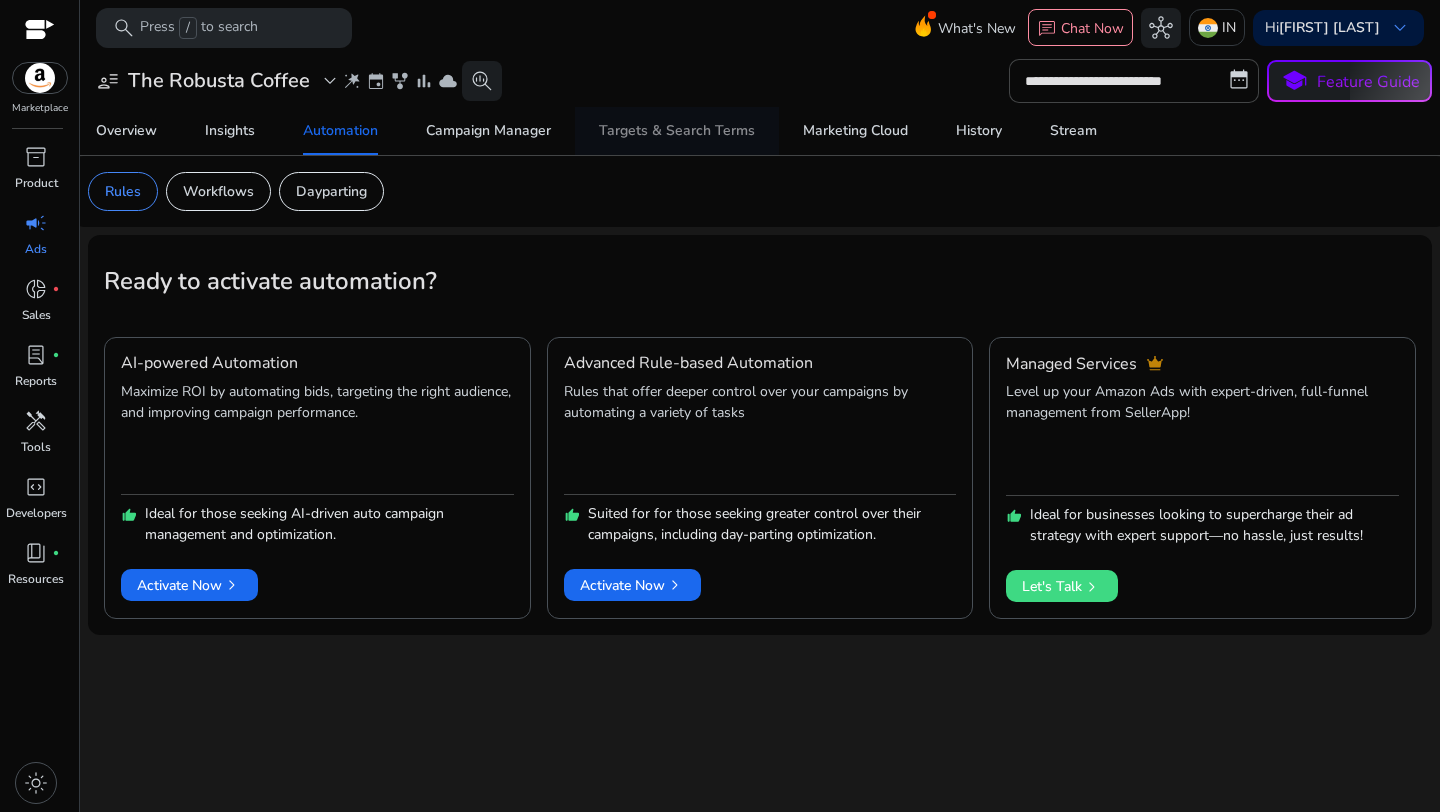 click on "Targets & Search Terms" at bounding box center [677, 131] 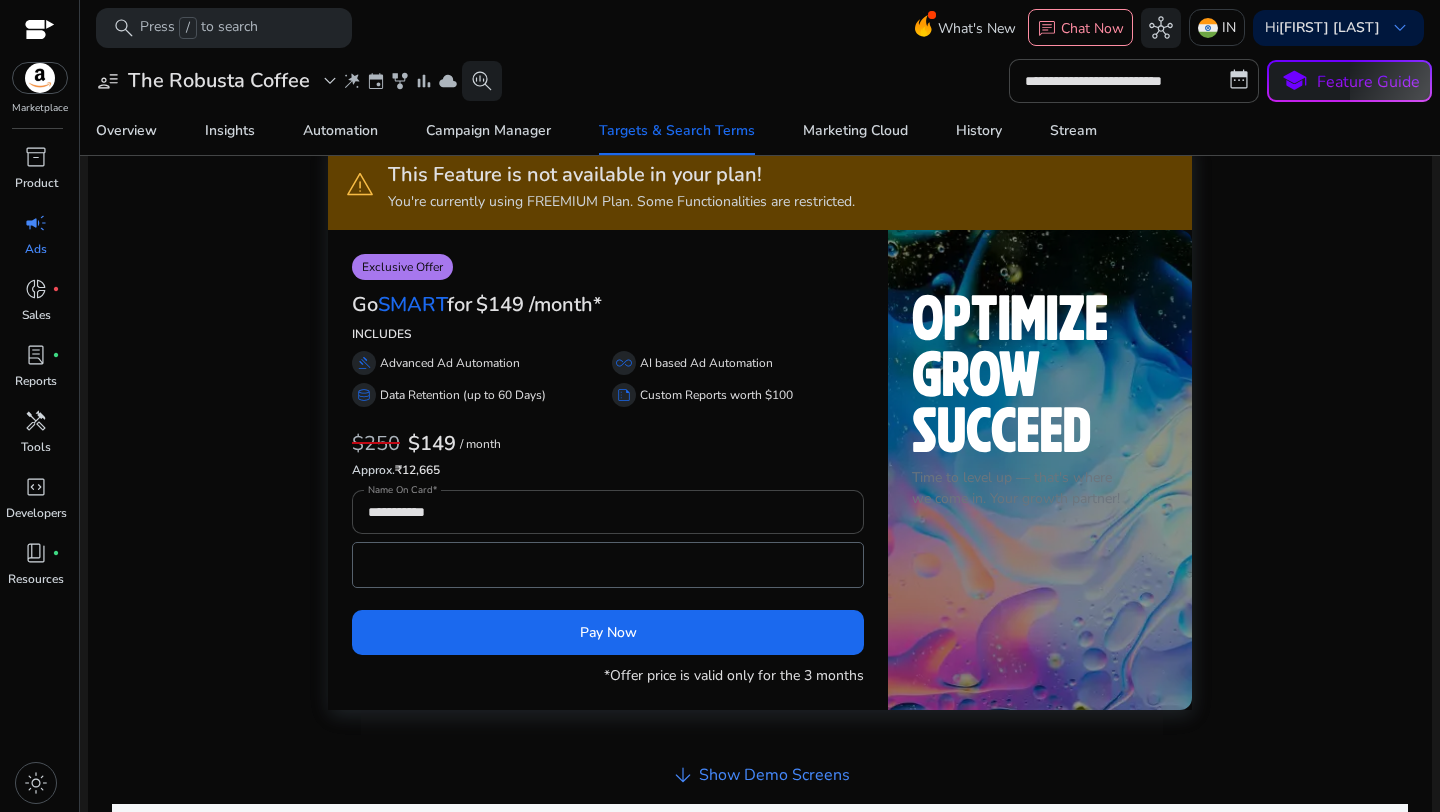 scroll, scrollTop: 78, scrollLeft: 0, axis: vertical 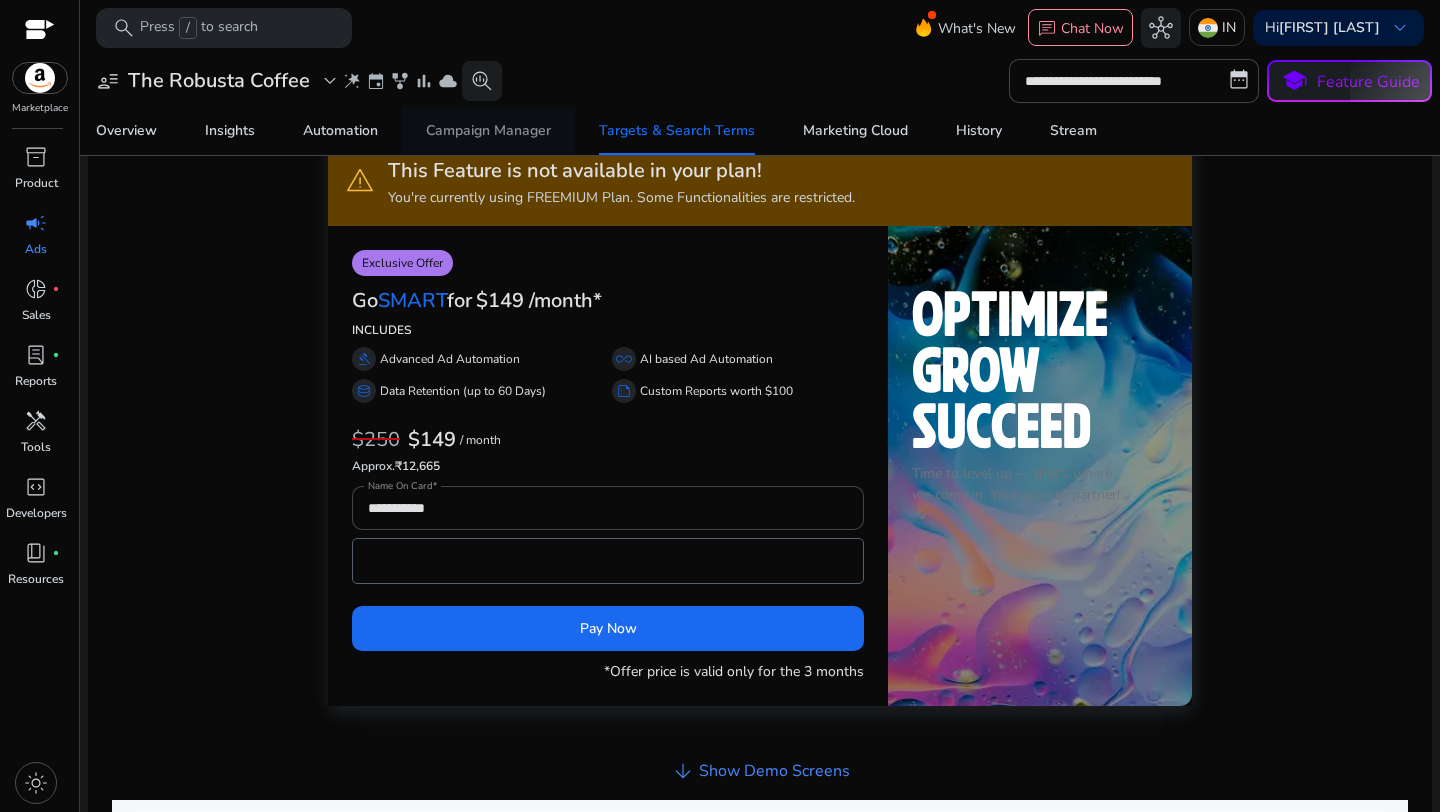 click on "Campaign Manager" at bounding box center (488, 131) 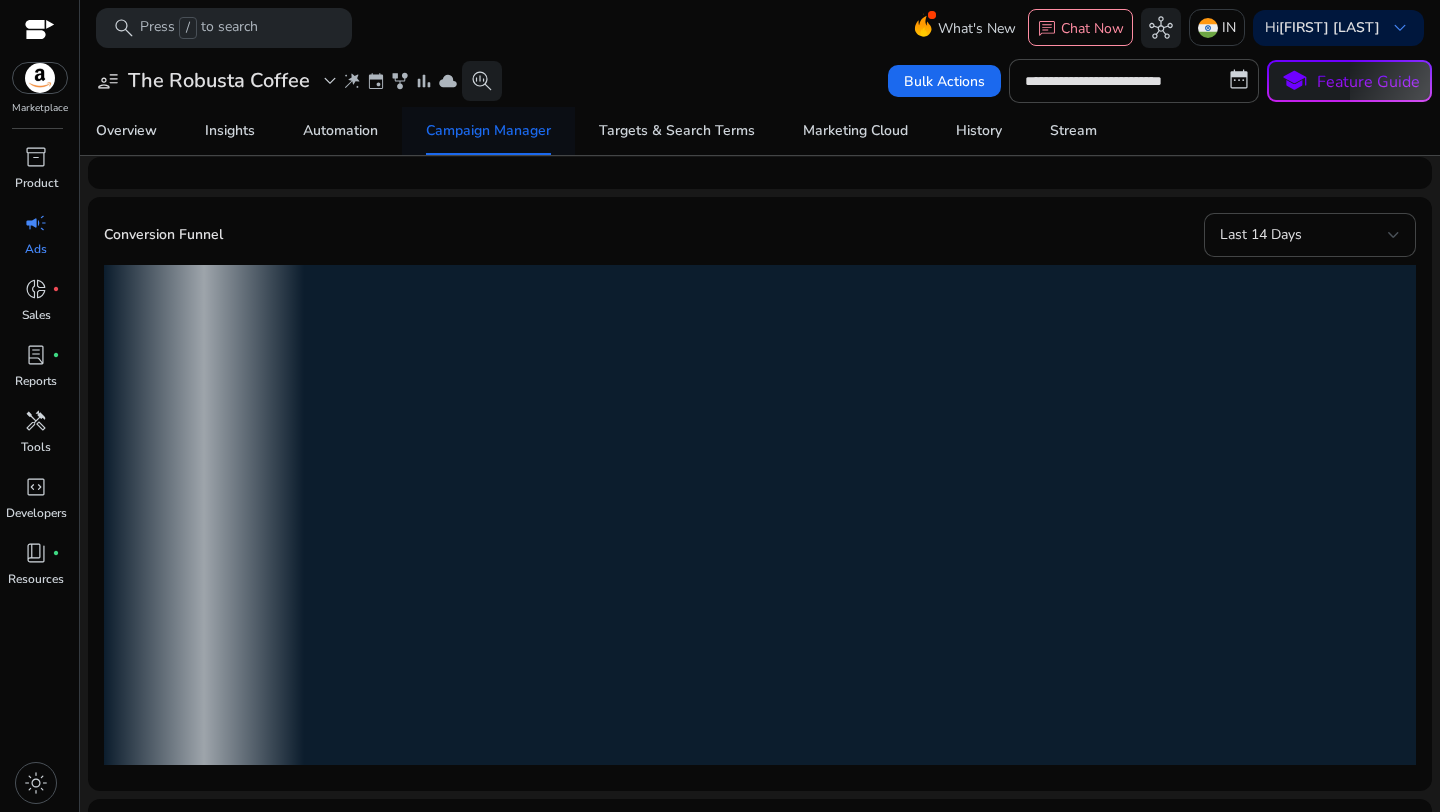 scroll, scrollTop: 0, scrollLeft: 0, axis: both 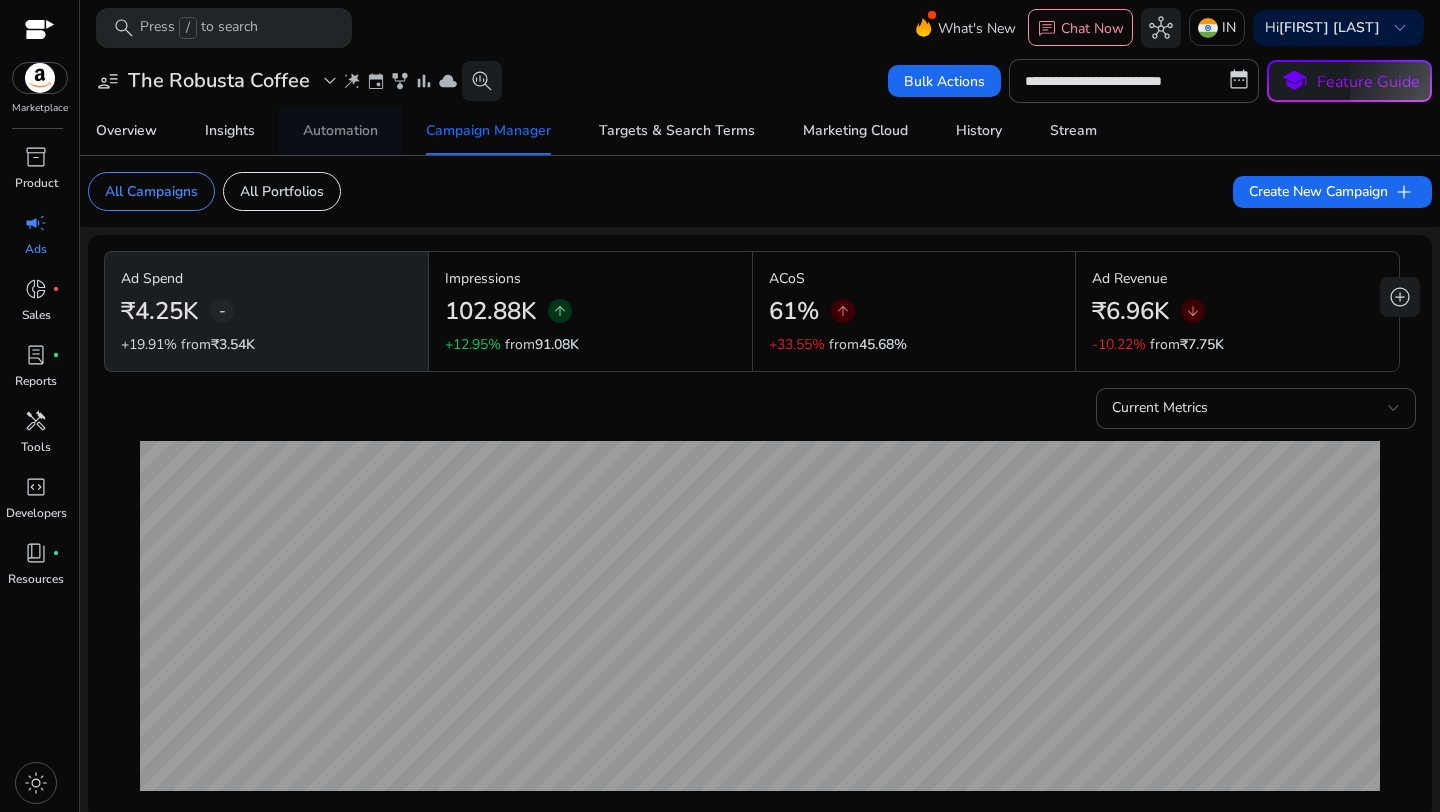 click on "Automation" at bounding box center (340, 131) 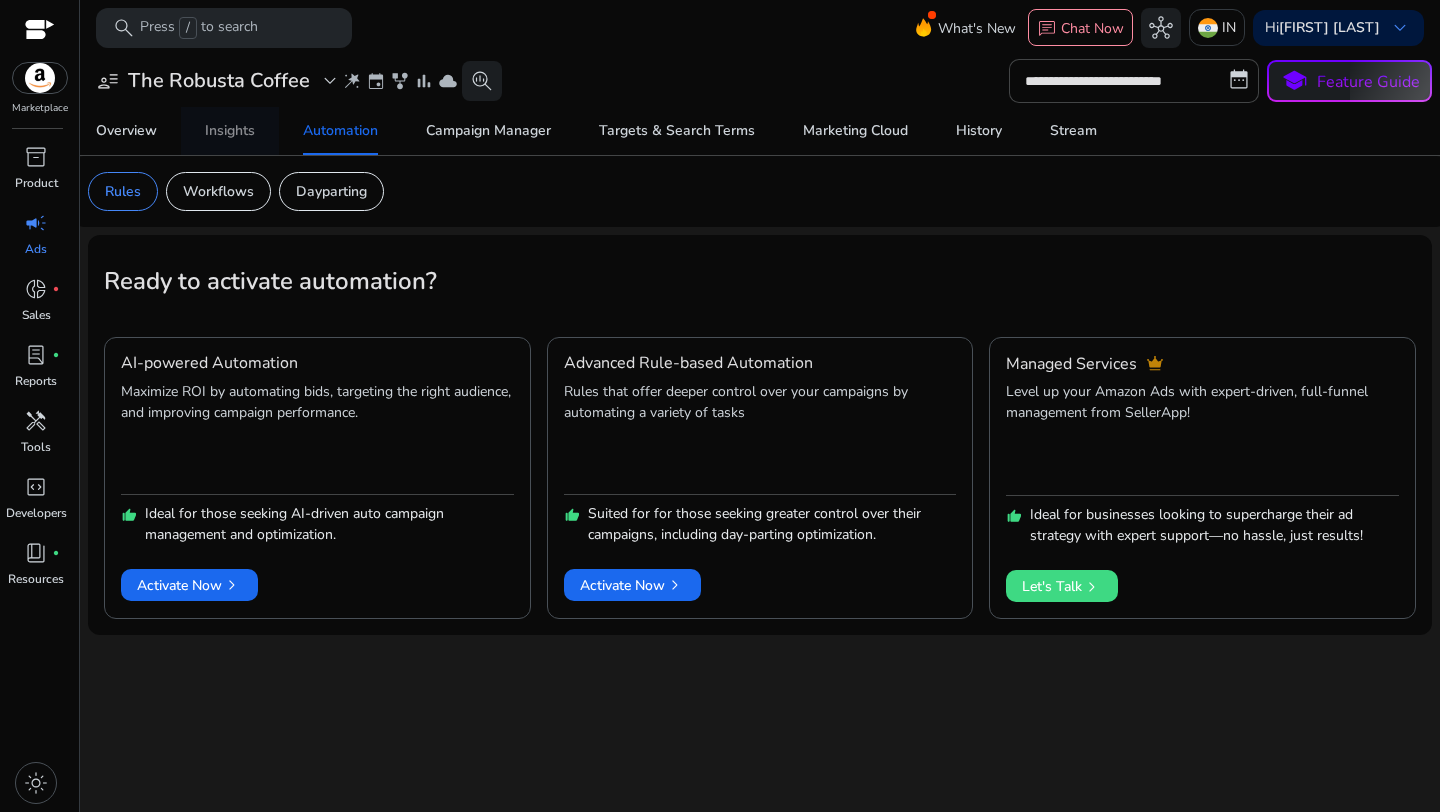 click on "Insights" at bounding box center [230, 131] 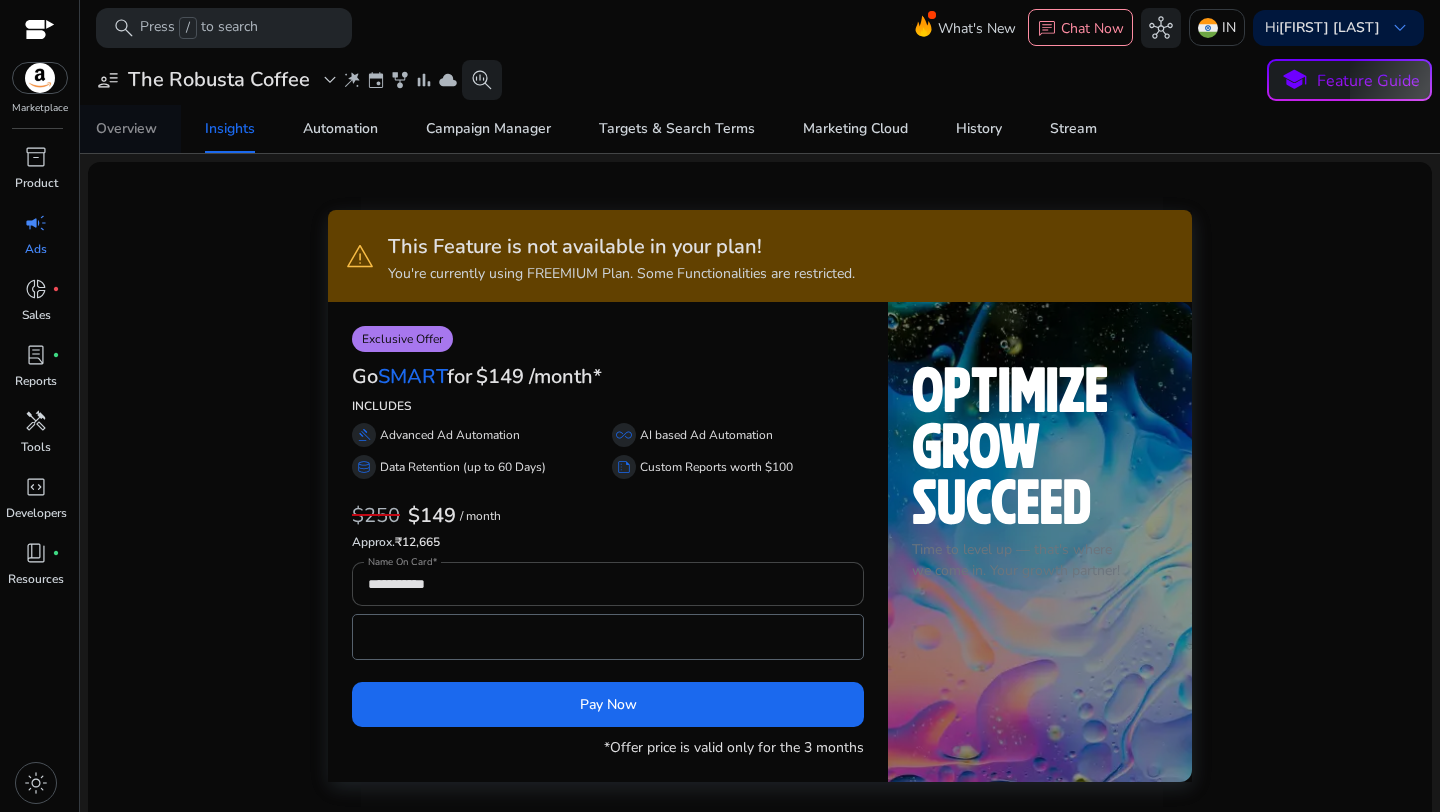 click on "Overview" at bounding box center (126, 129) 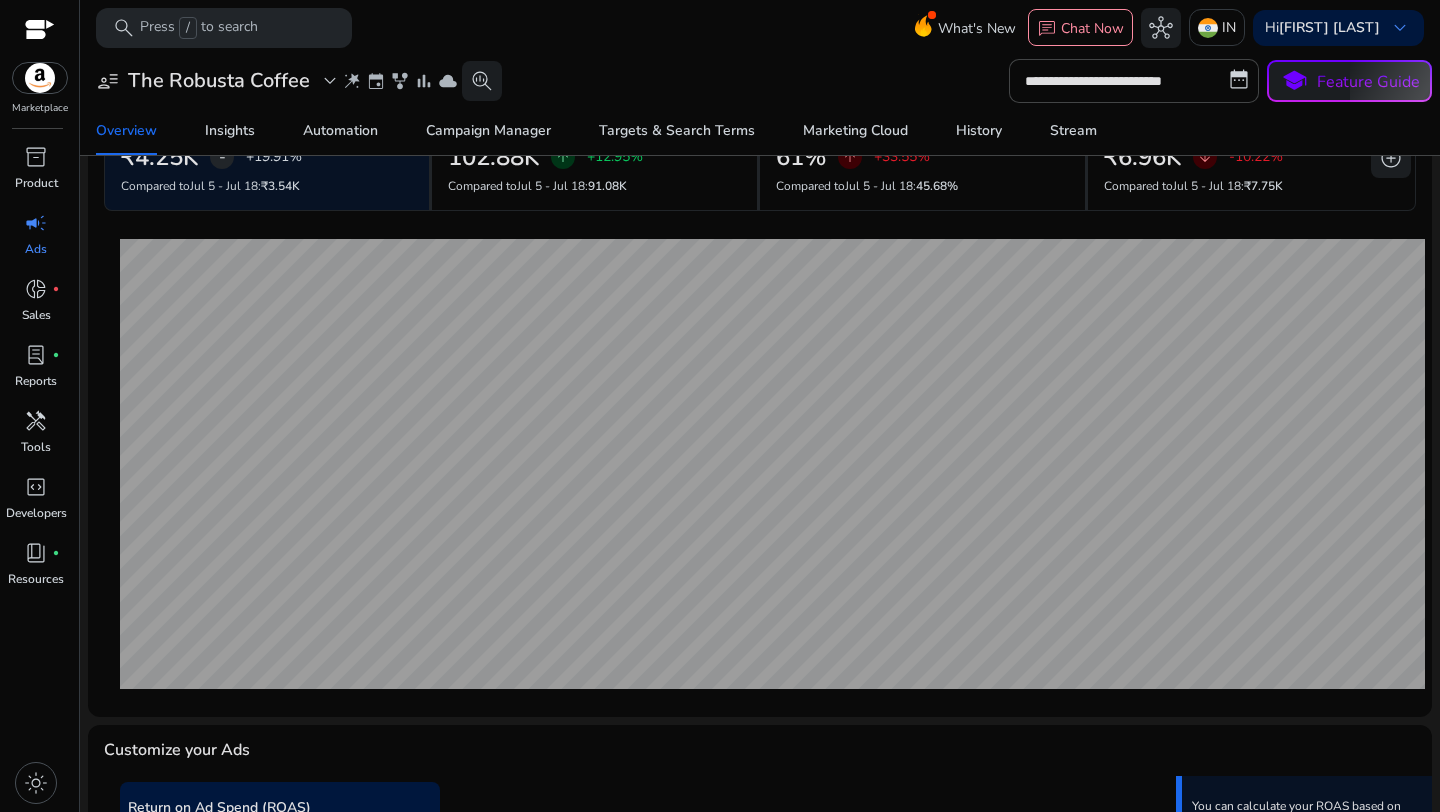 scroll, scrollTop: 0, scrollLeft: 0, axis: both 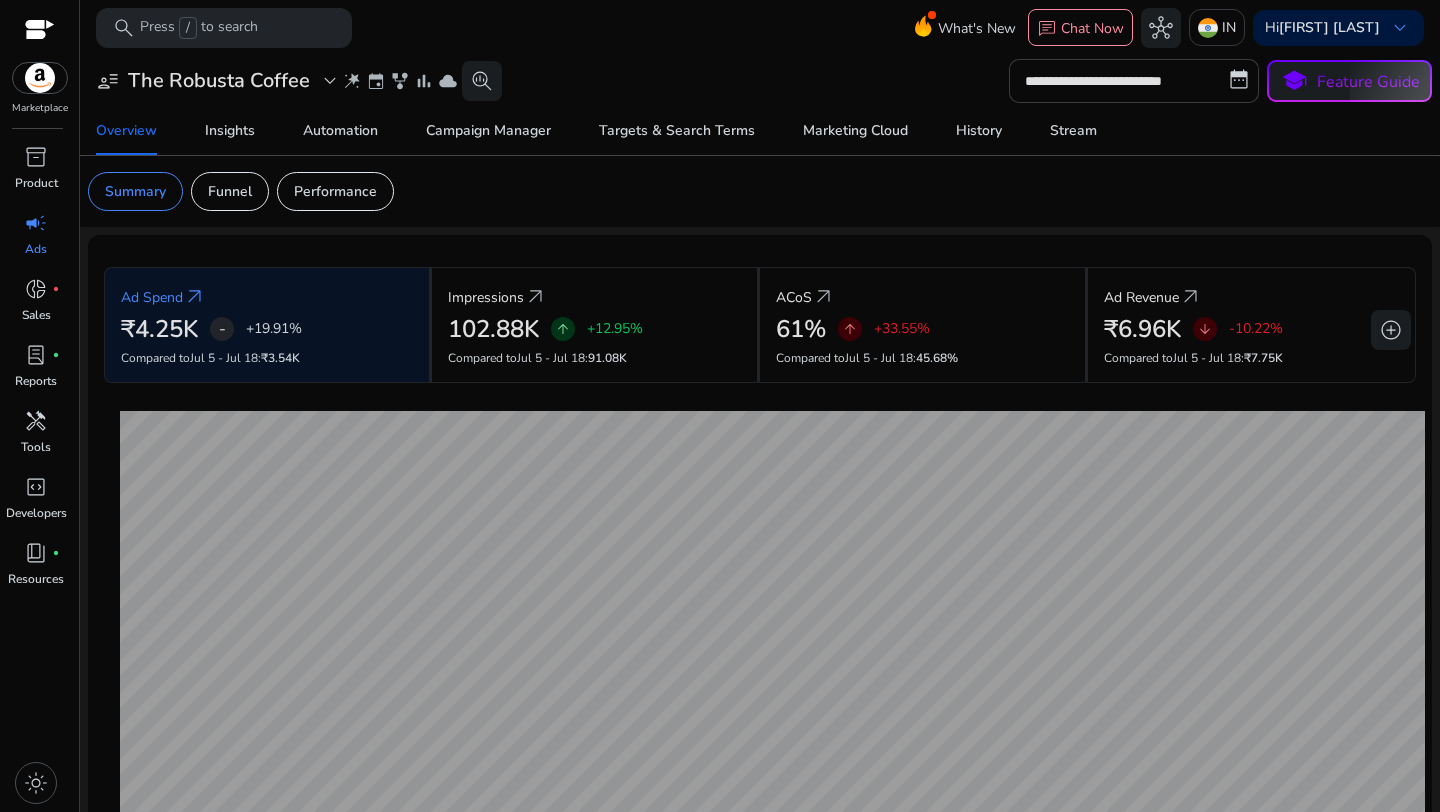 click on "**********" at bounding box center [1134, 81] 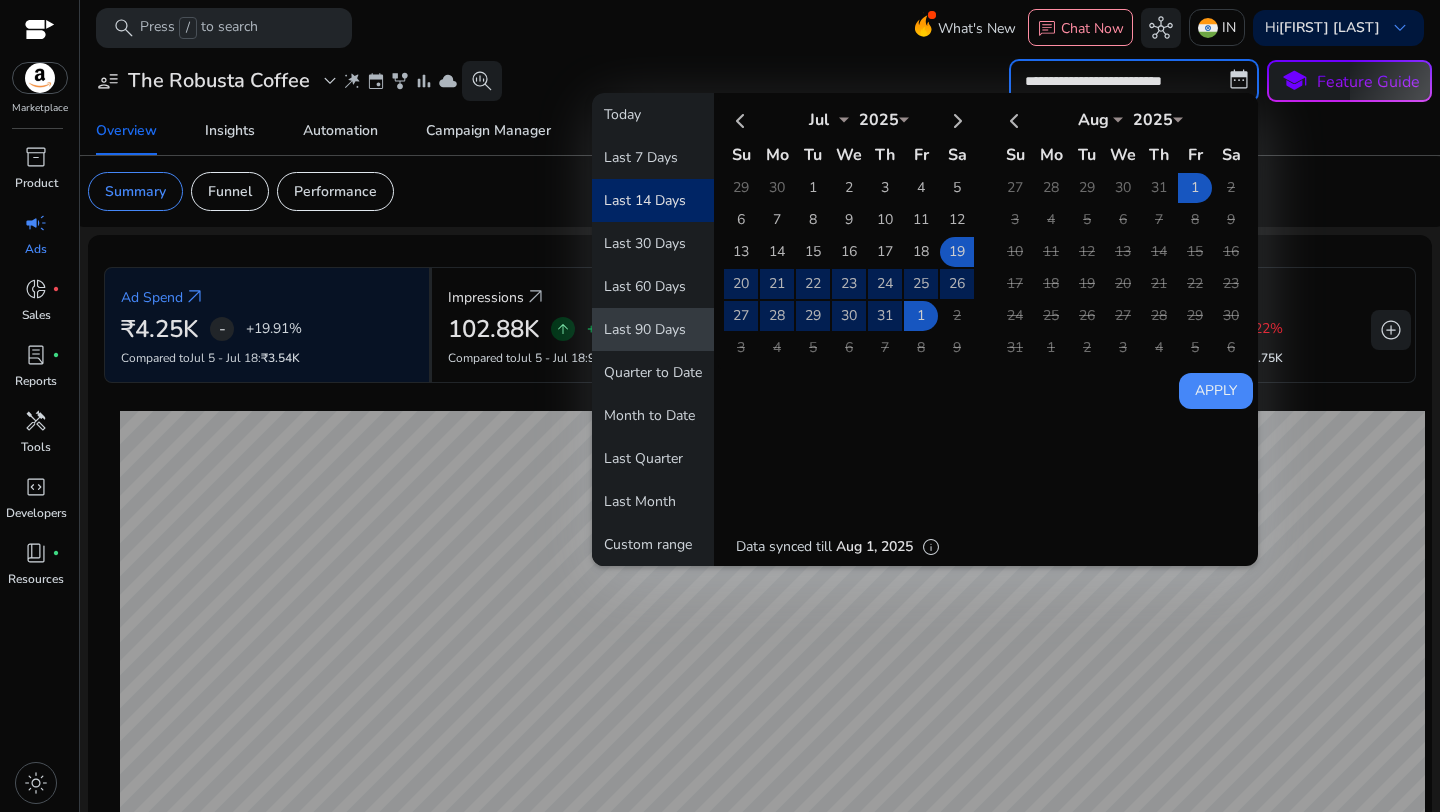 click on "Last 90 Days" 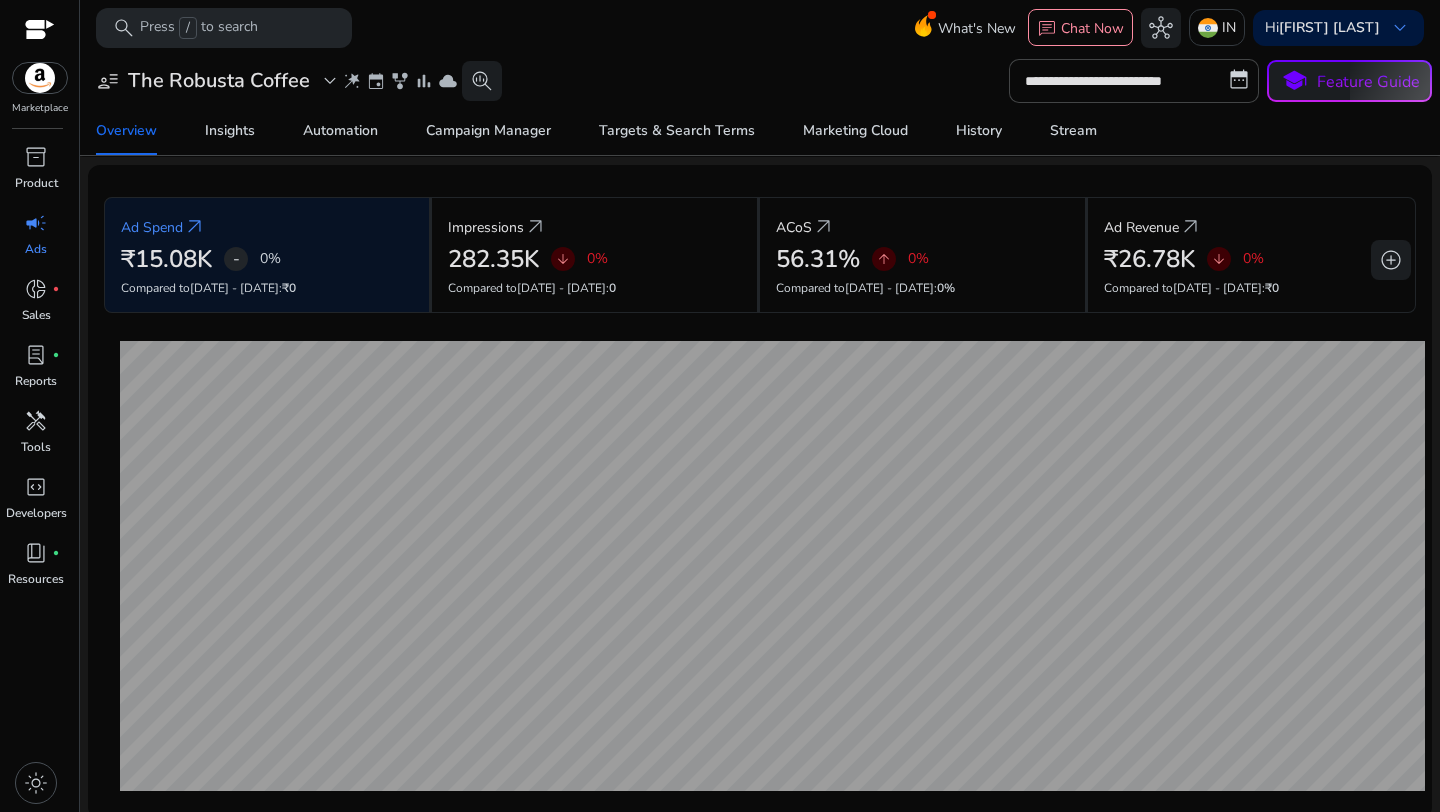 scroll, scrollTop: 0, scrollLeft: 0, axis: both 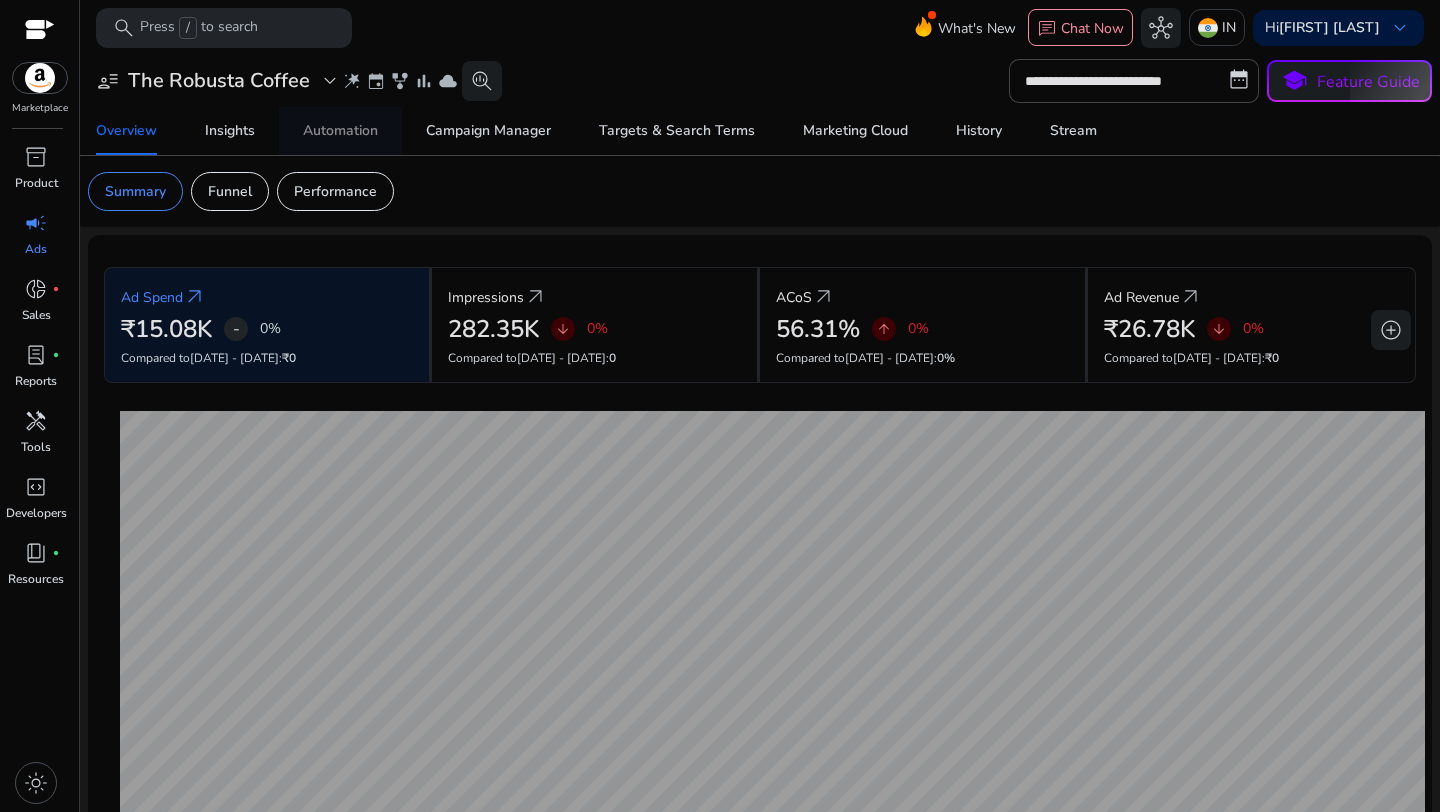 click on "Automation" at bounding box center [340, 131] 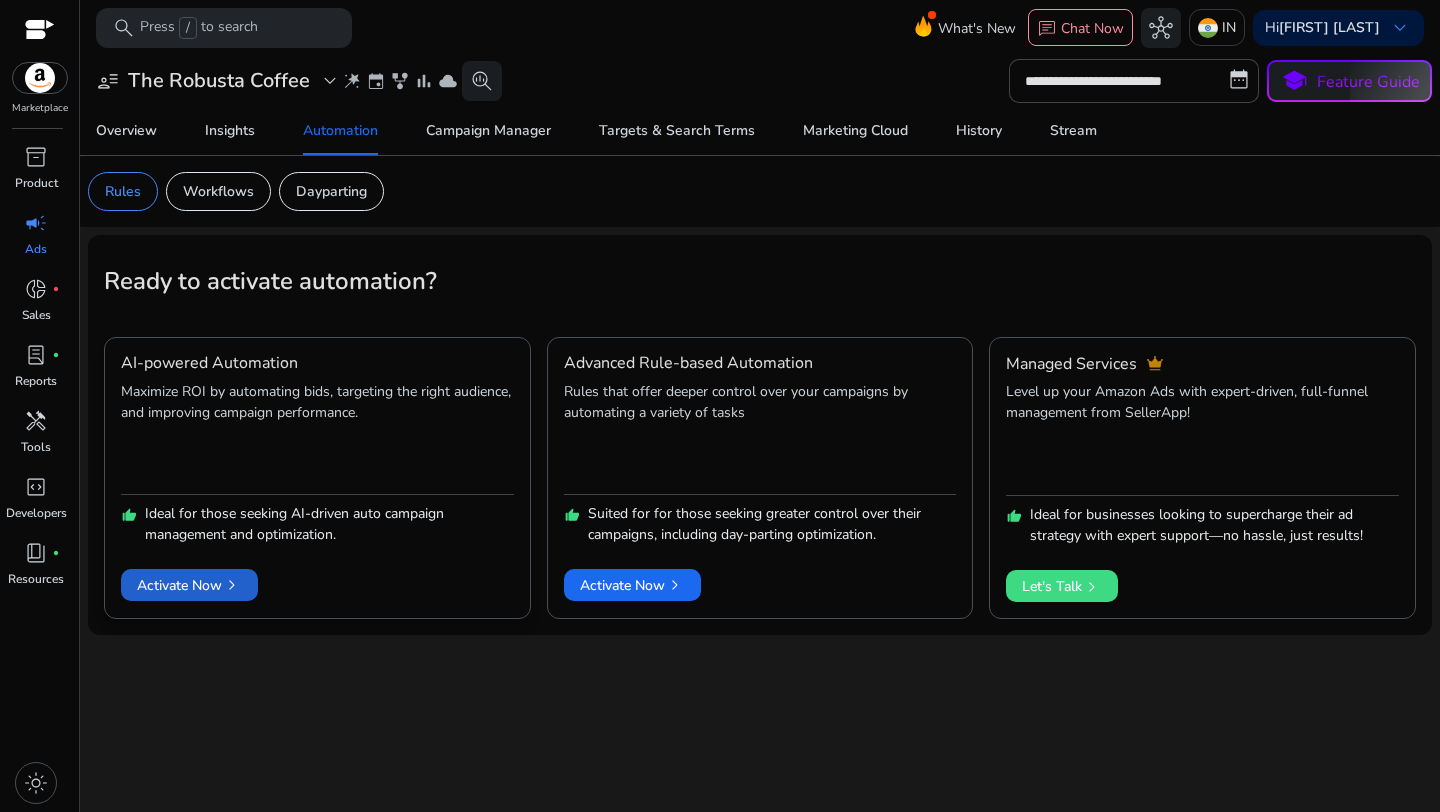 click on "chevron_right" at bounding box center (232, 585) 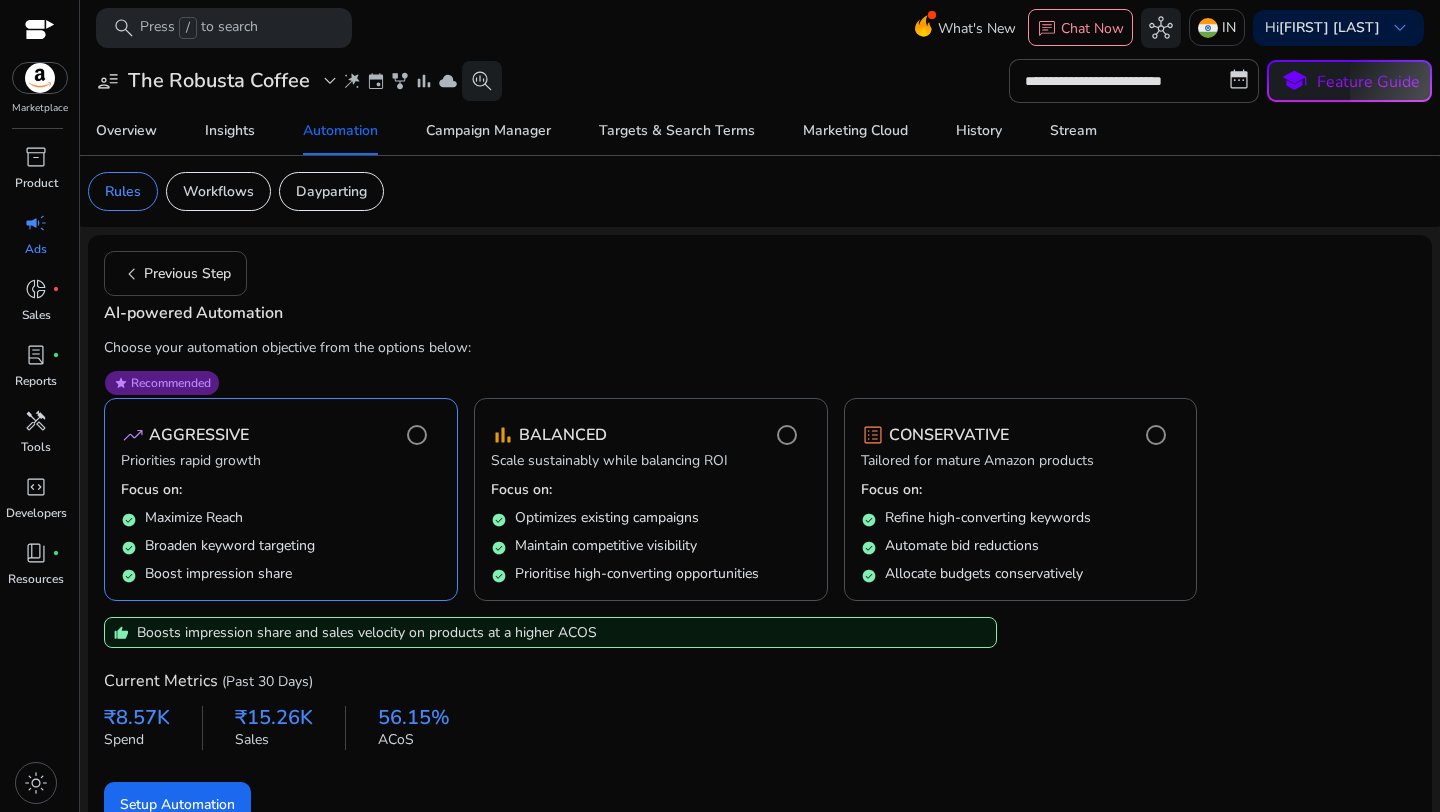 scroll, scrollTop: 31, scrollLeft: 0, axis: vertical 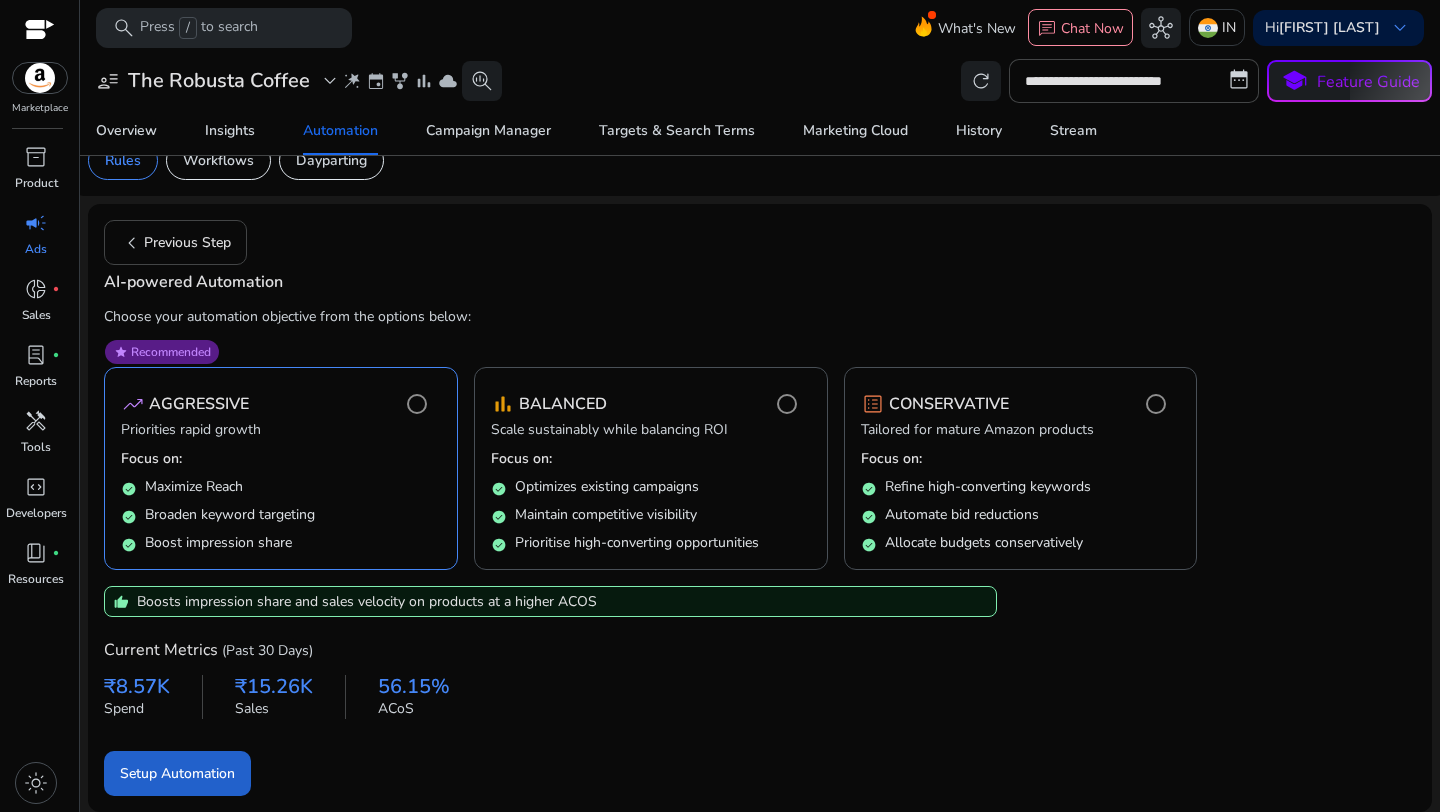 click on "Setup Automation" at bounding box center (177, 773) 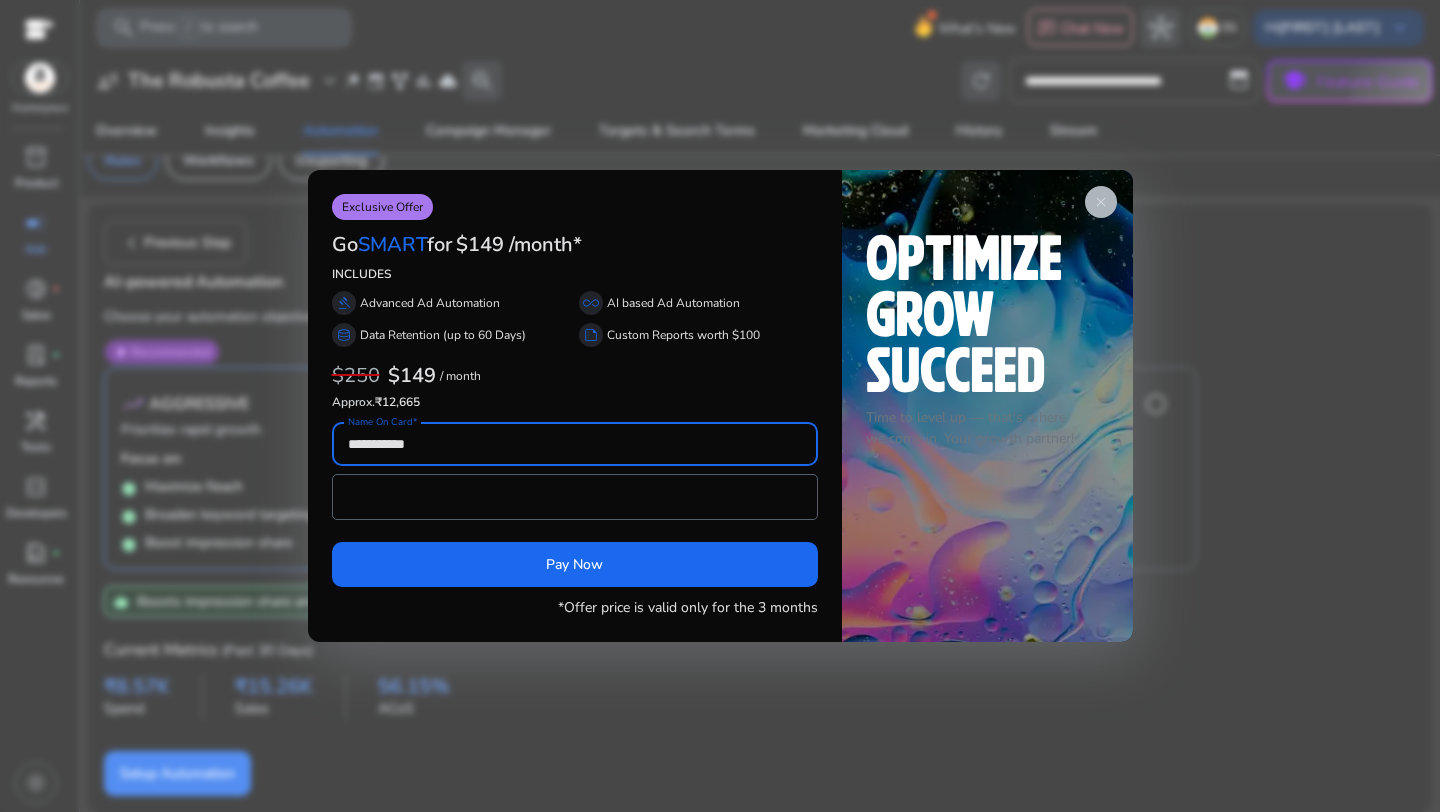 click on "close" at bounding box center [1101, 202] 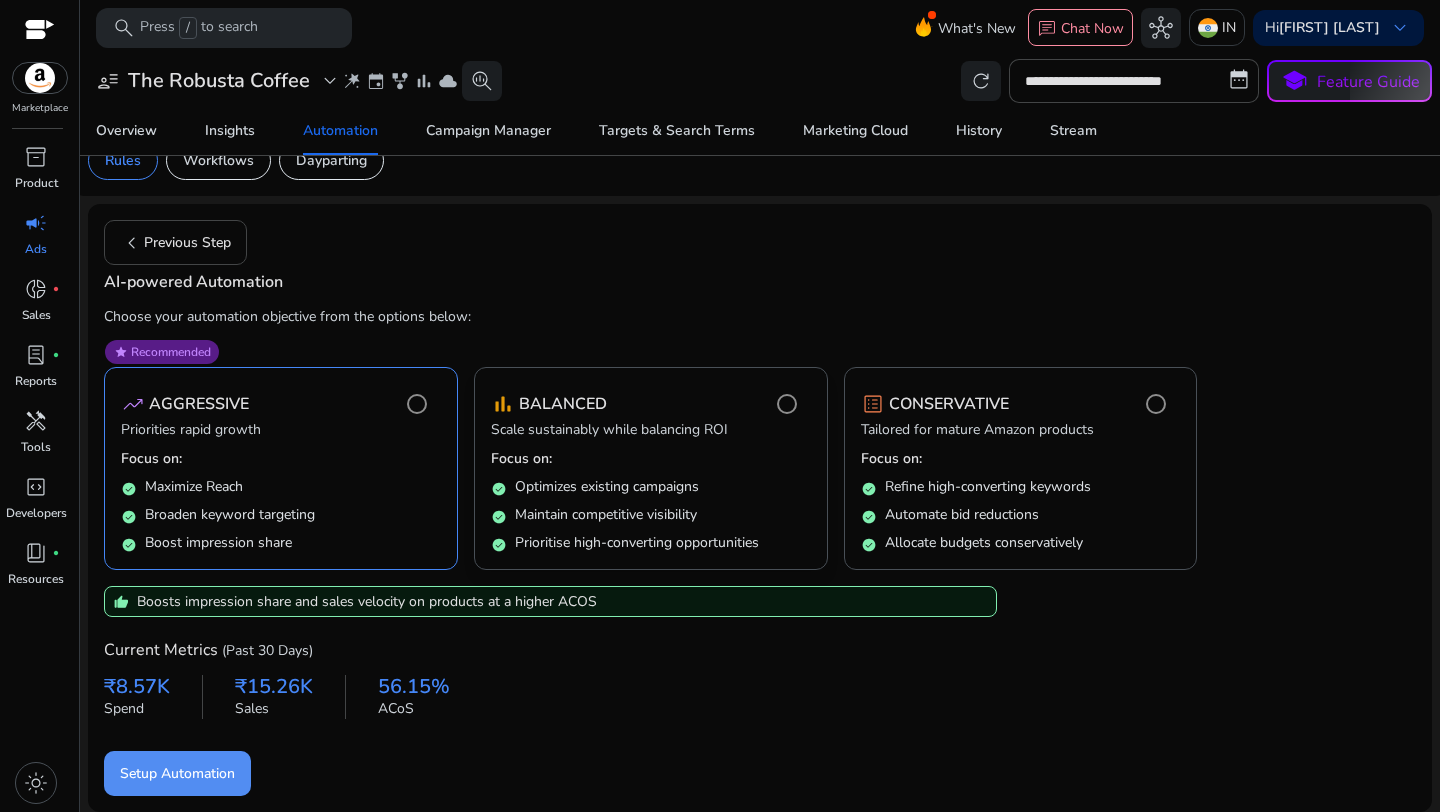 click on "Scale sustainably while balancing ROI" at bounding box center (651, 432) 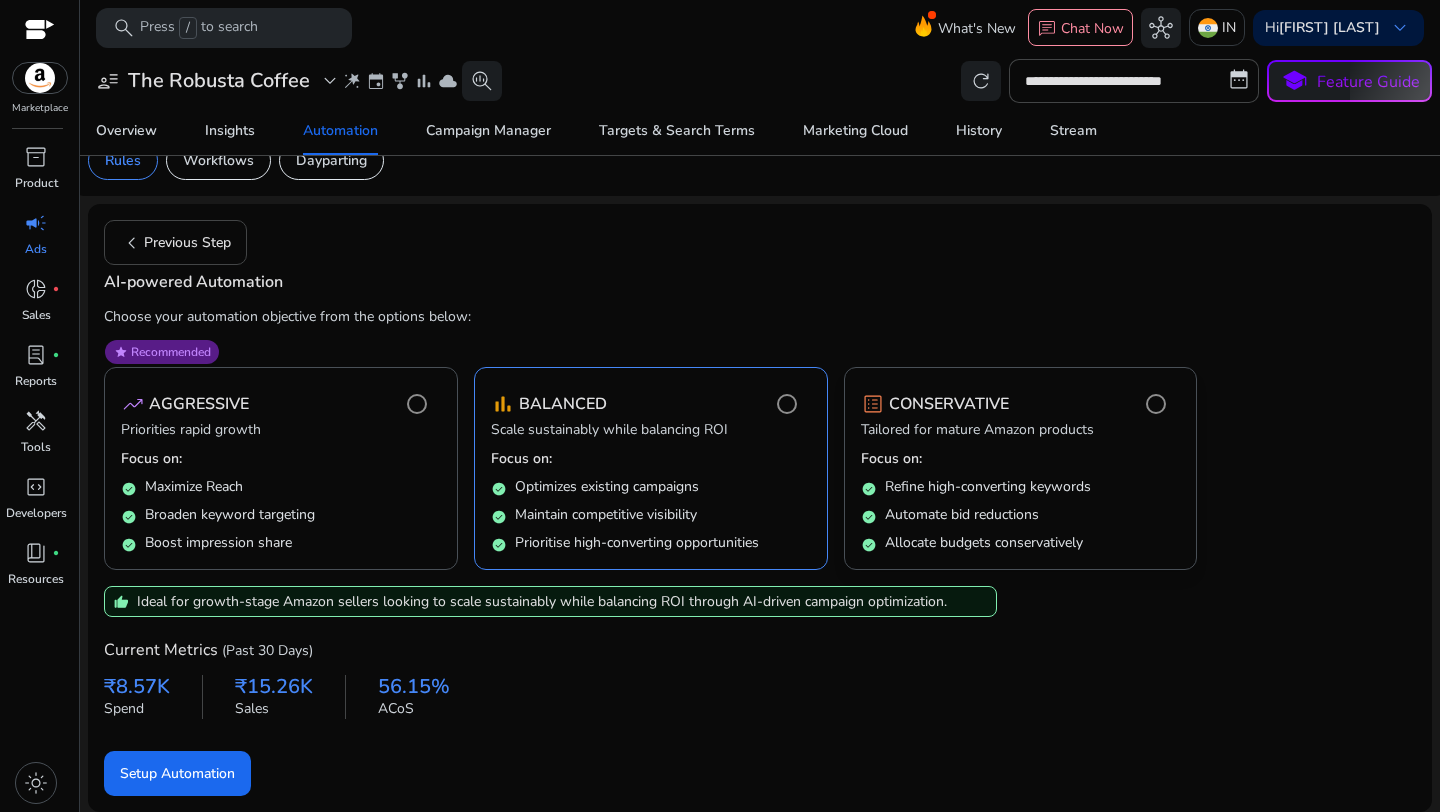click on "Focus on:" at bounding box center [1021, 459] 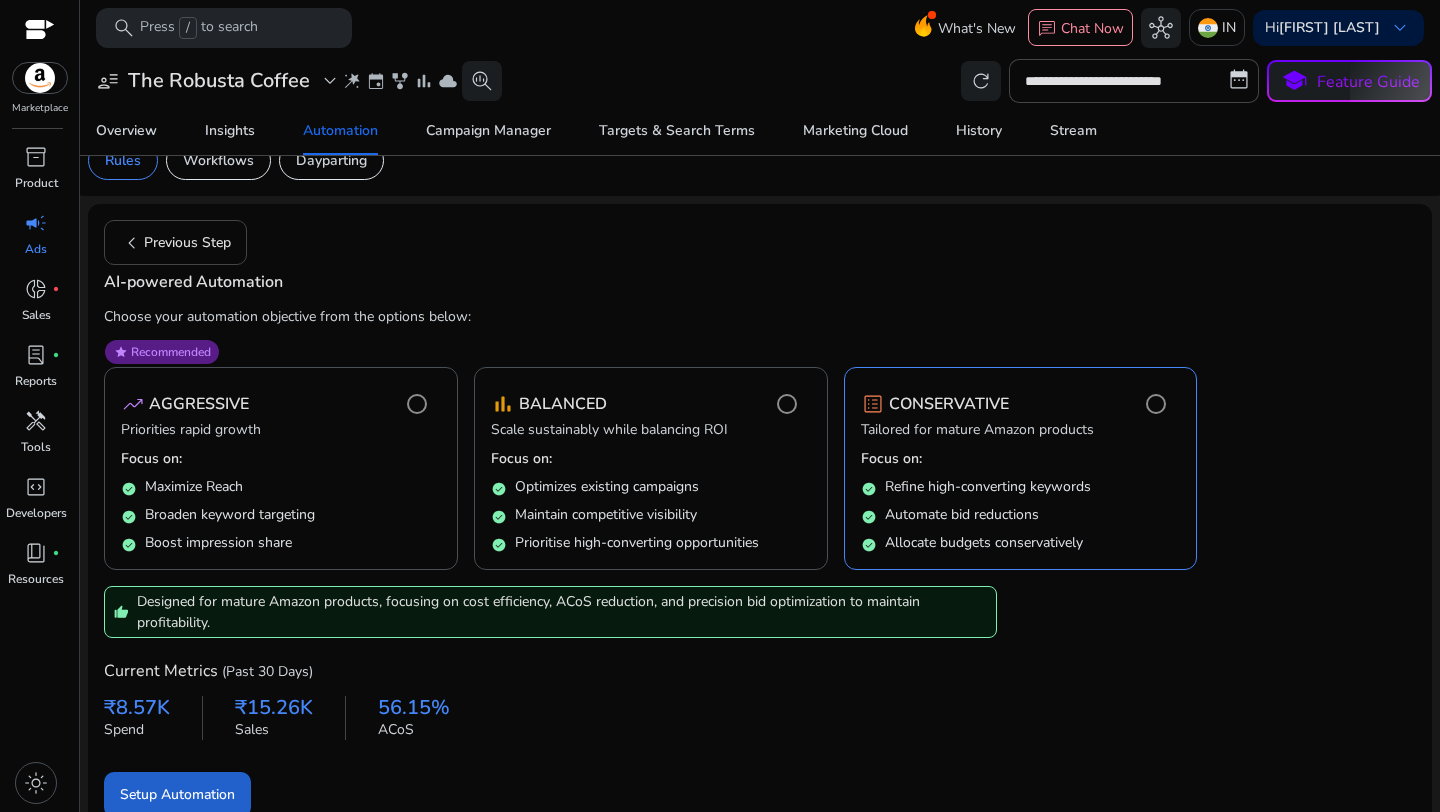 click on "Setup Automation" at bounding box center (177, 794) 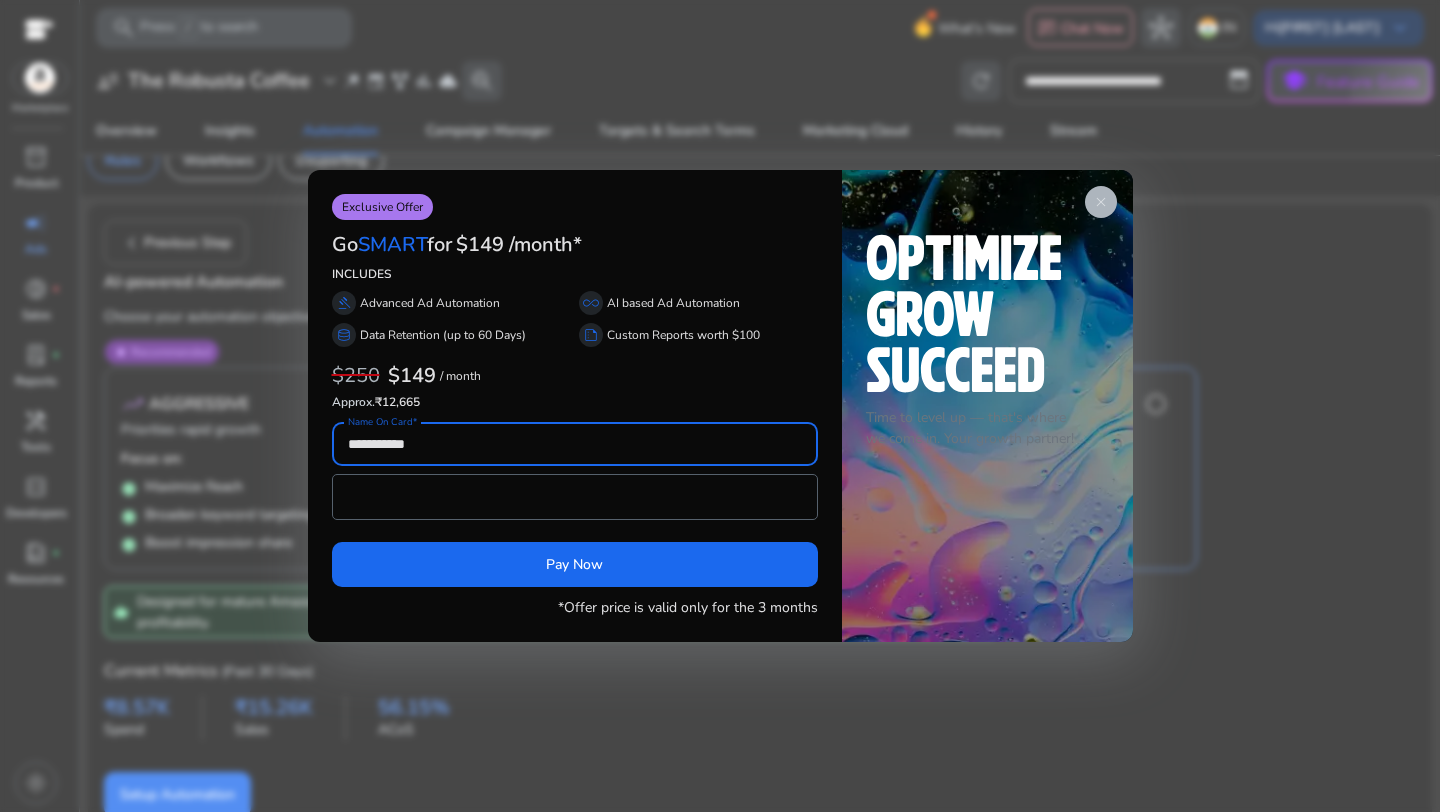 click on "close" at bounding box center [1101, 202] 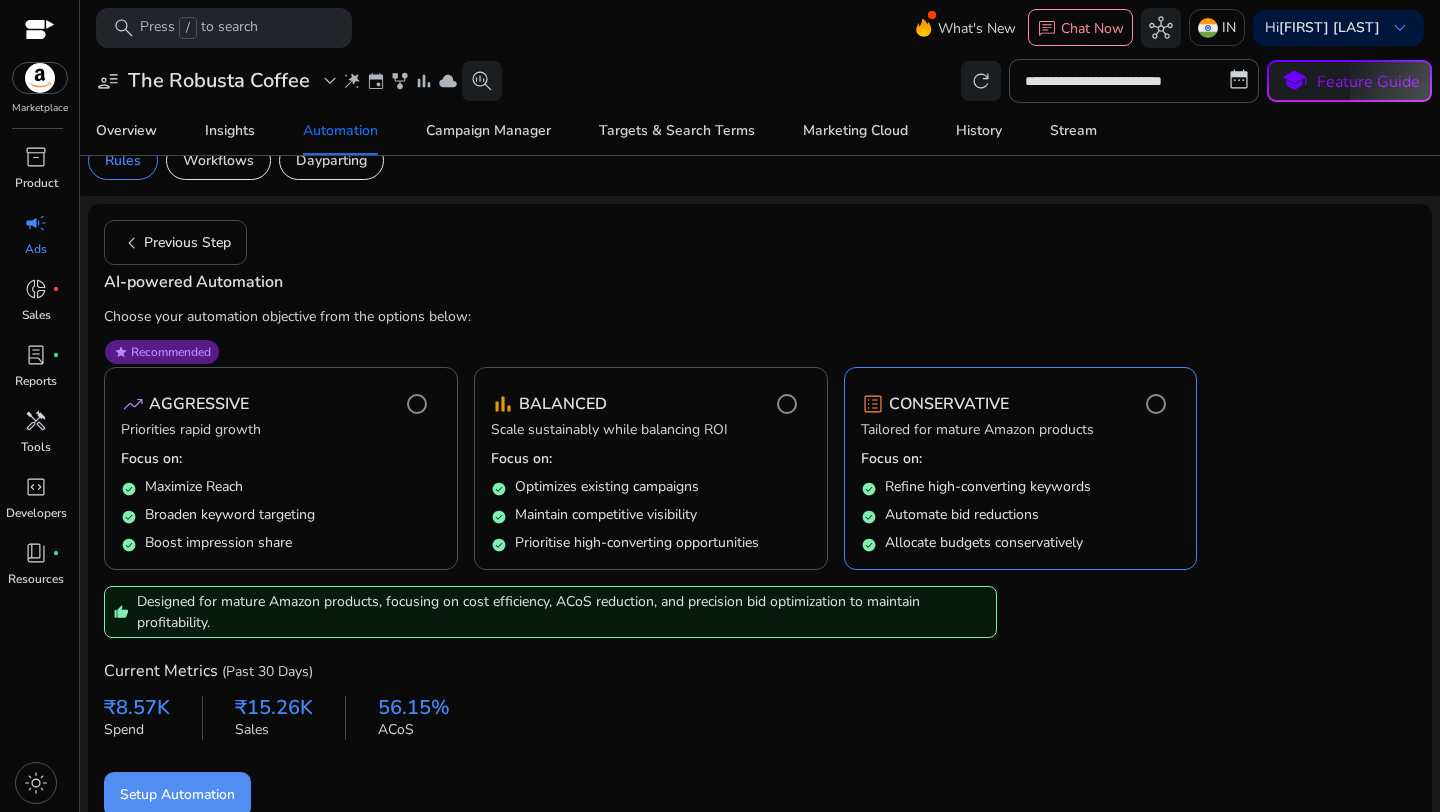 scroll, scrollTop: 36, scrollLeft: 0, axis: vertical 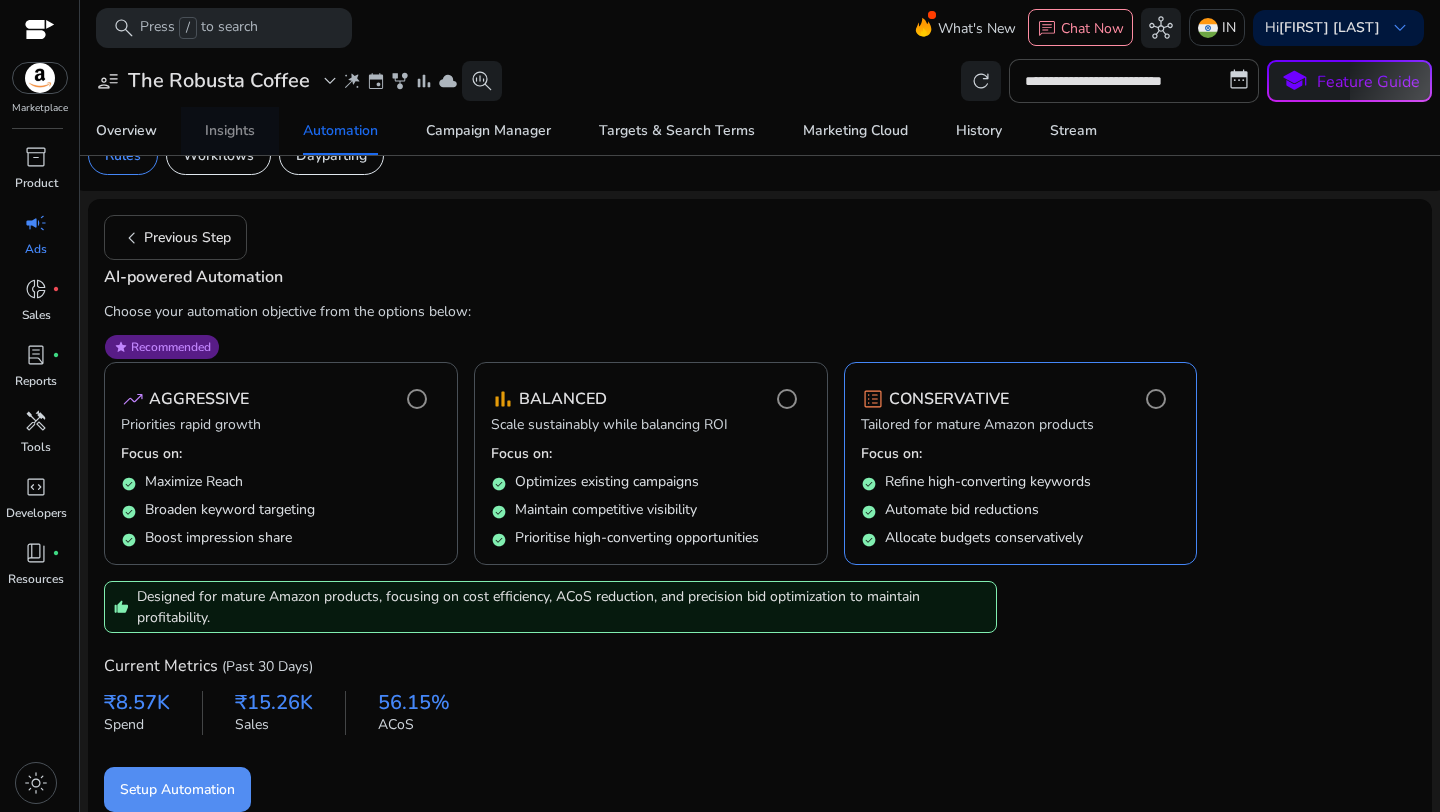 click on "Insights" at bounding box center [230, 131] 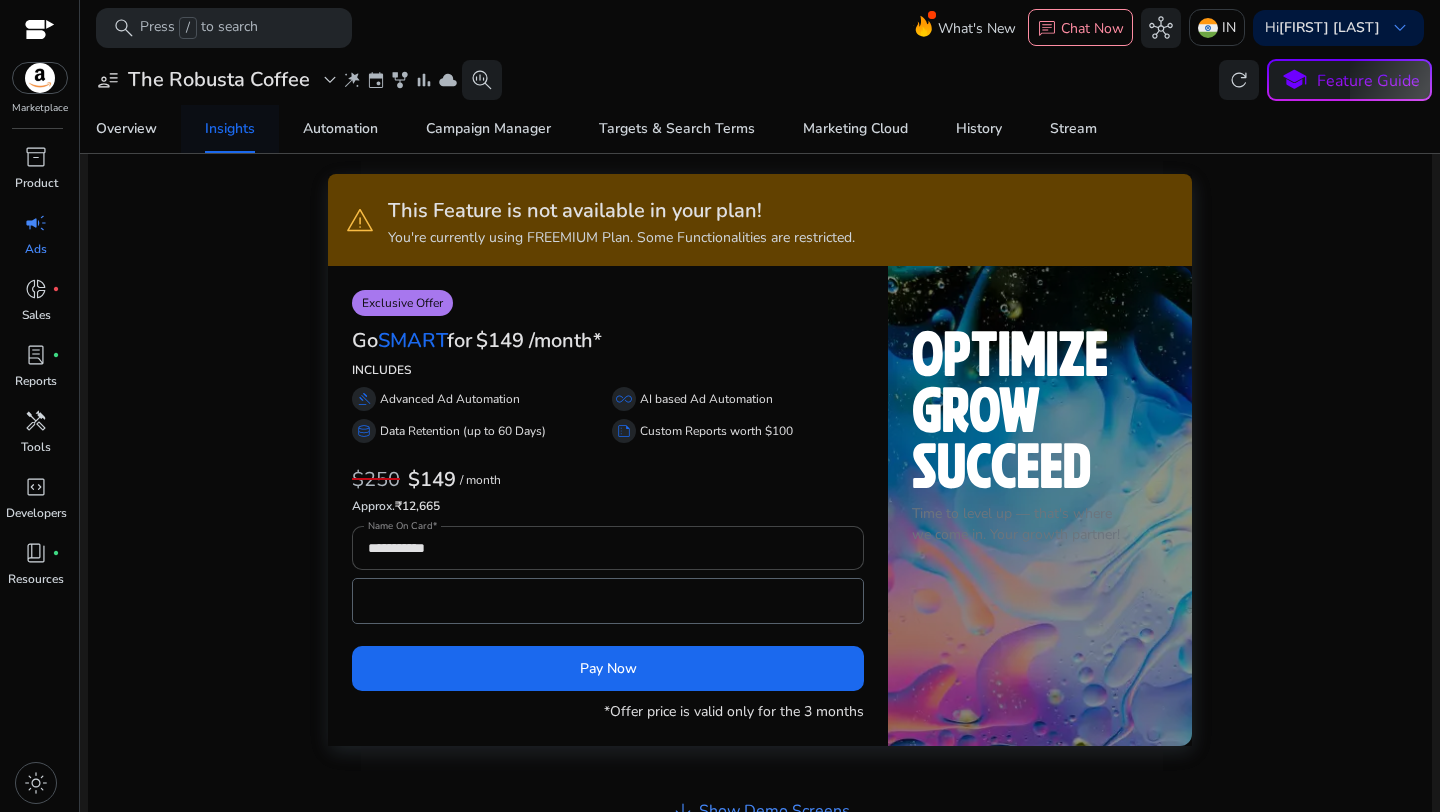 scroll, scrollTop: 0, scrollLeft: 0, axis: both 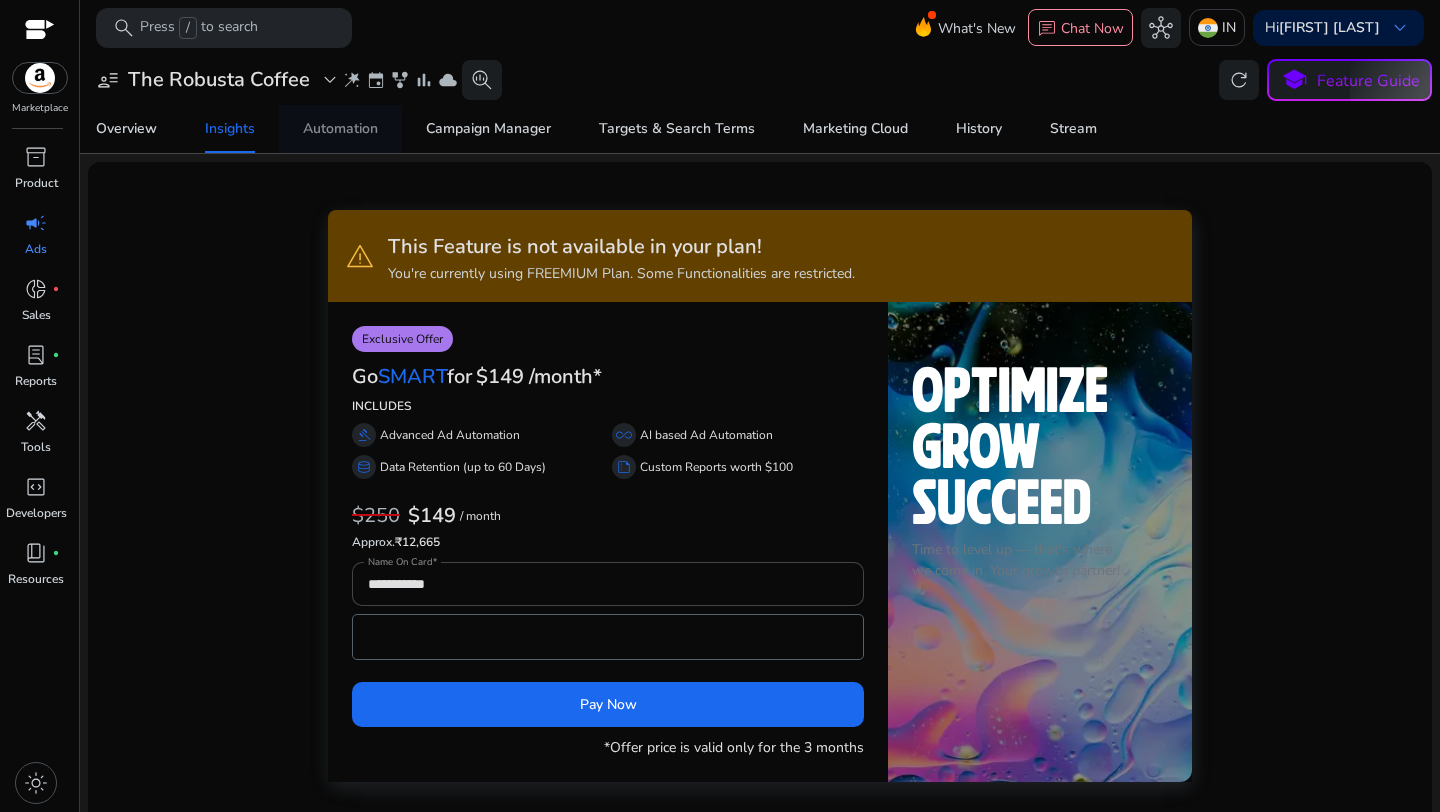 click on "Automation" at bounding box center [340, 129] 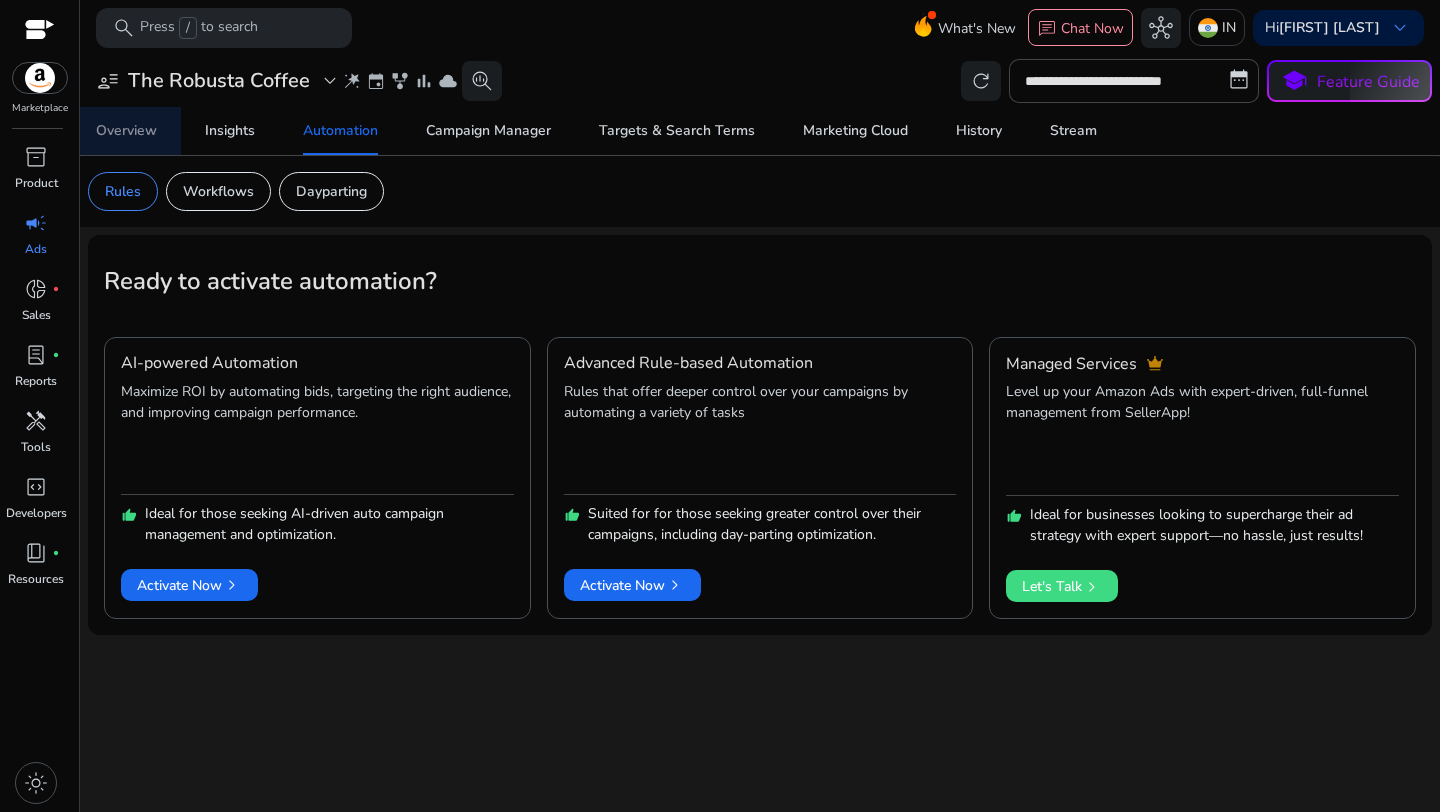 click on "Overview" at bounding box center [126, 131] 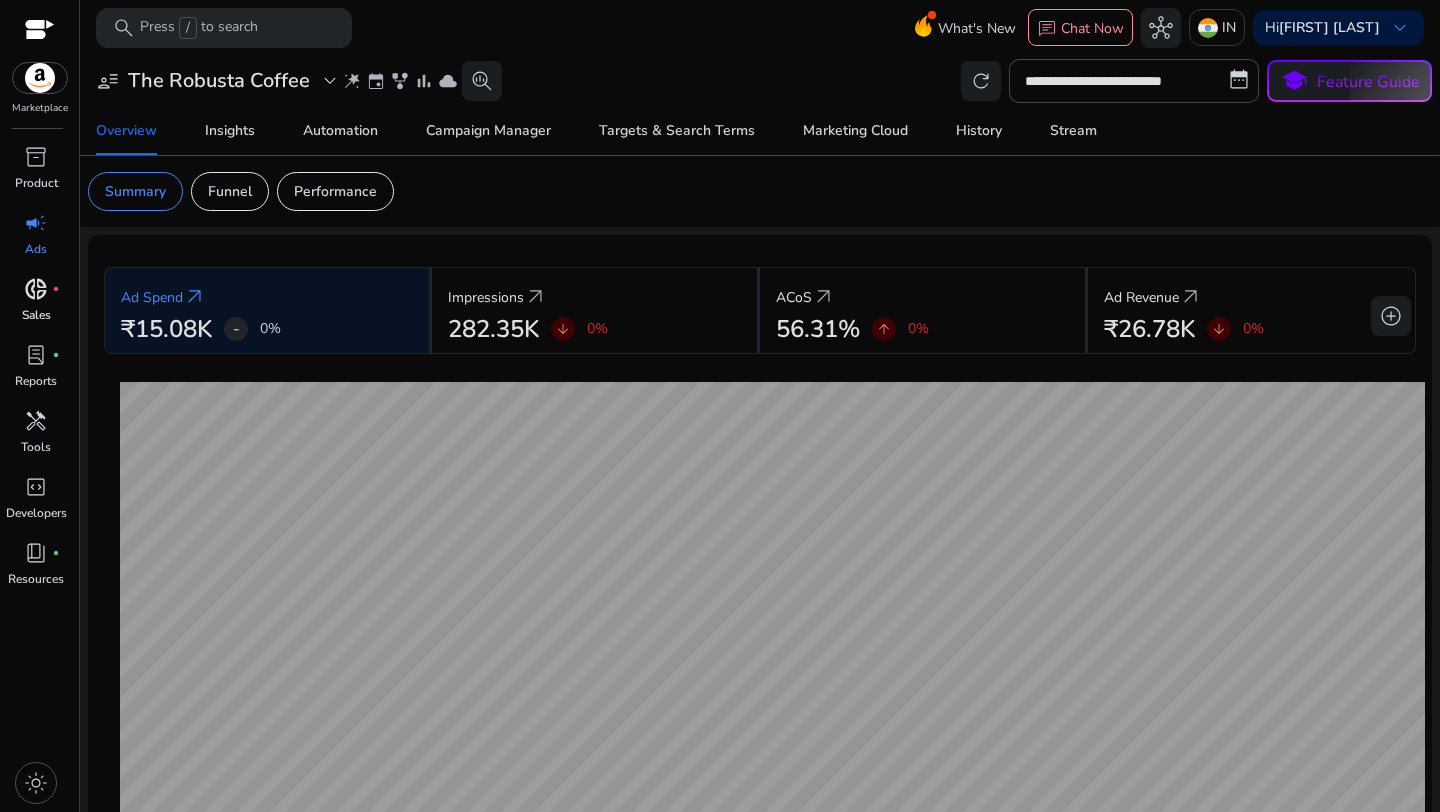 click on "Sales" at bounding box center (36, 315) 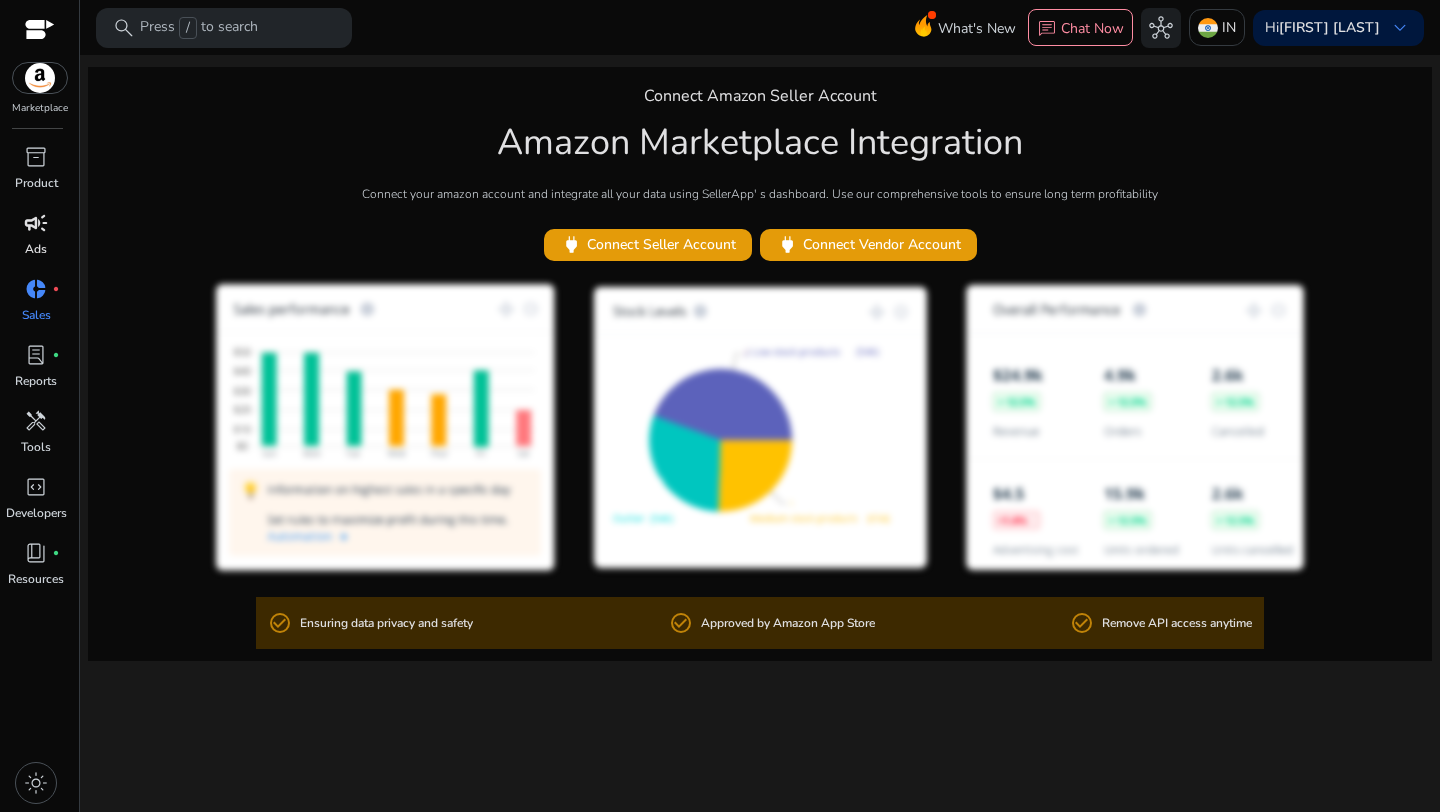 click on "campaign" at bounding box center [36, 223] 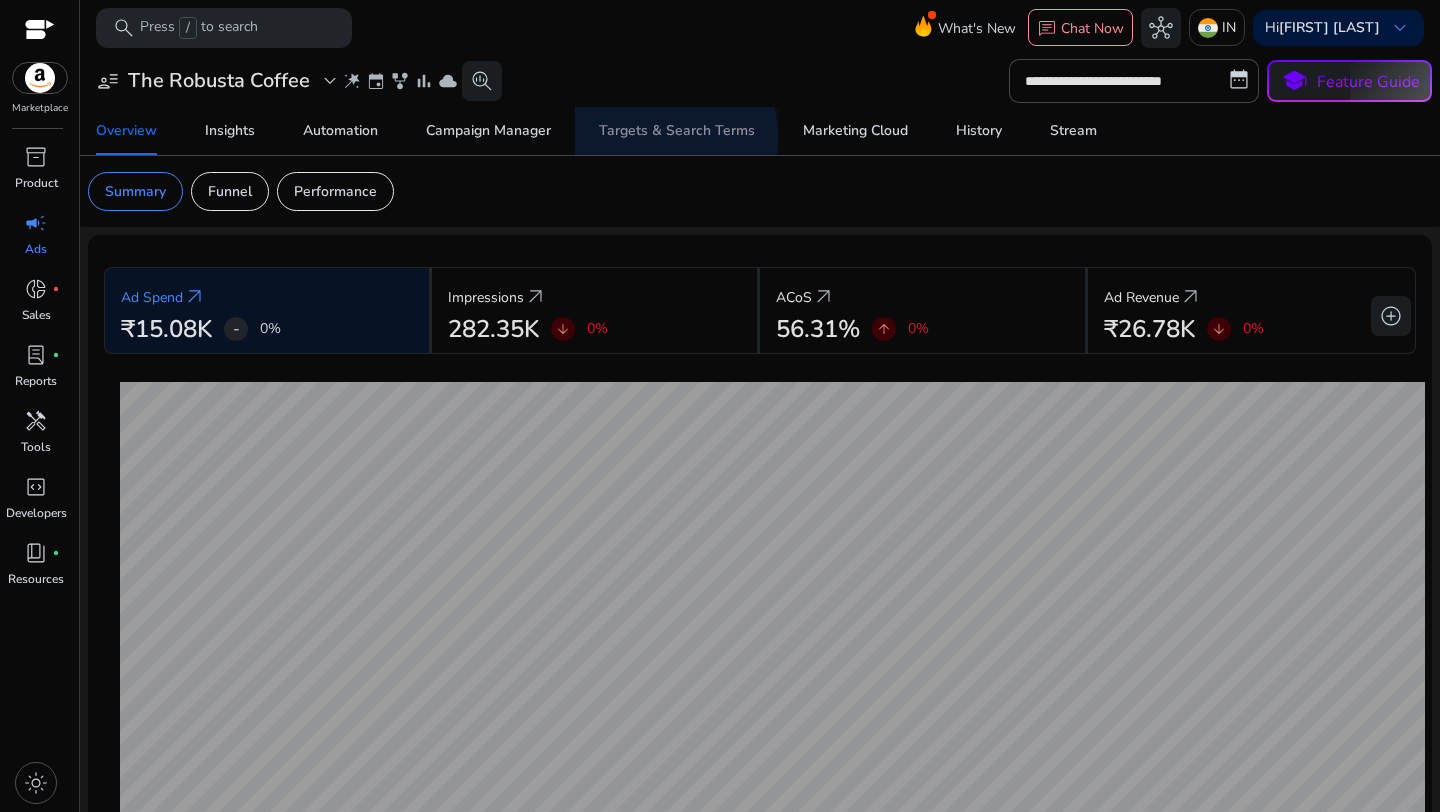 click on "Targets & Search Terms" at bounding box center [677, 131] 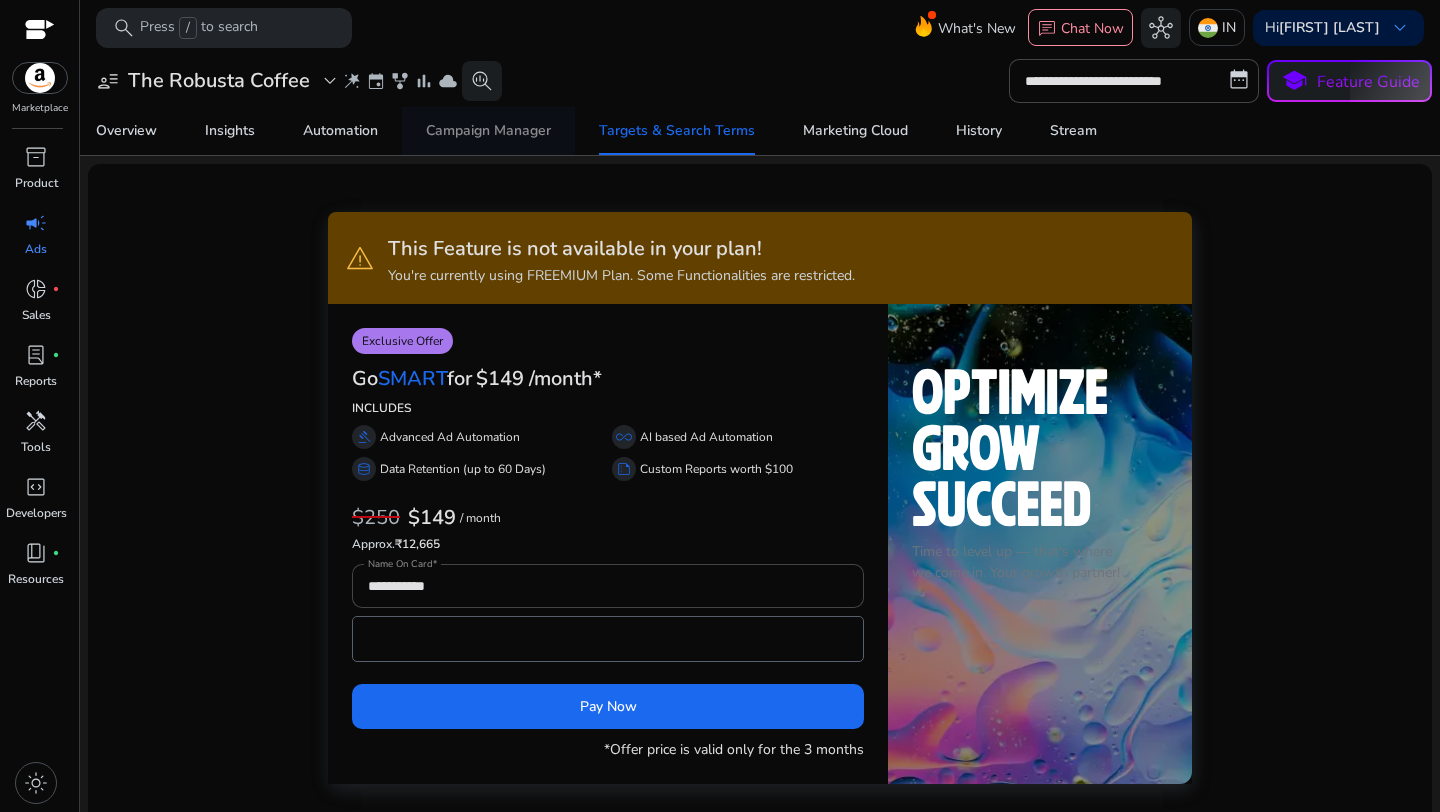 click on "Campaign Manager" at bounding box center (488, 131) 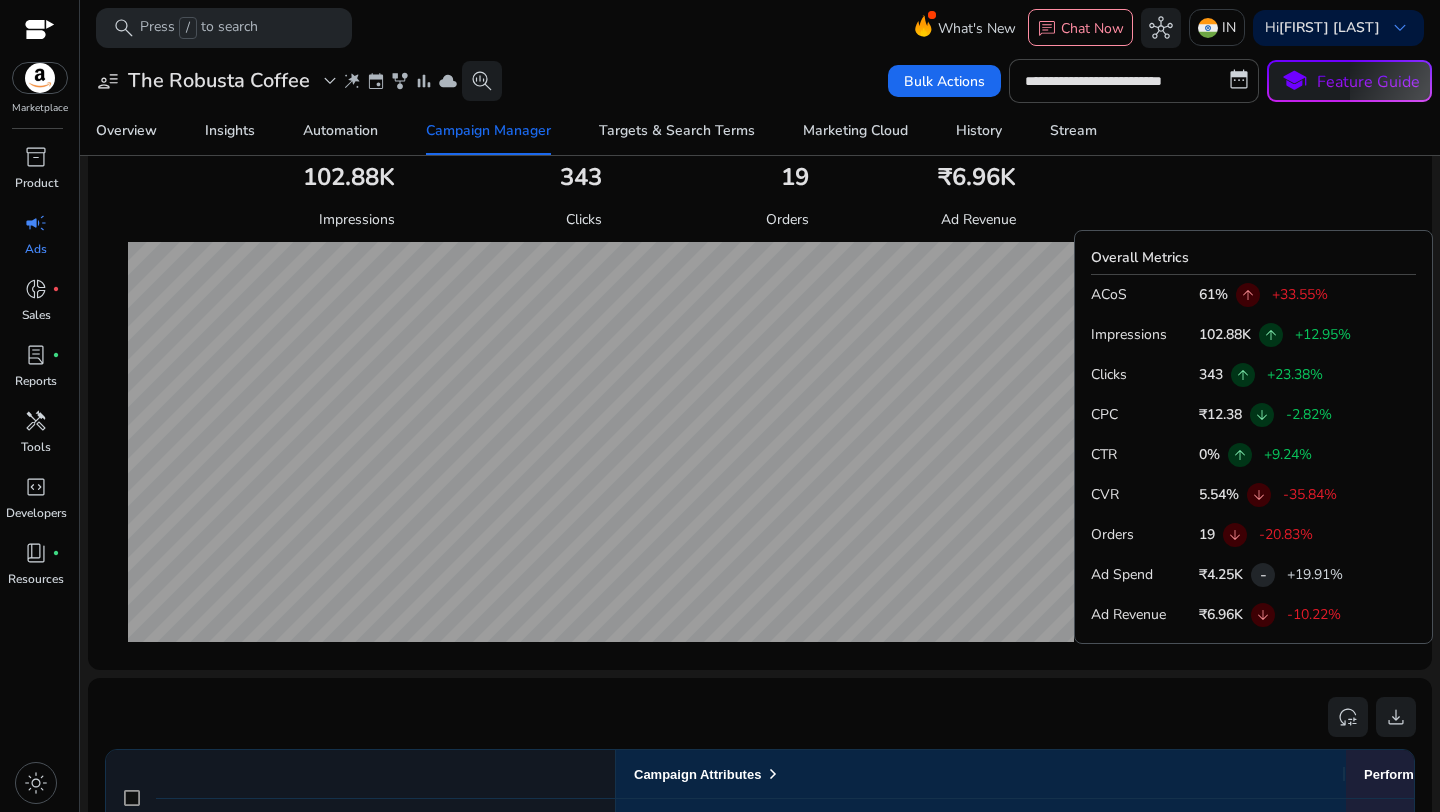 scroll, scrollTop: 1321, scrollLeft: 0, axis: vertical 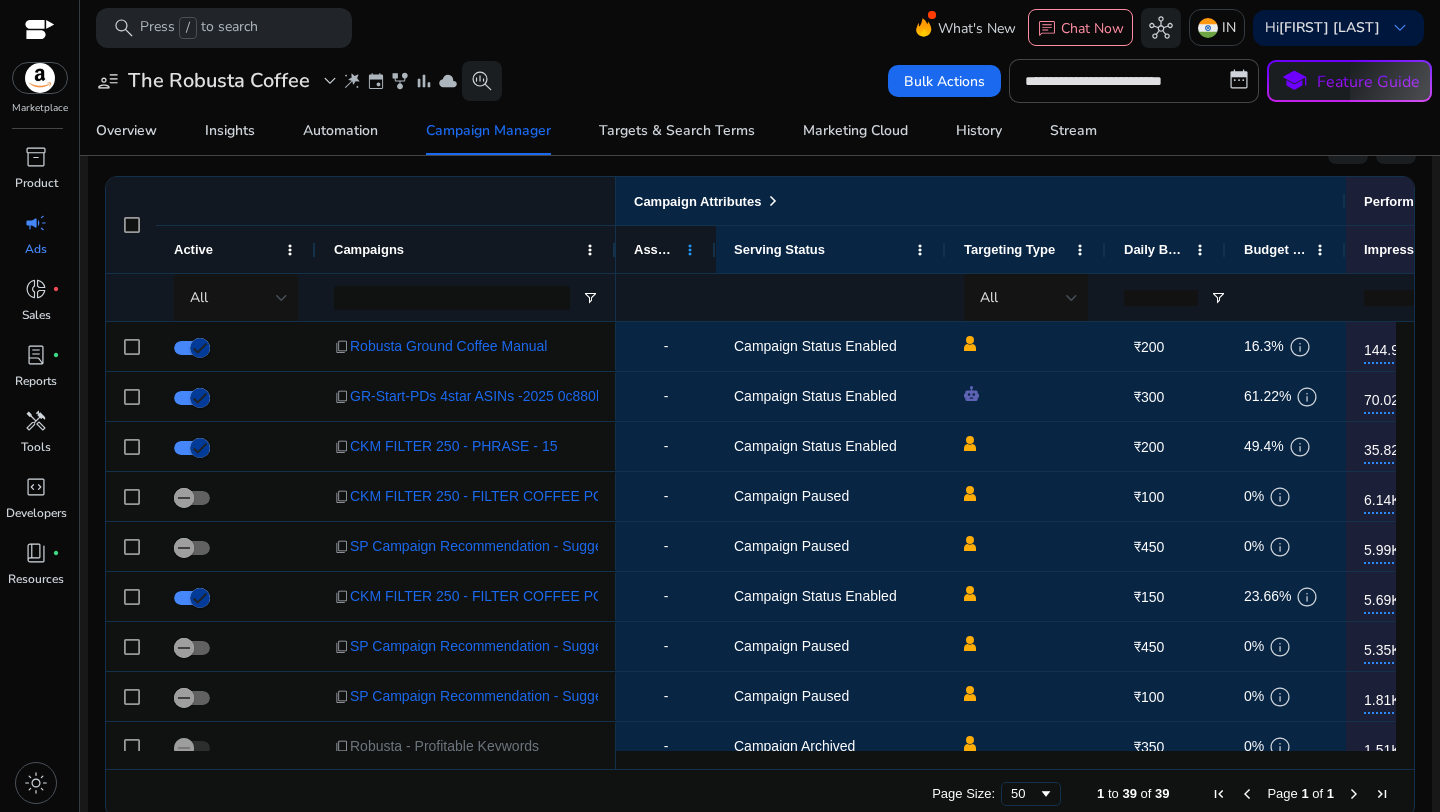 click 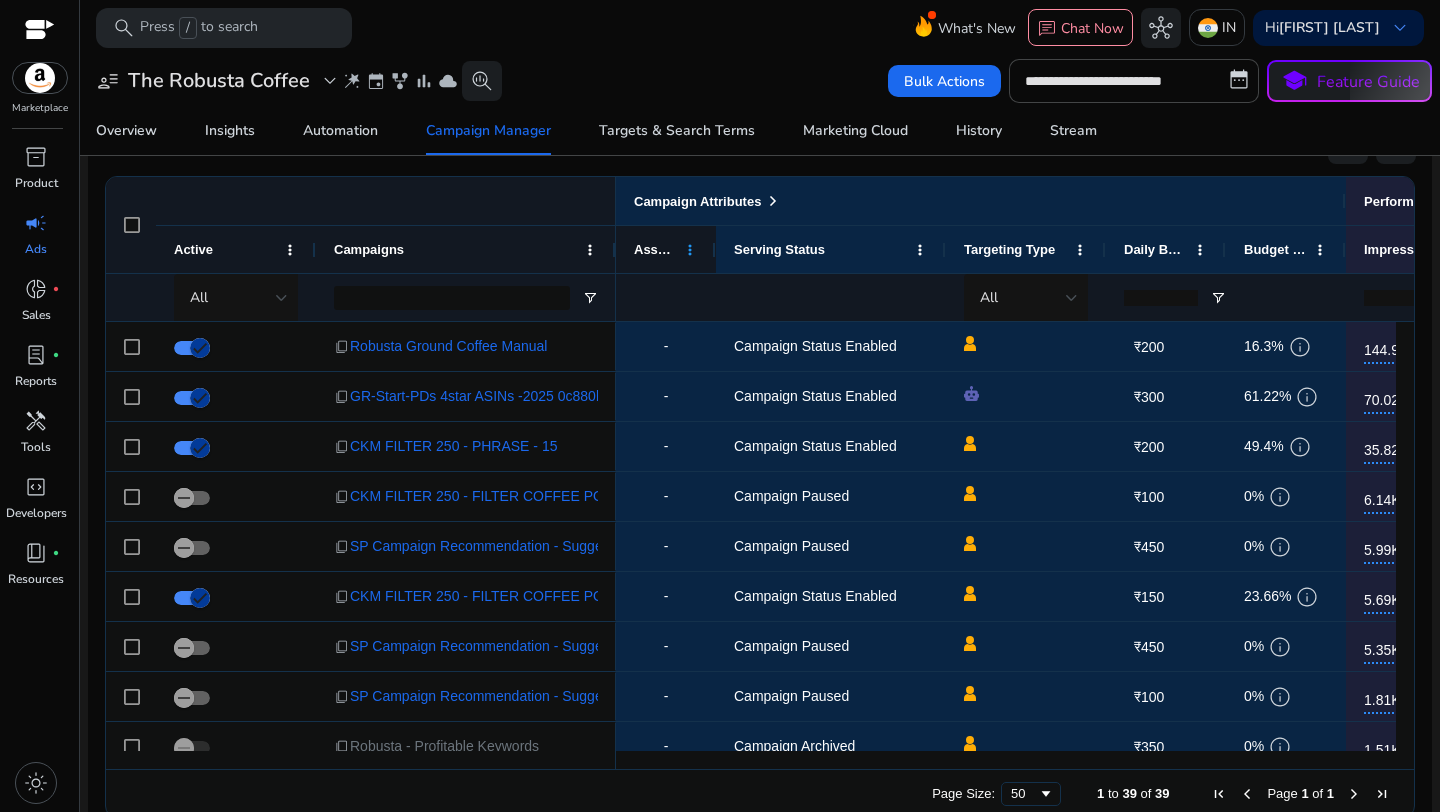 click 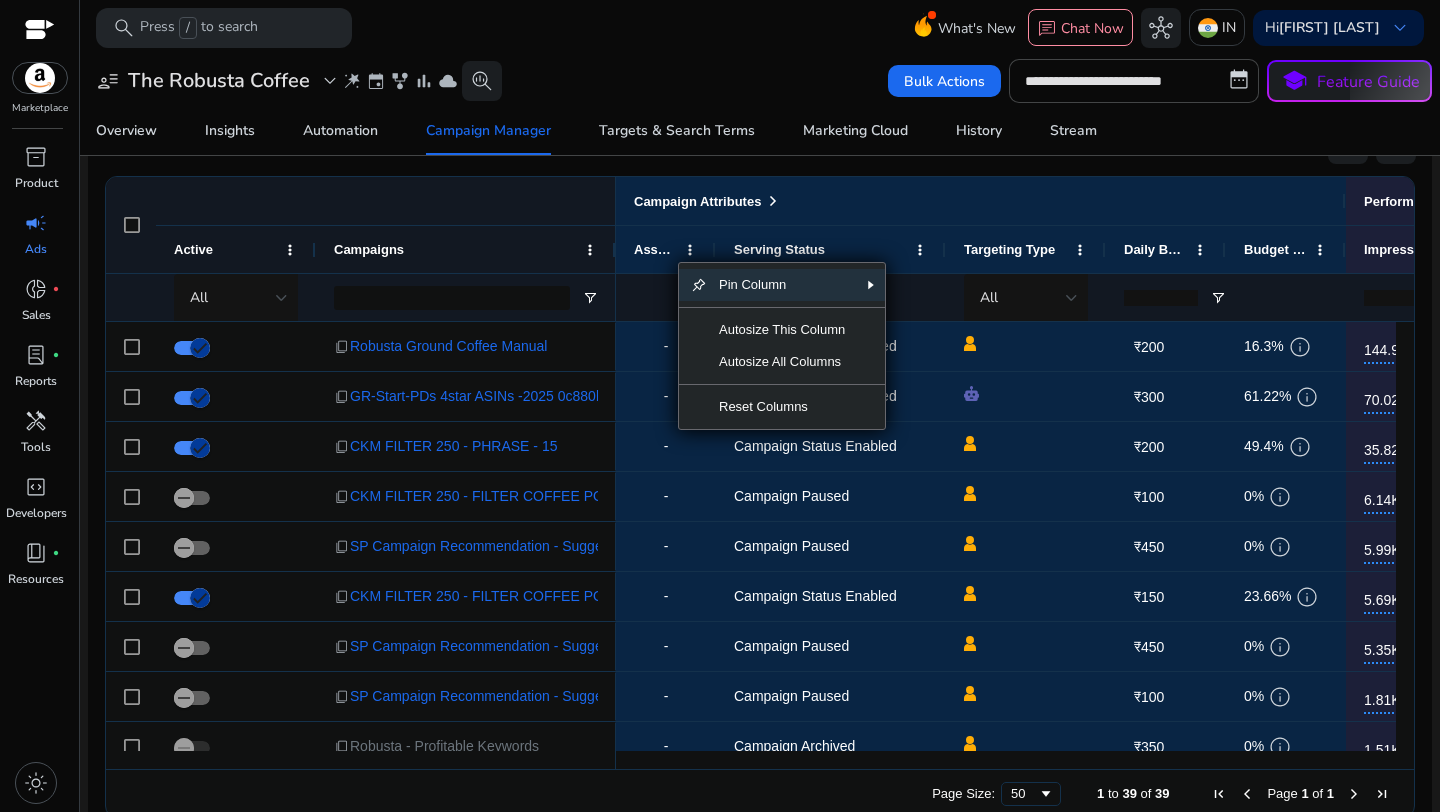 click on "**********" 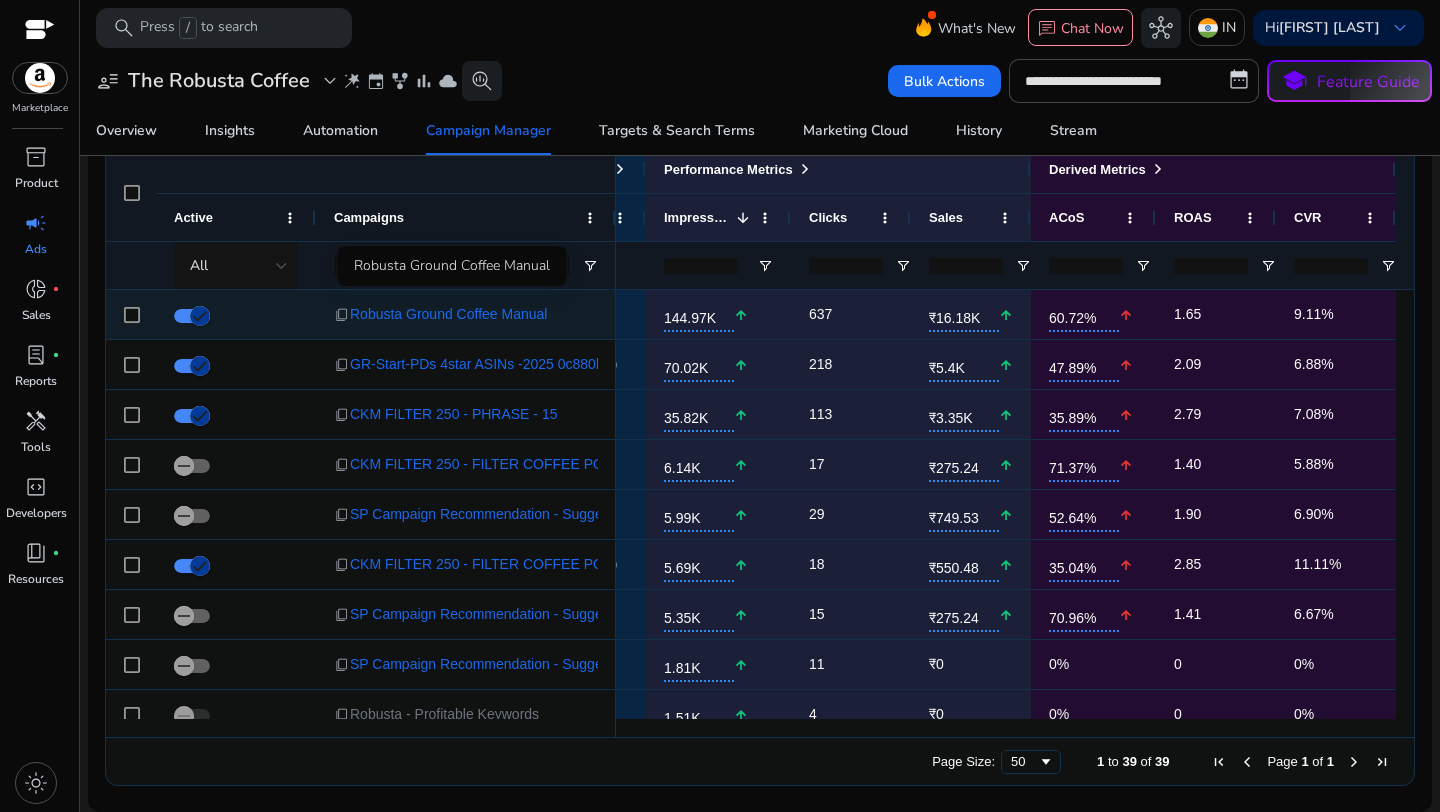 click on "Robusta Ground Coffee Manual" 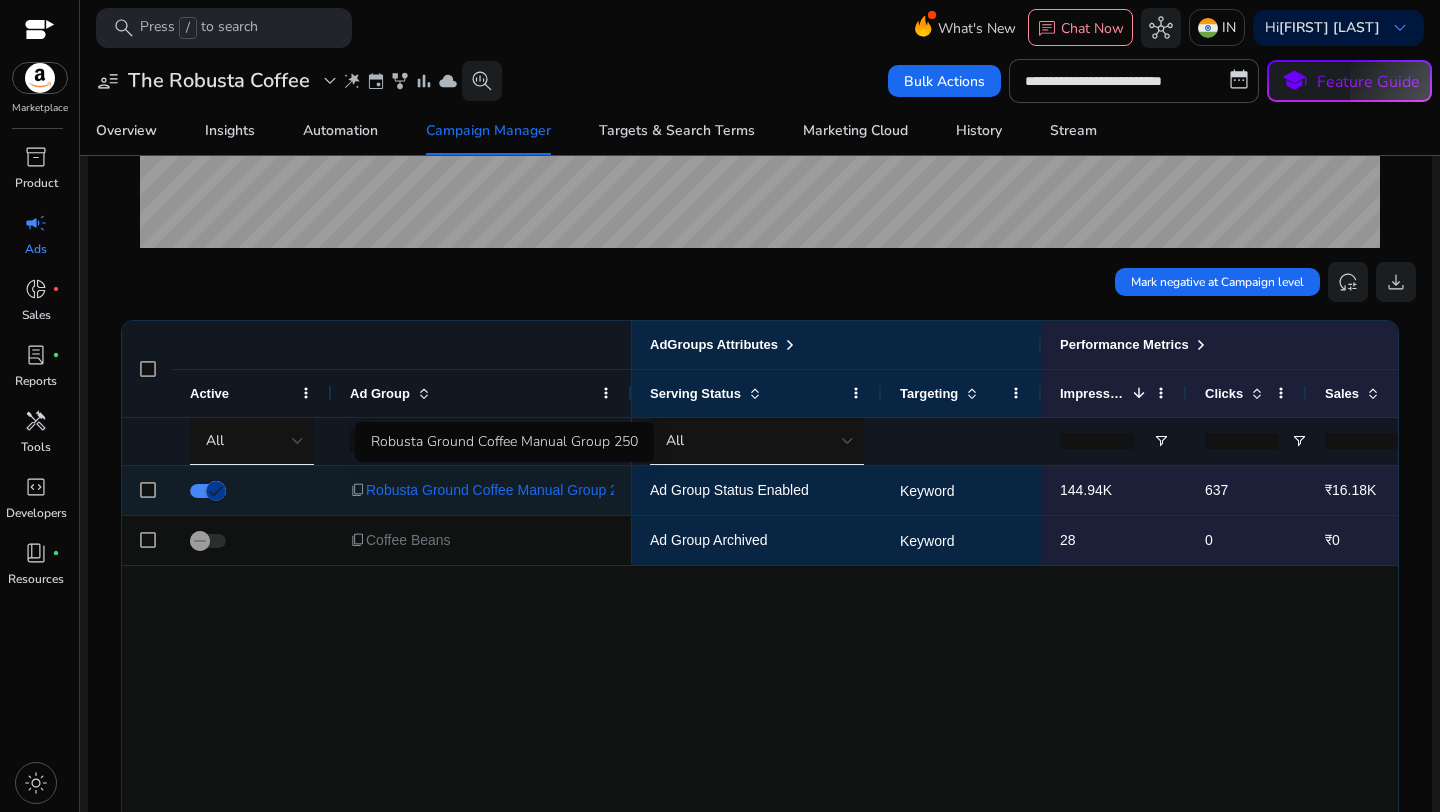 click on "Robusta Ground Coffee Manual Group 250" 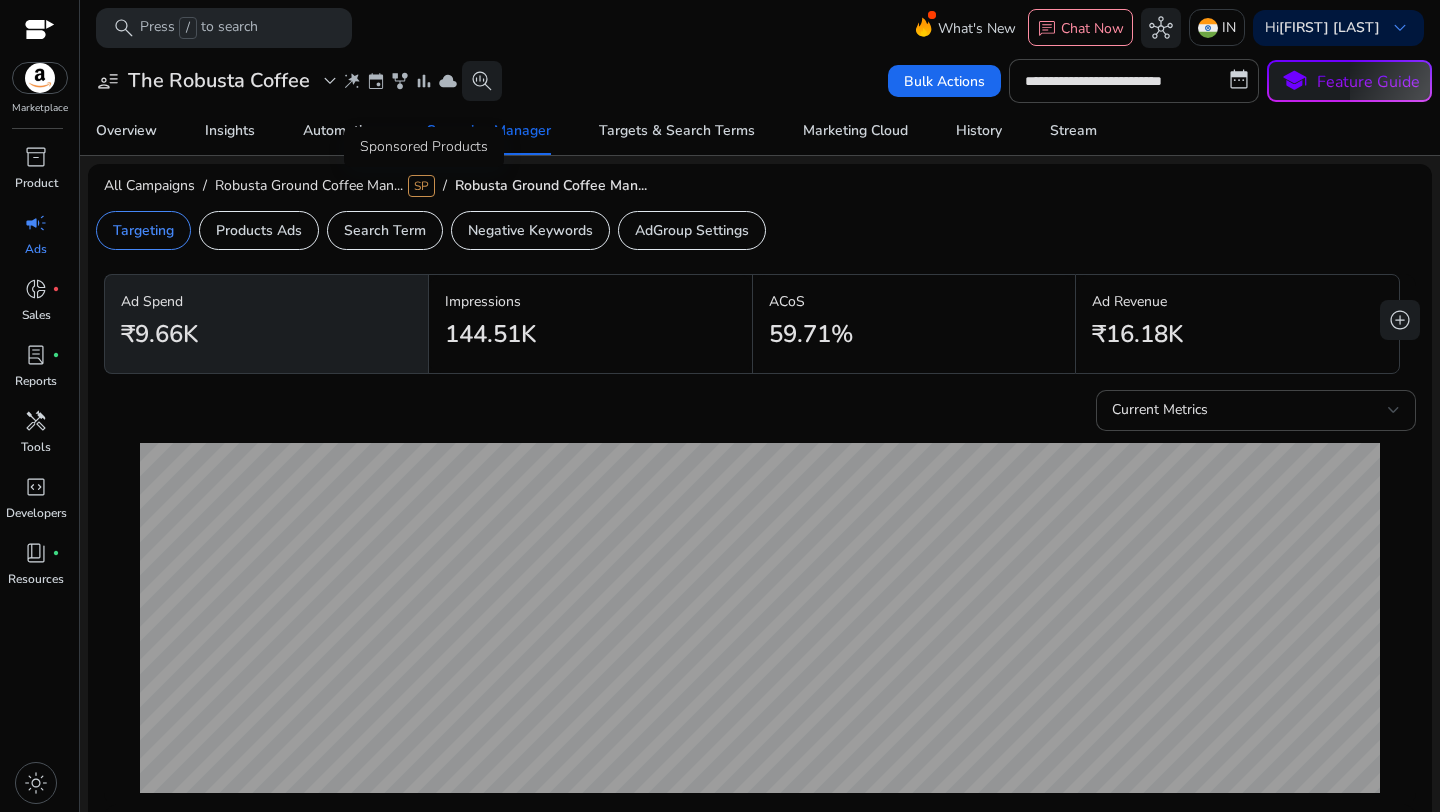 click on "Sponsored Products" at bounding box center (424, 147) 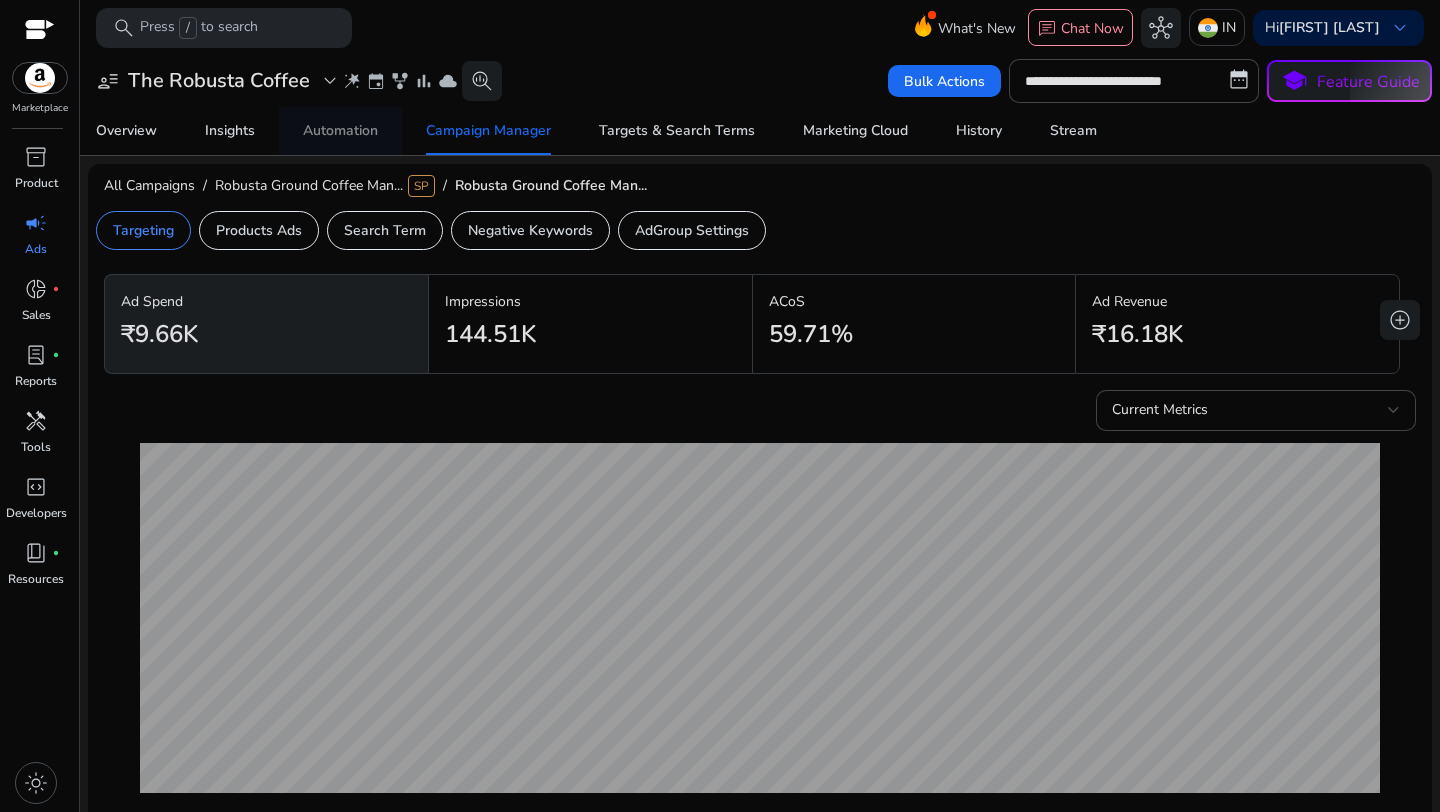 click on "Automation" at bounding box center (340, 131) 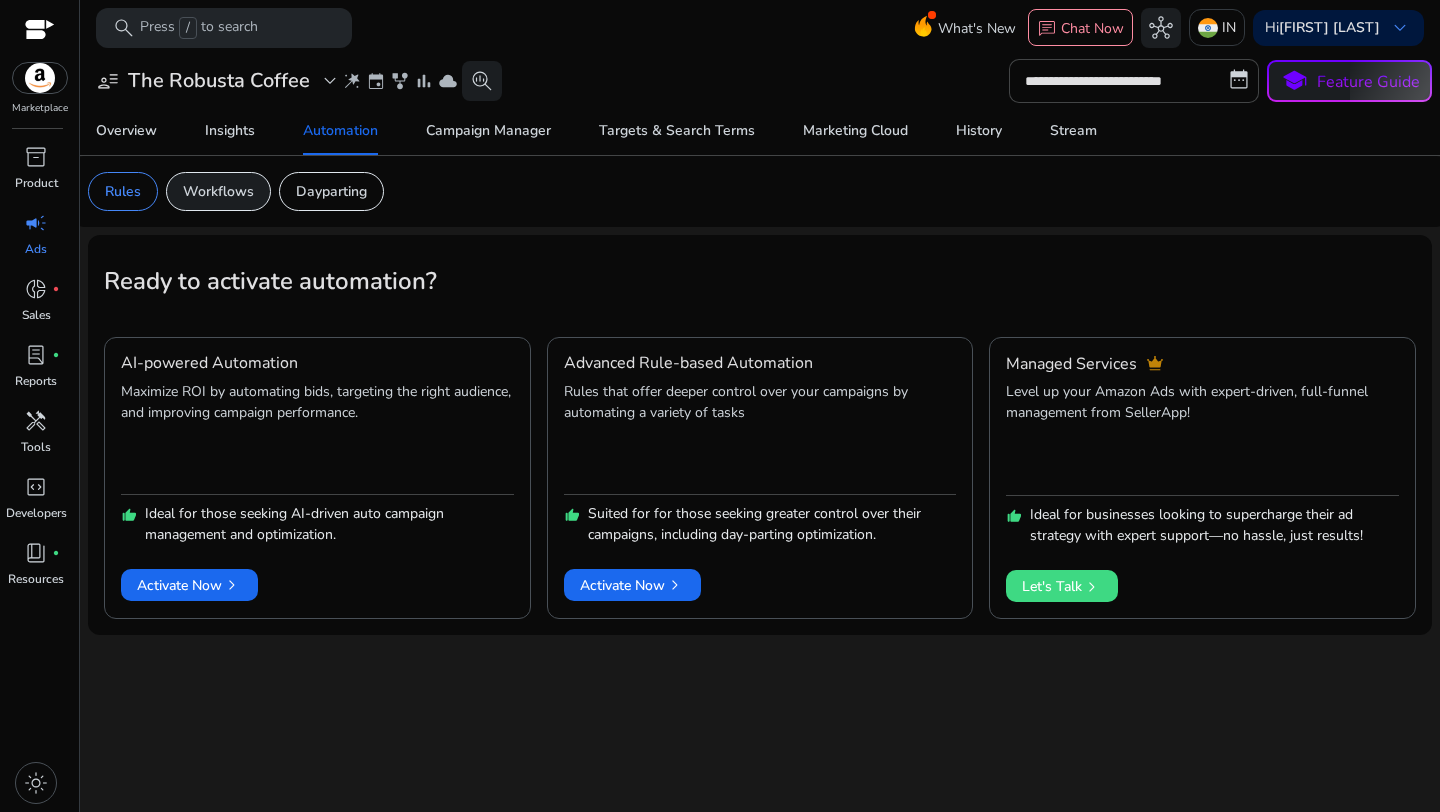 click on "Workflows" 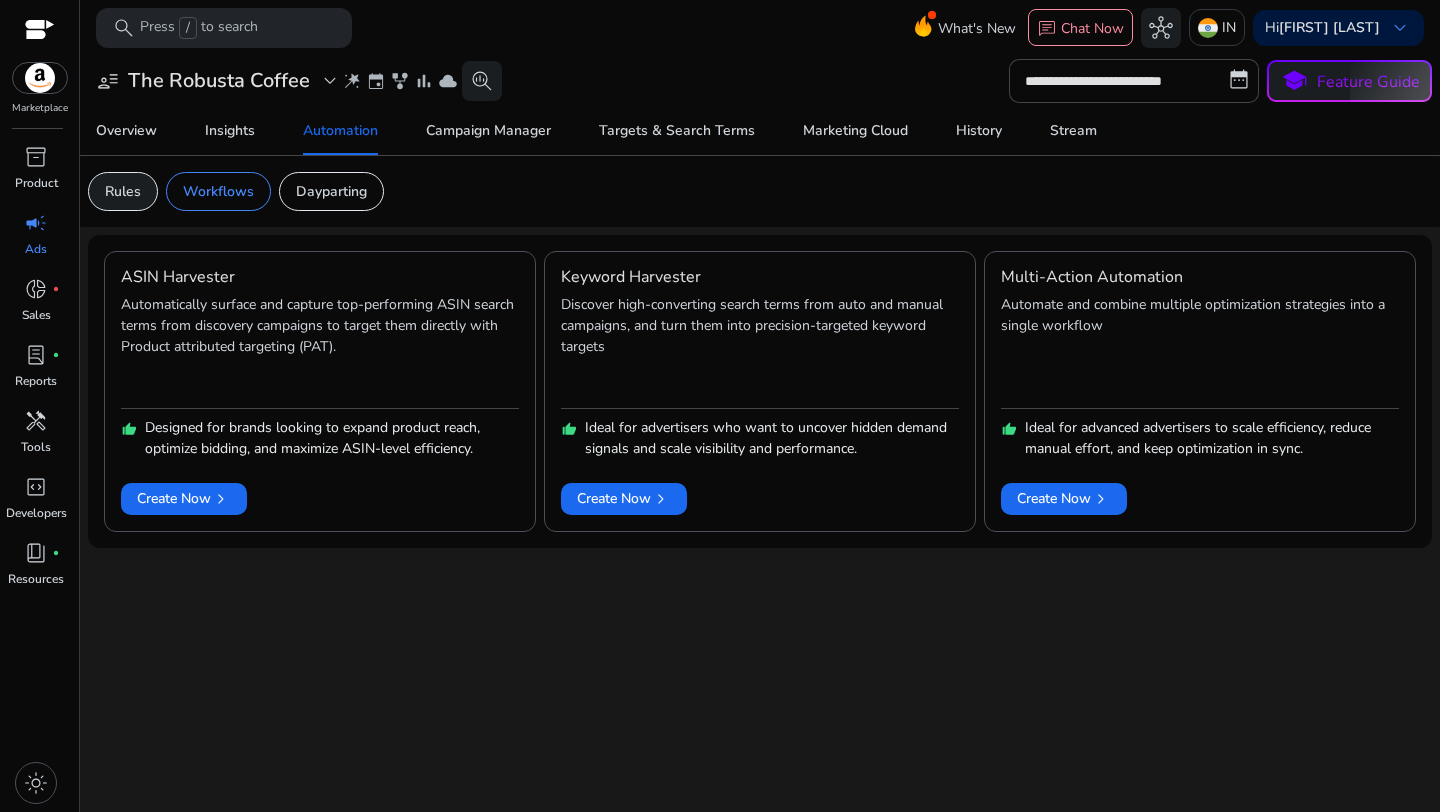 click on "Rules" 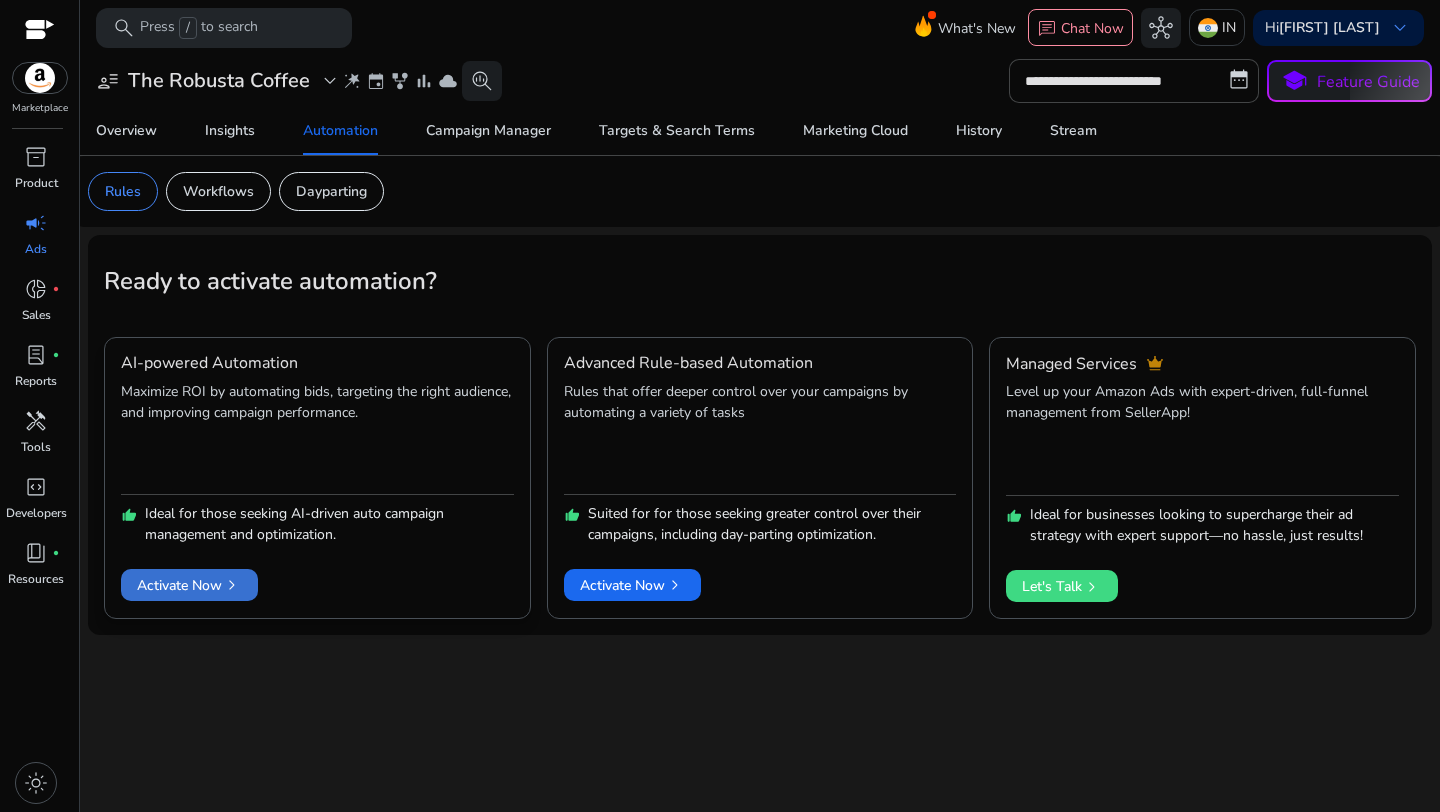 click on "Activate Now   chevron_right" at bounding box center [189, 585] 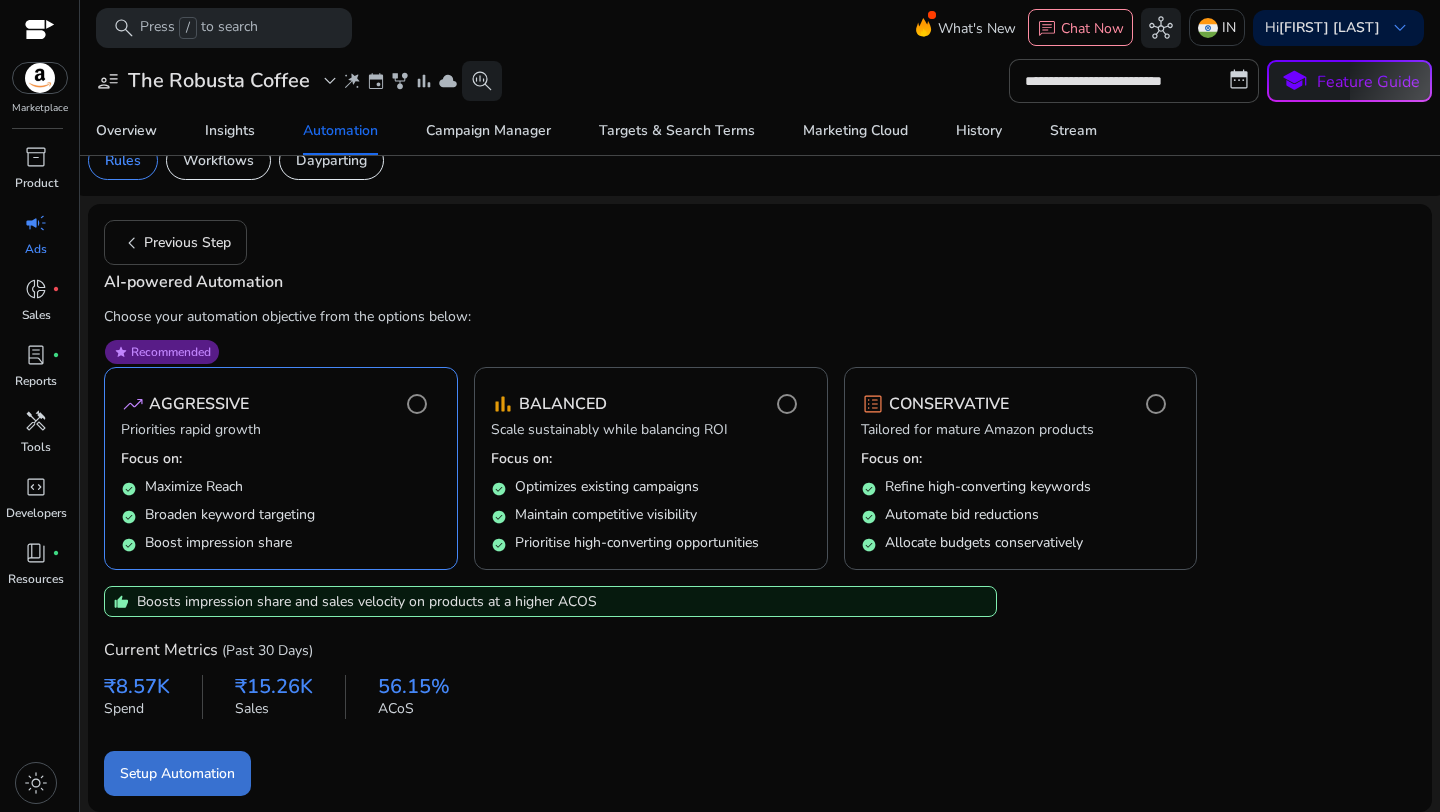 click on "Setup Automation" at bounding box center (177, 773) 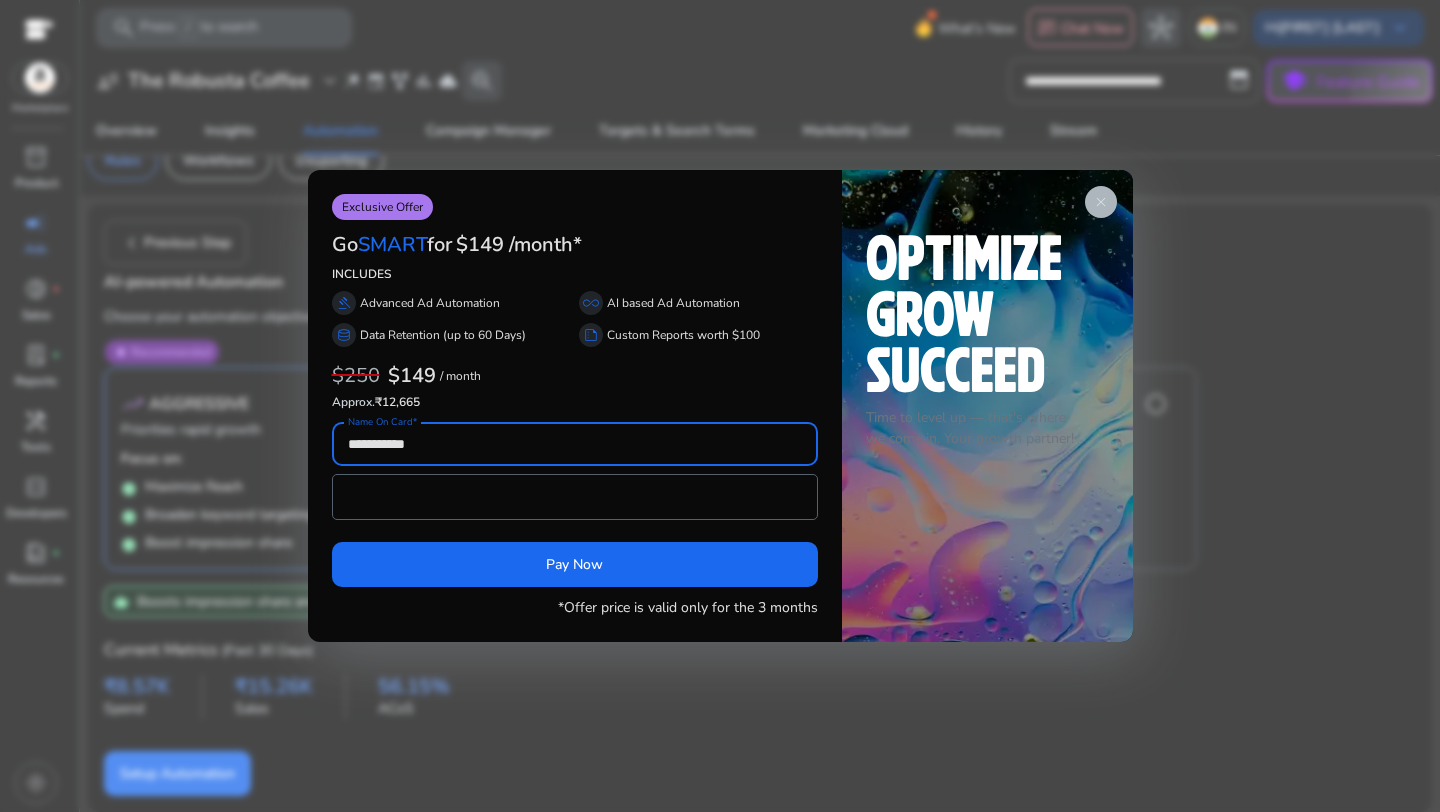 click on "close" at bounding box center [1101, 202] 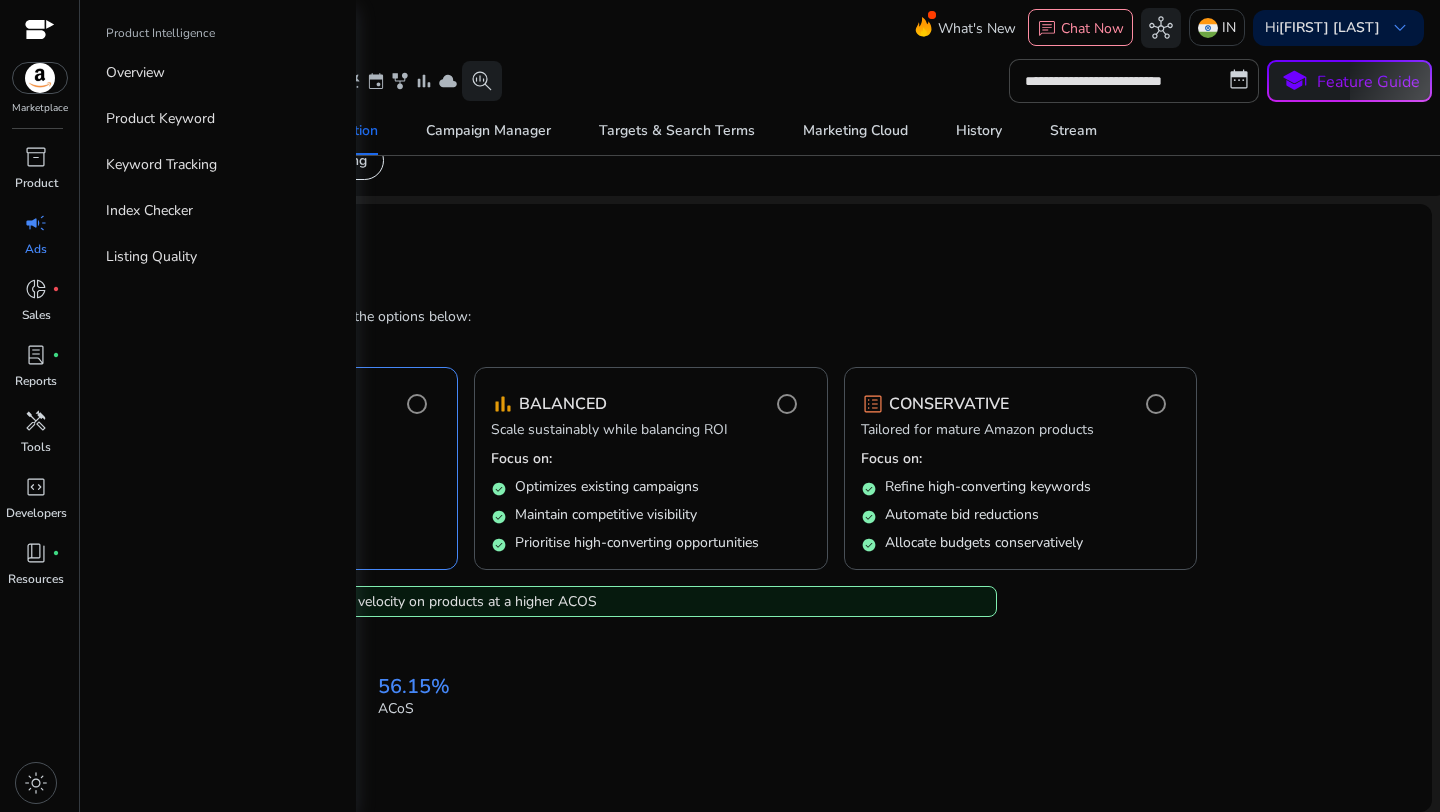 click on "campaign" at bounding box center (36, 223) 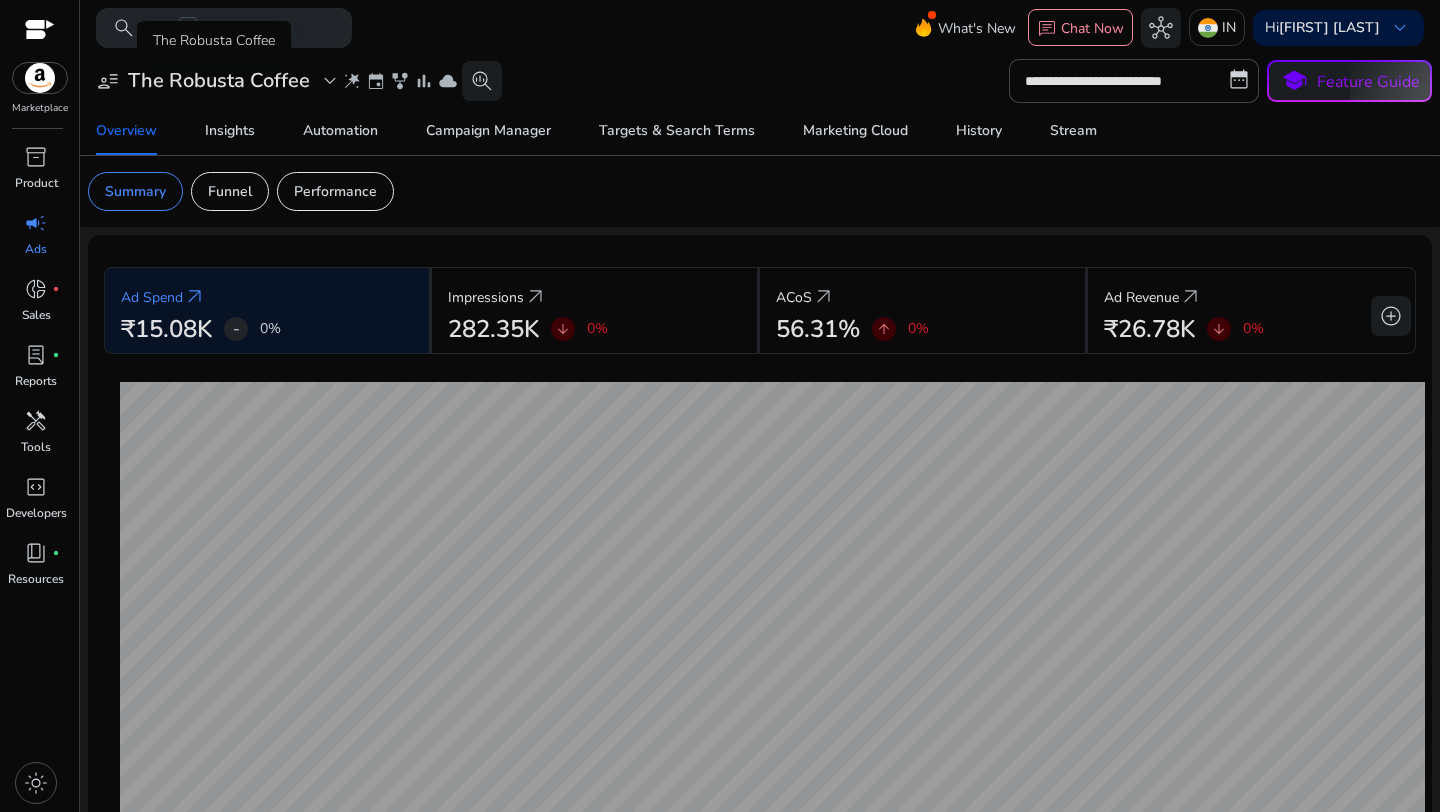 click on "The Robusta Coffee" 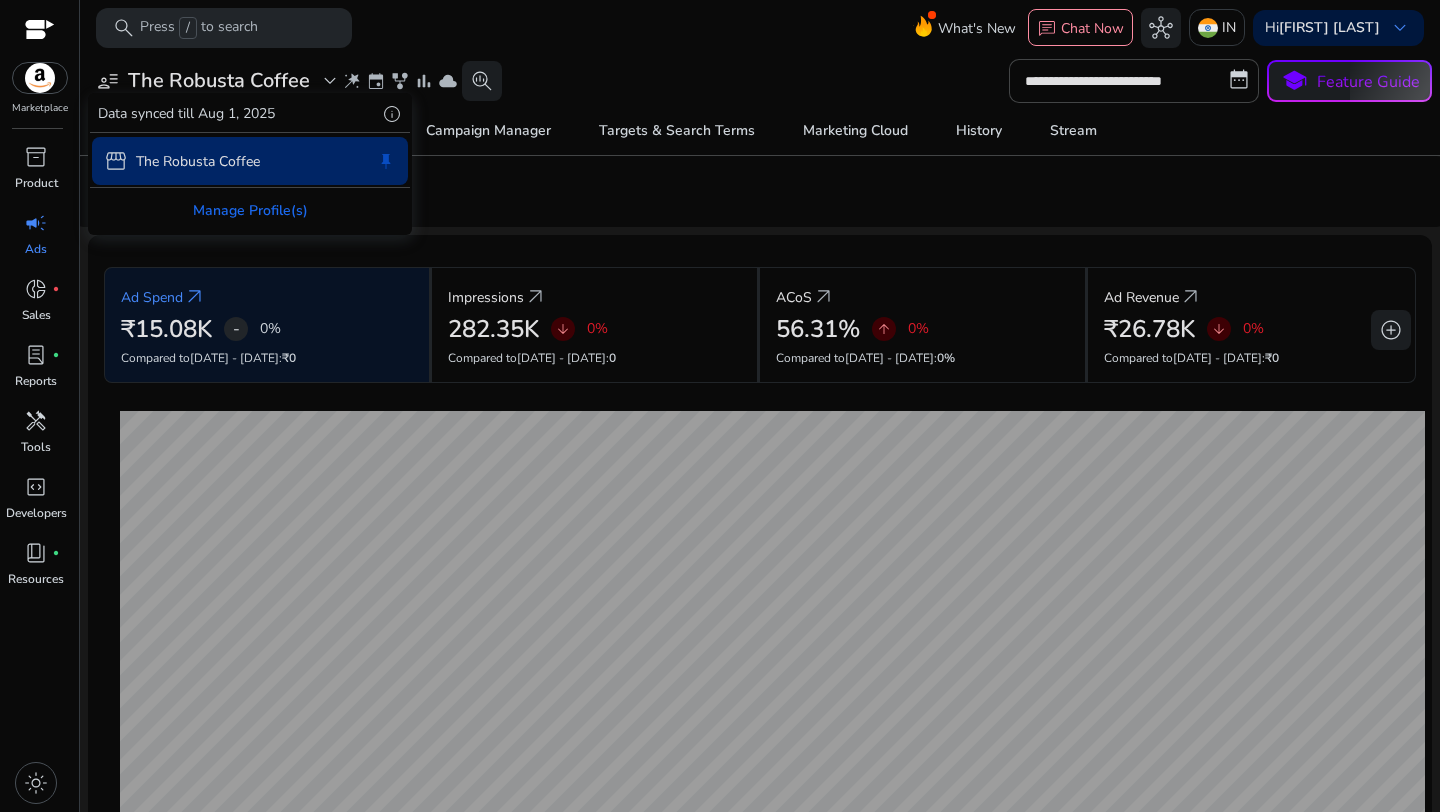 click on "The Robusta Coffee" at bounding box center (198, 161) 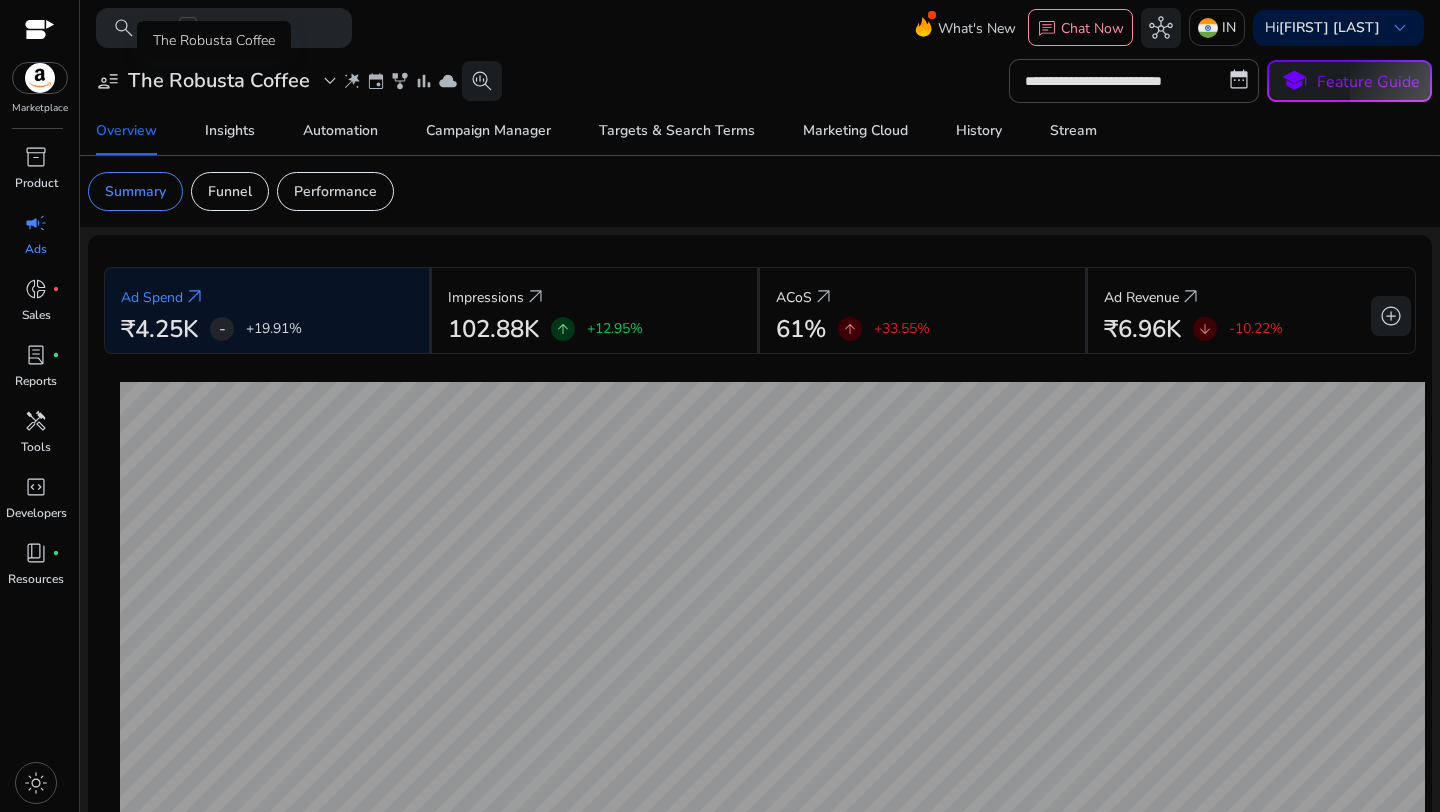 click on "The Robusta Coffee" 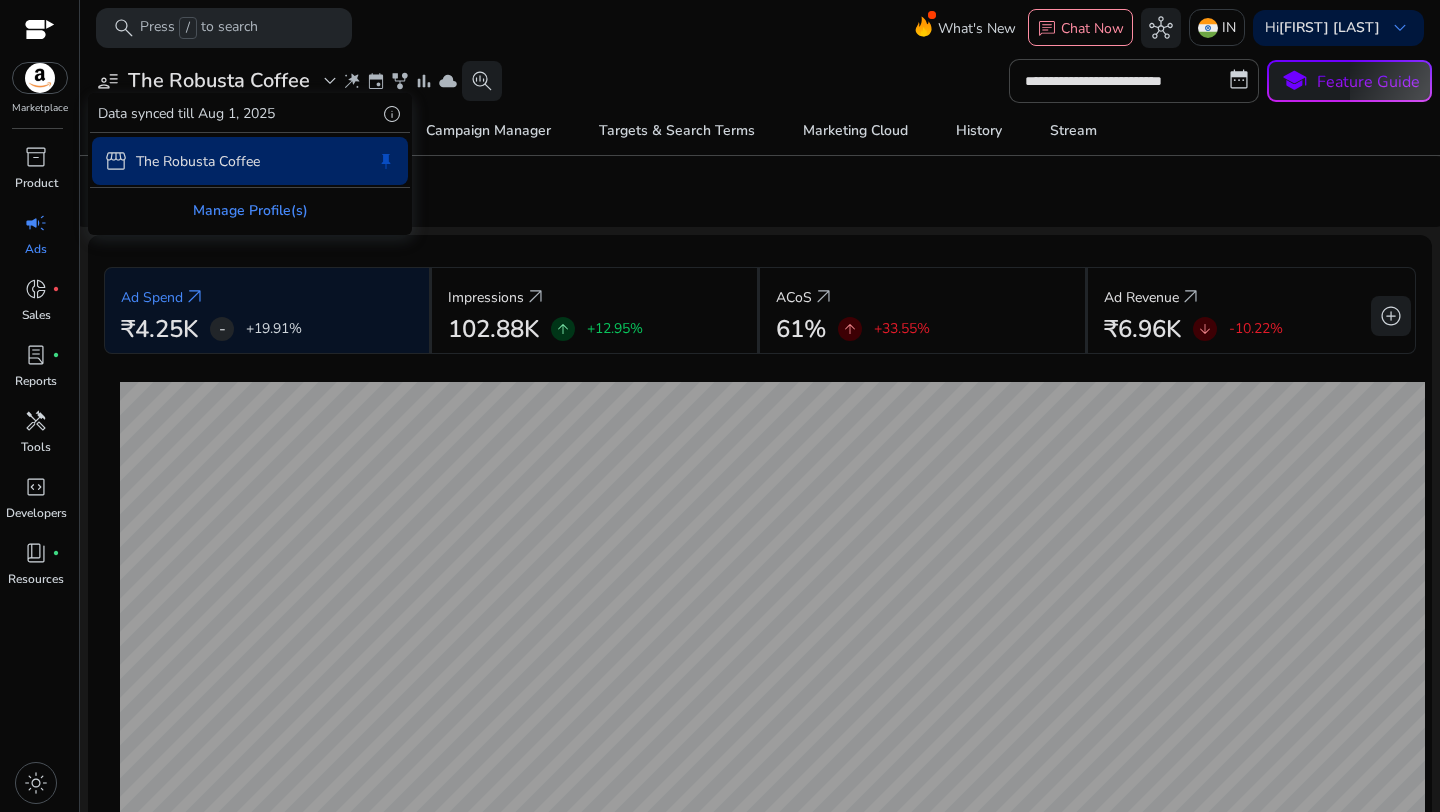 click on "Manage Profile(s)" at bounding box center (250, 210) 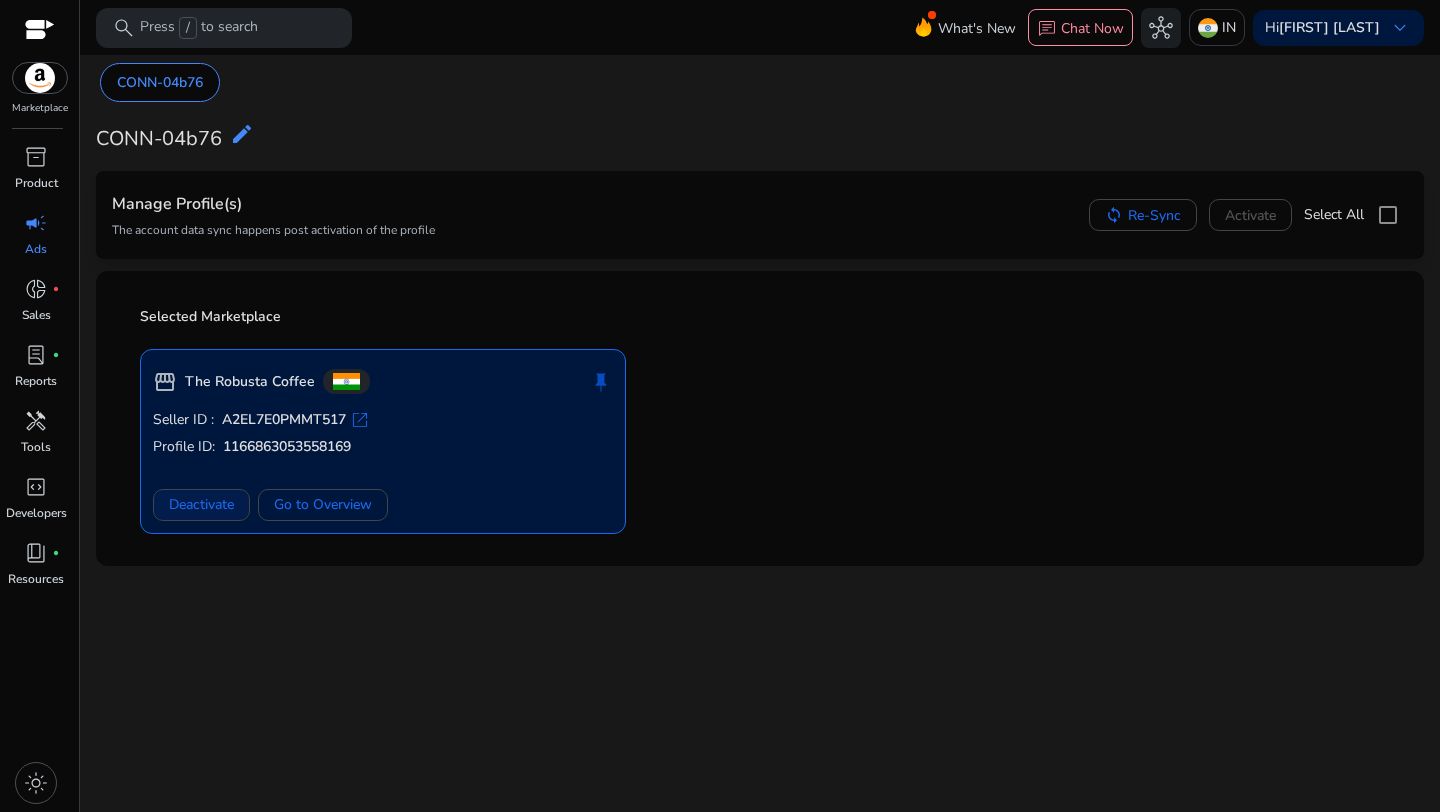 click on "Deactivate" 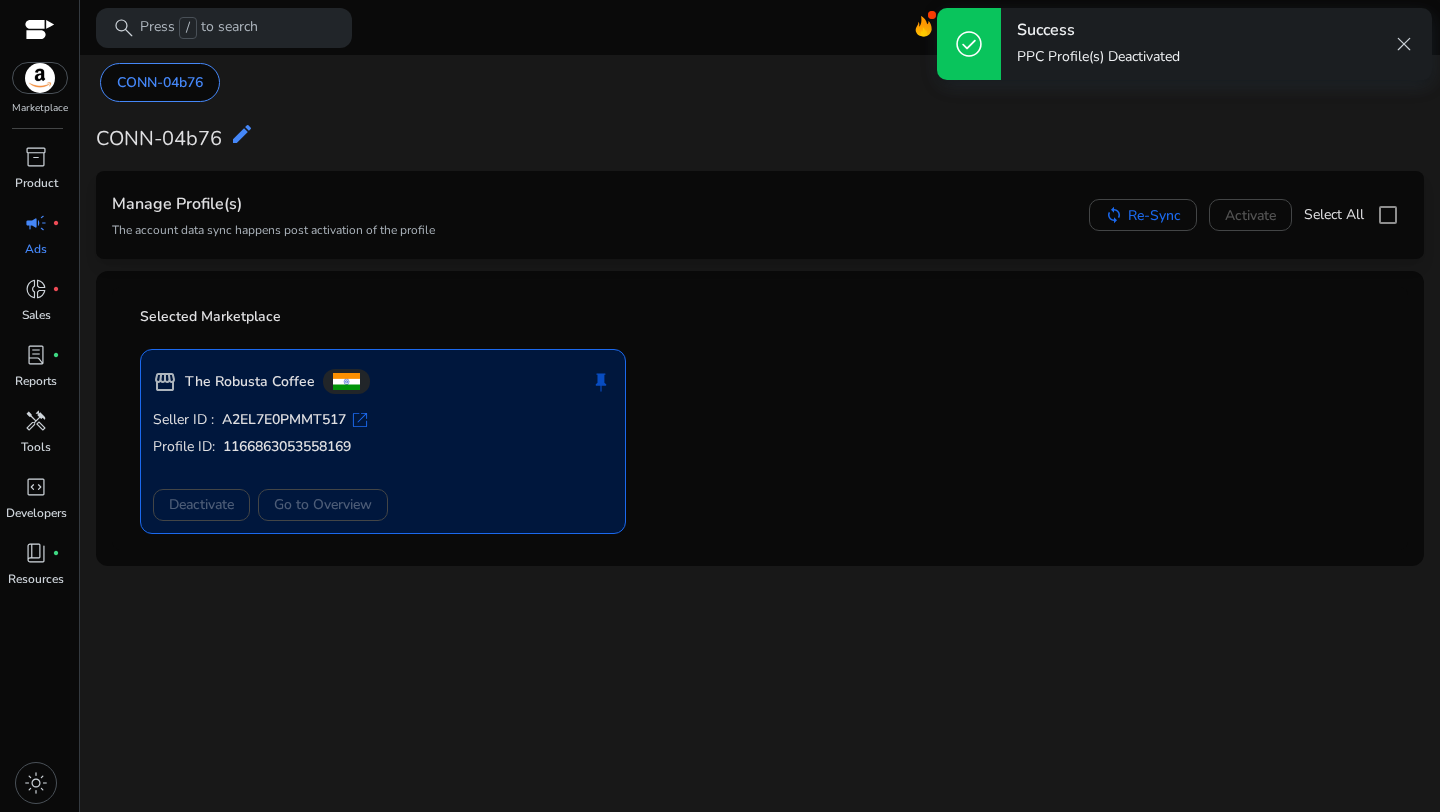 click on "close" at bounding box center [1404, 44] 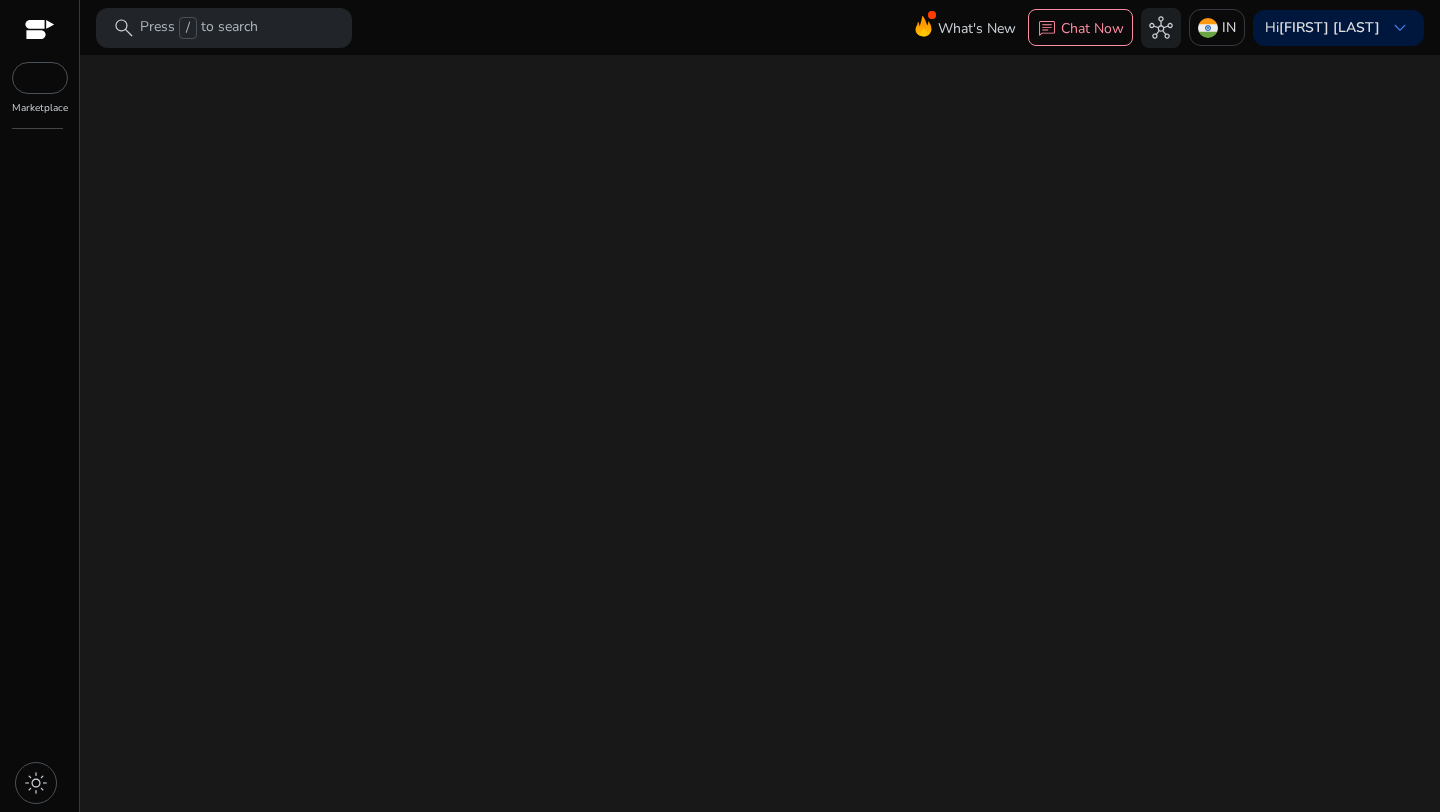 scroll, scrollTop: 0, scrollLeft: 0, axis: both 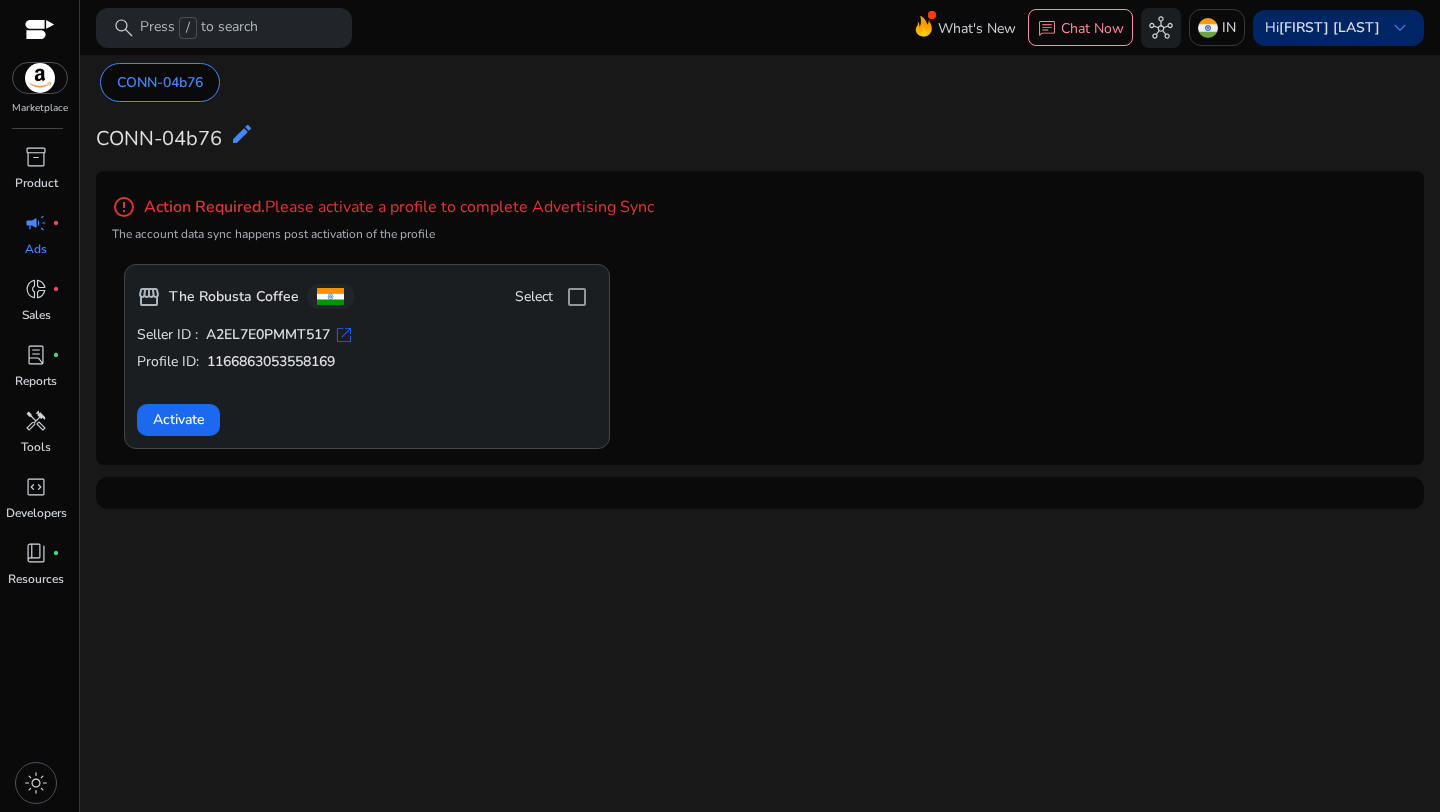 click on "[FIRST] [LAST]" at bounding box center (1329, 27) 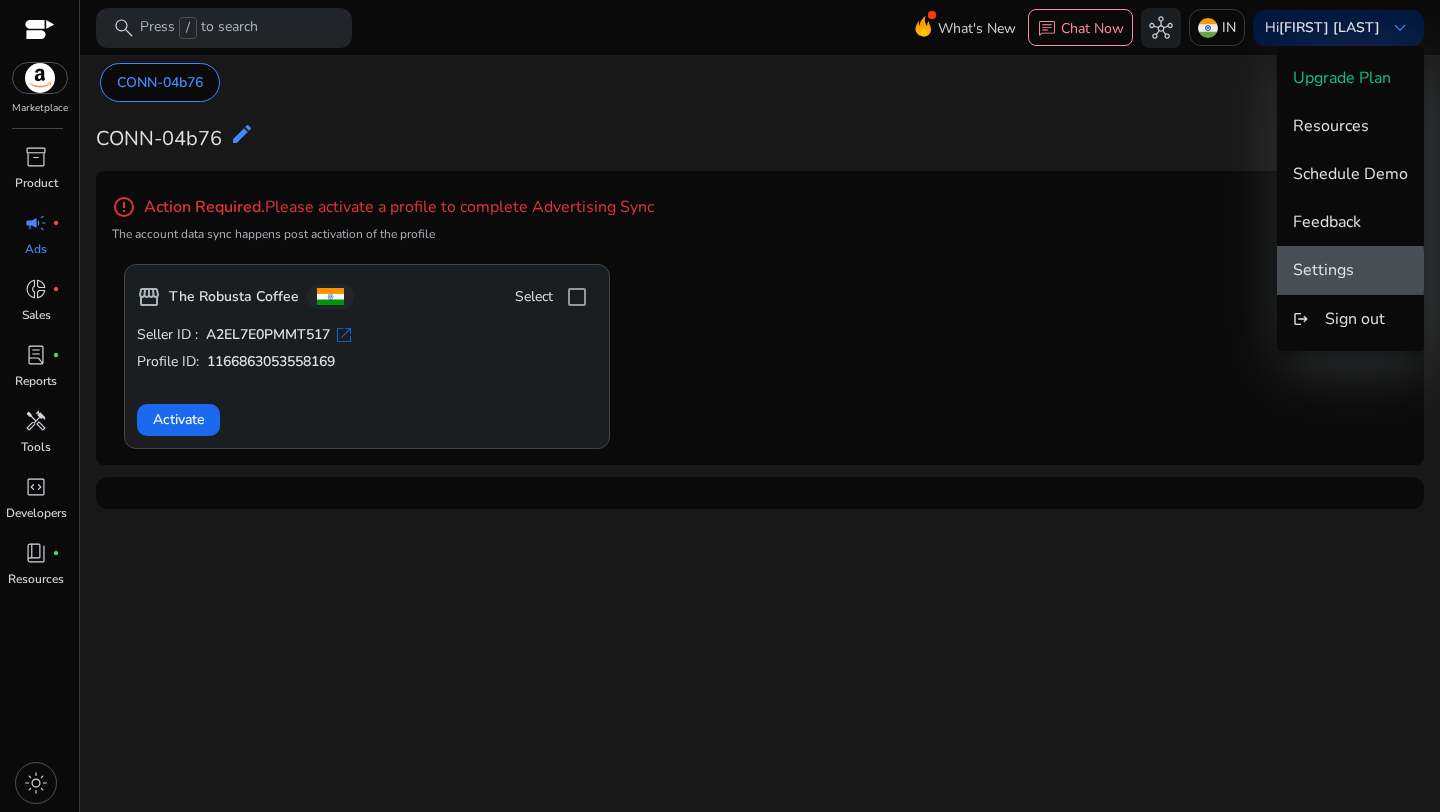 click on "Settings" at bounding box center [1323, 270] 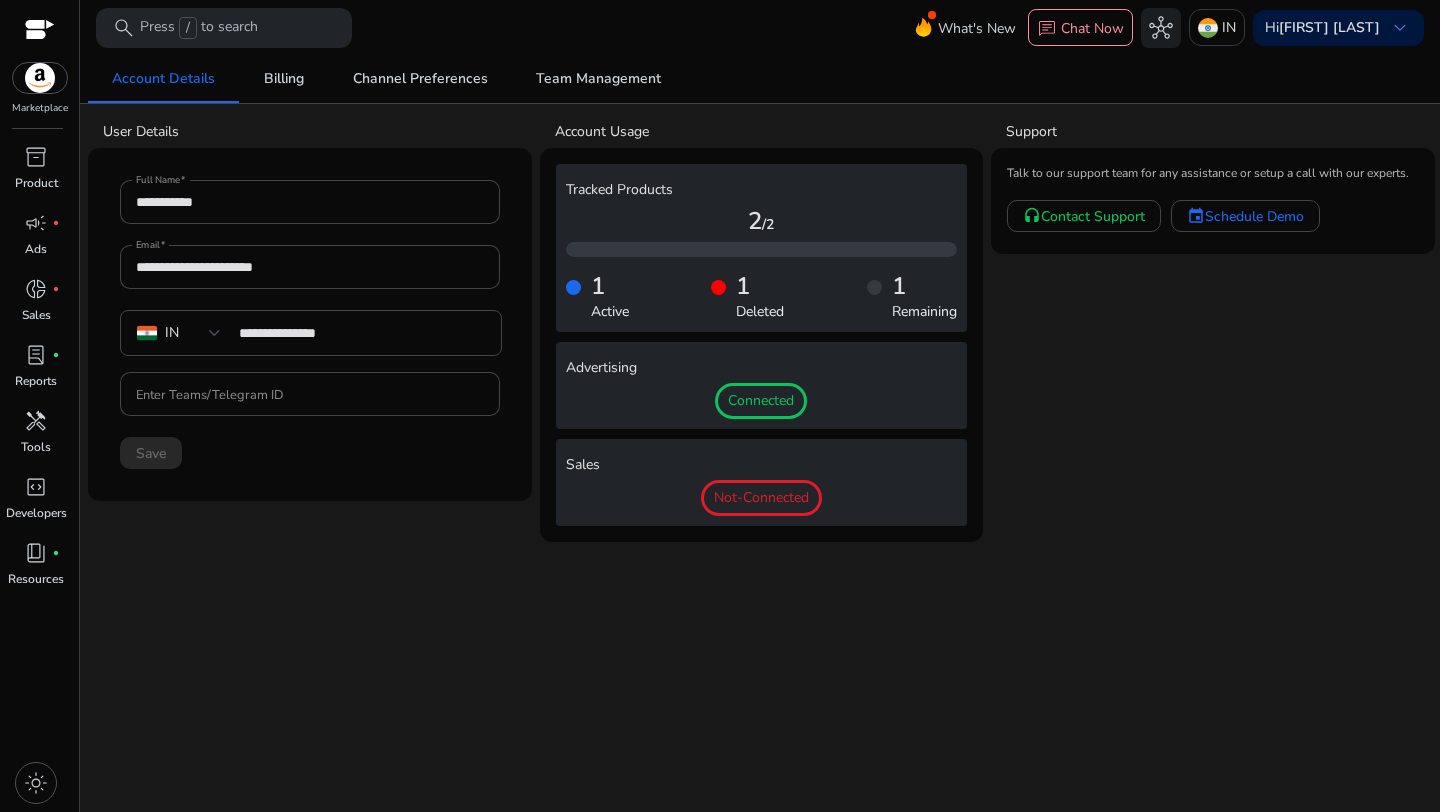 click on "Connected" 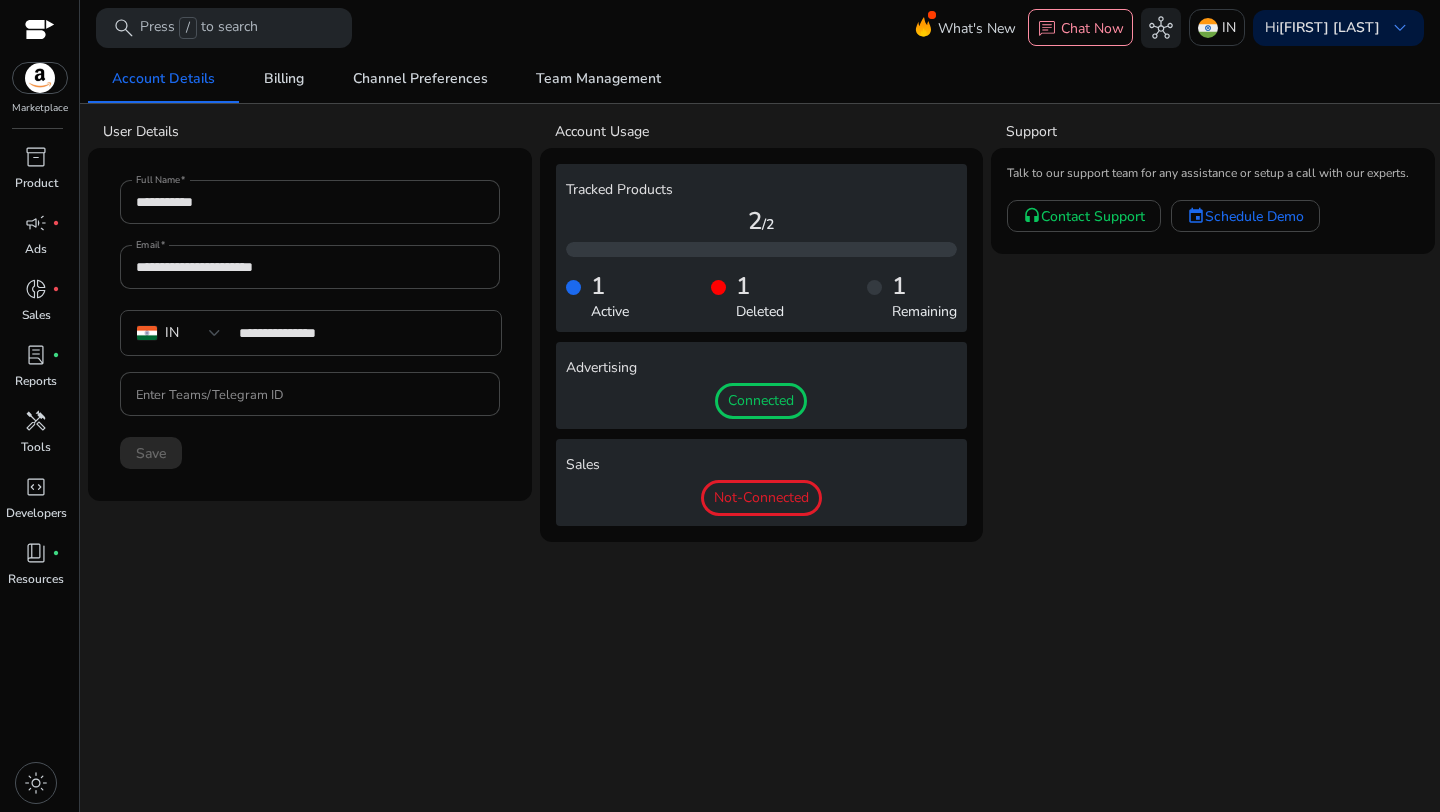 click on "Connected" 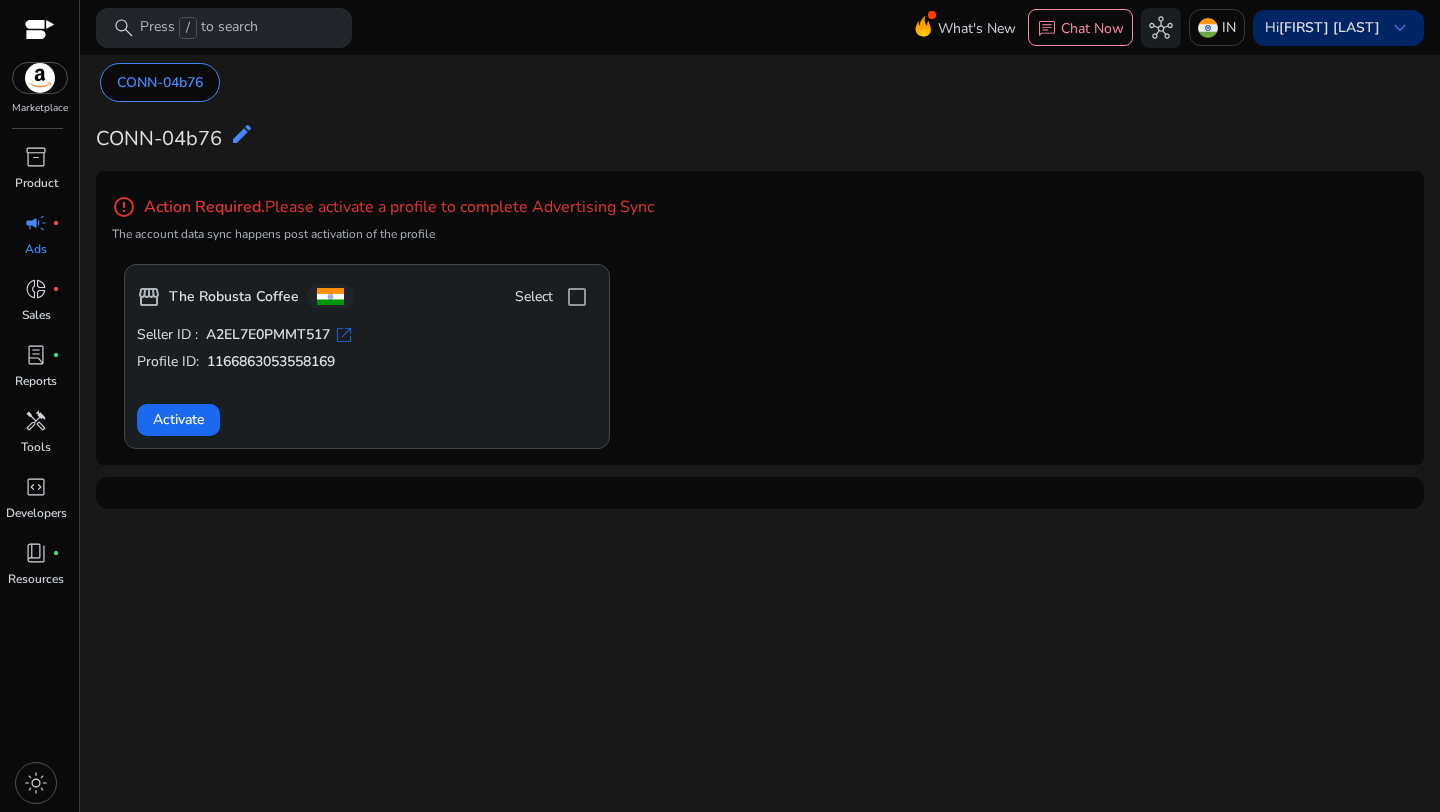 click on "Hi  [FIRST] [LAST]  keyboard_arrow_down" at bounding box center [1338, 28] 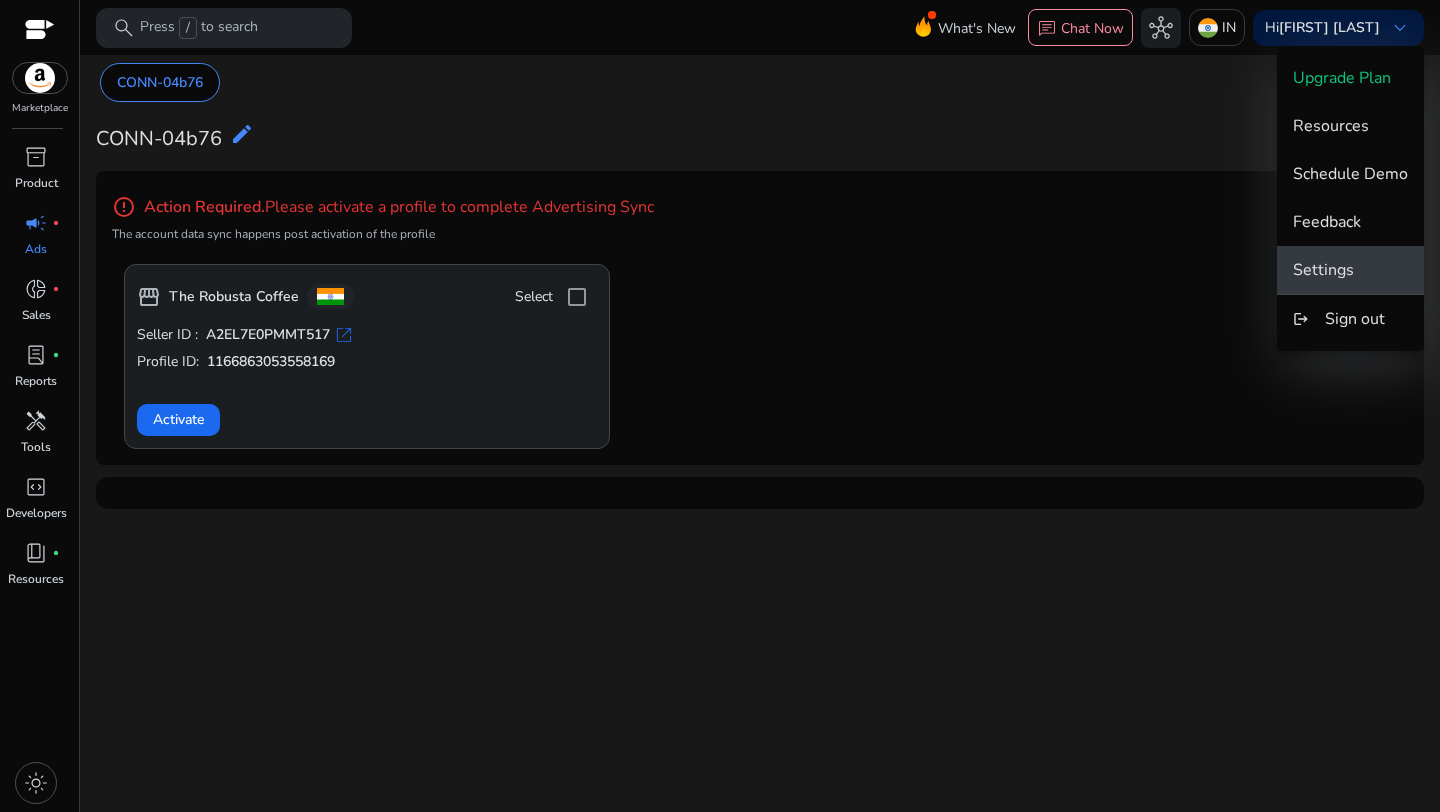 click on "Settings" at bounding box center (1350, 270) 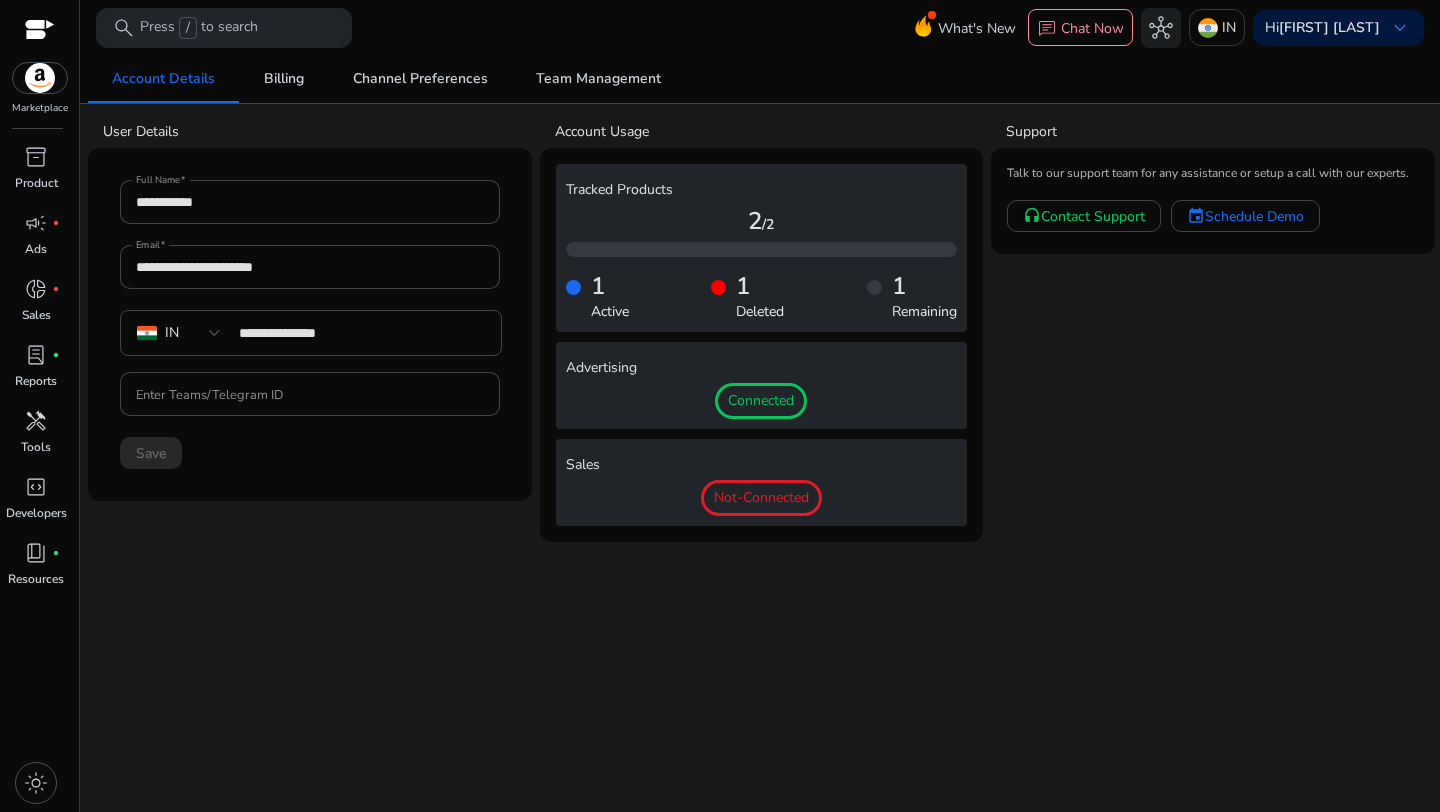 scroll, scrollTop: 0, scrollLeft: 0, axis: both 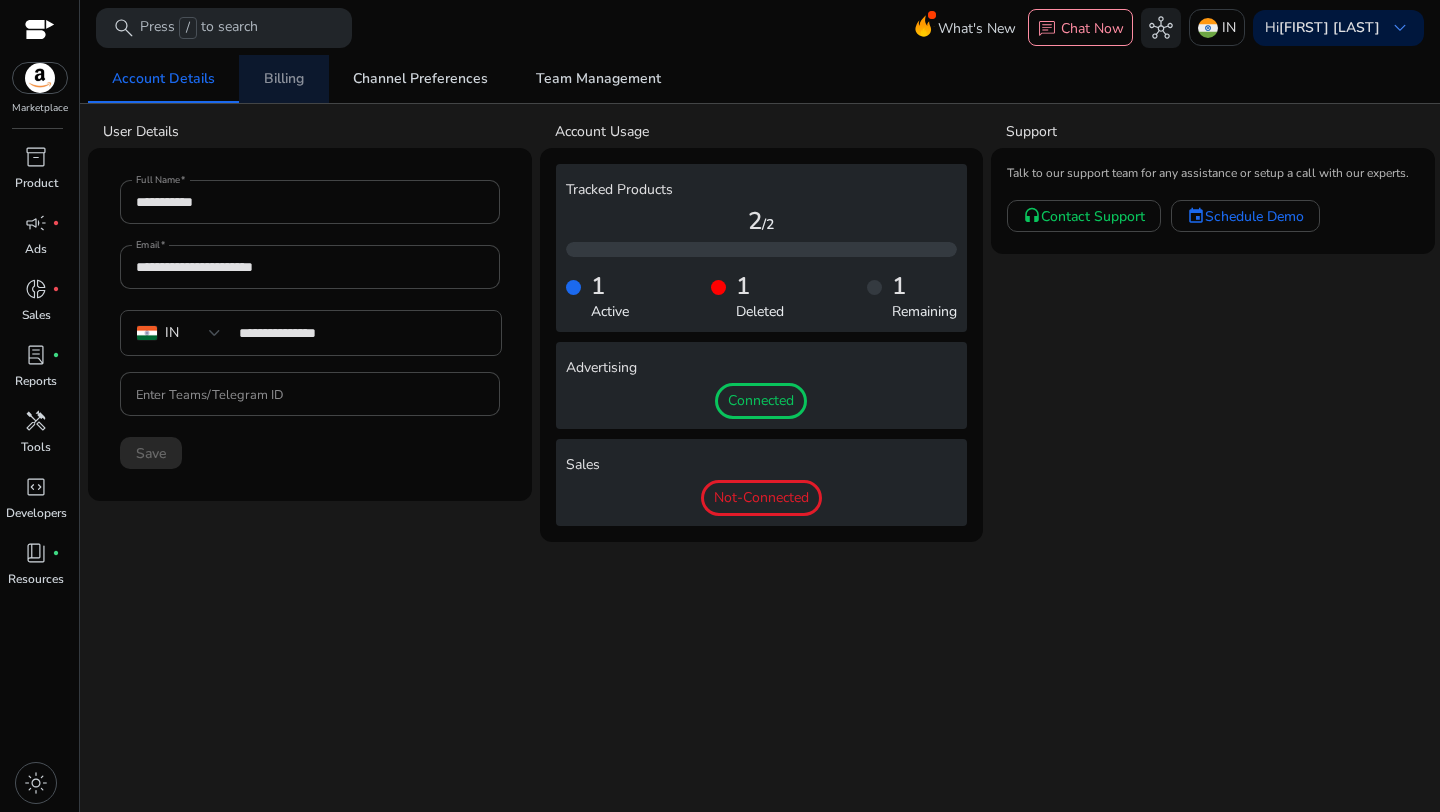 click on "Billing" at bounding box center (284, 79) 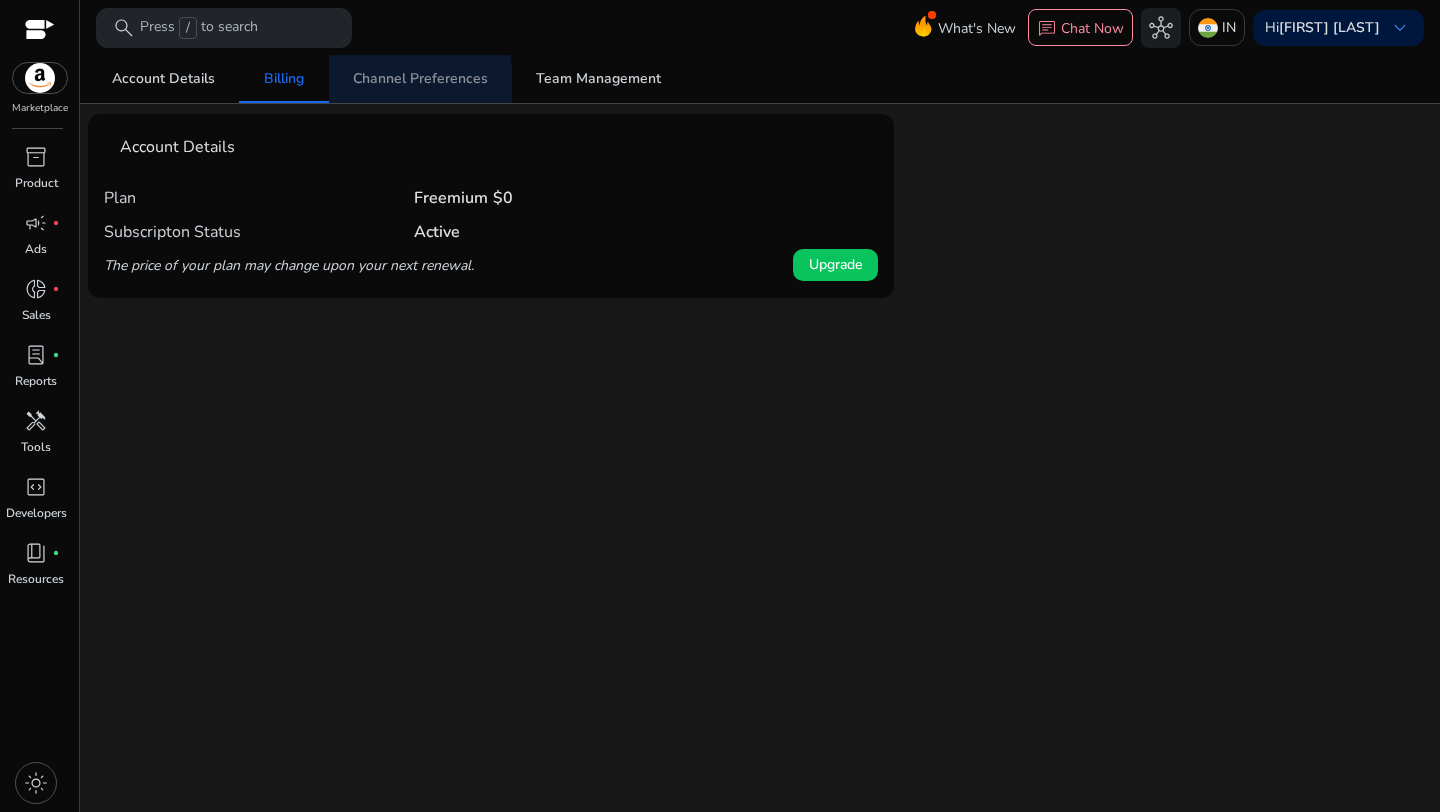 click on "Channel Preferences" at bounding box center [420, 79] 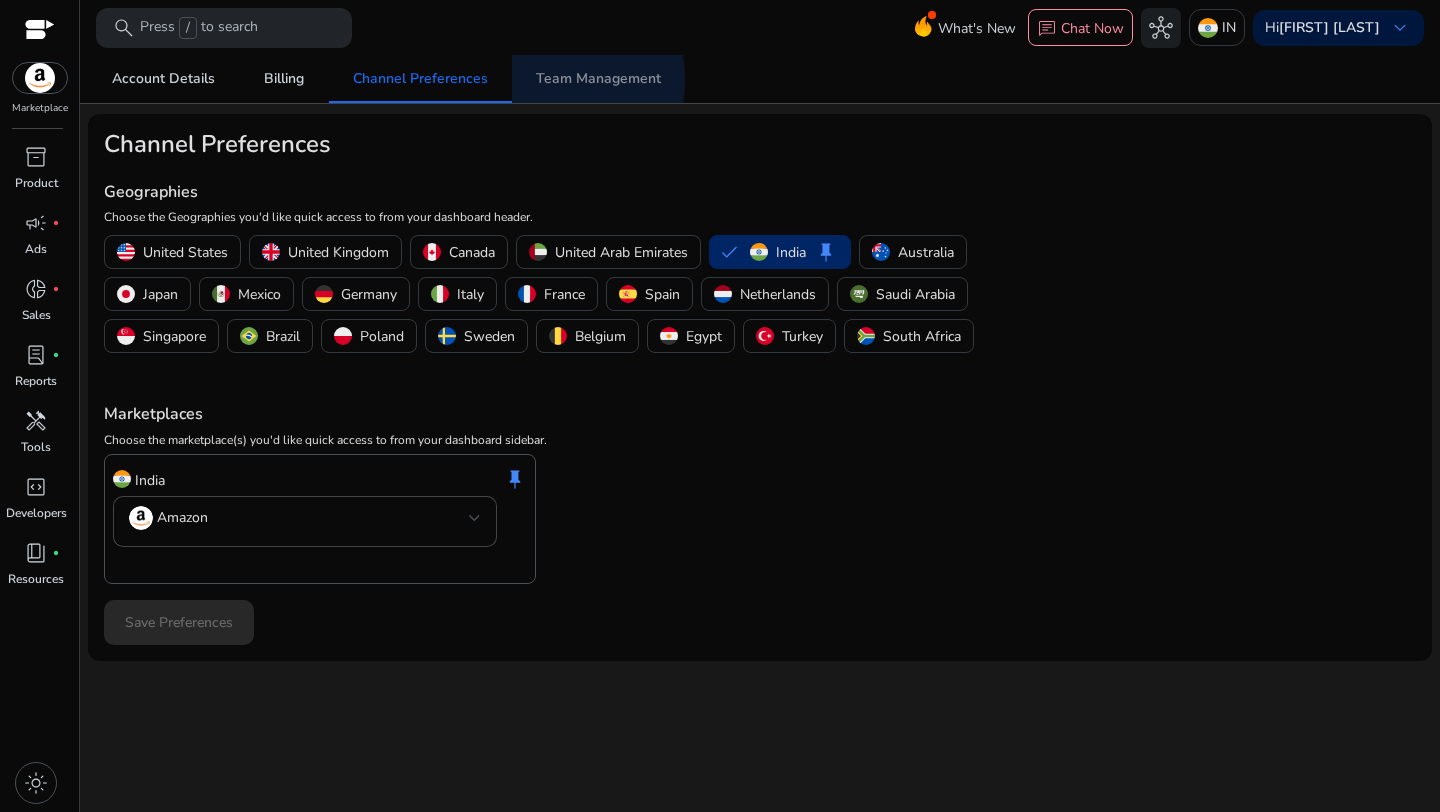 click on "Team Management" at bounding box center (598, 79) 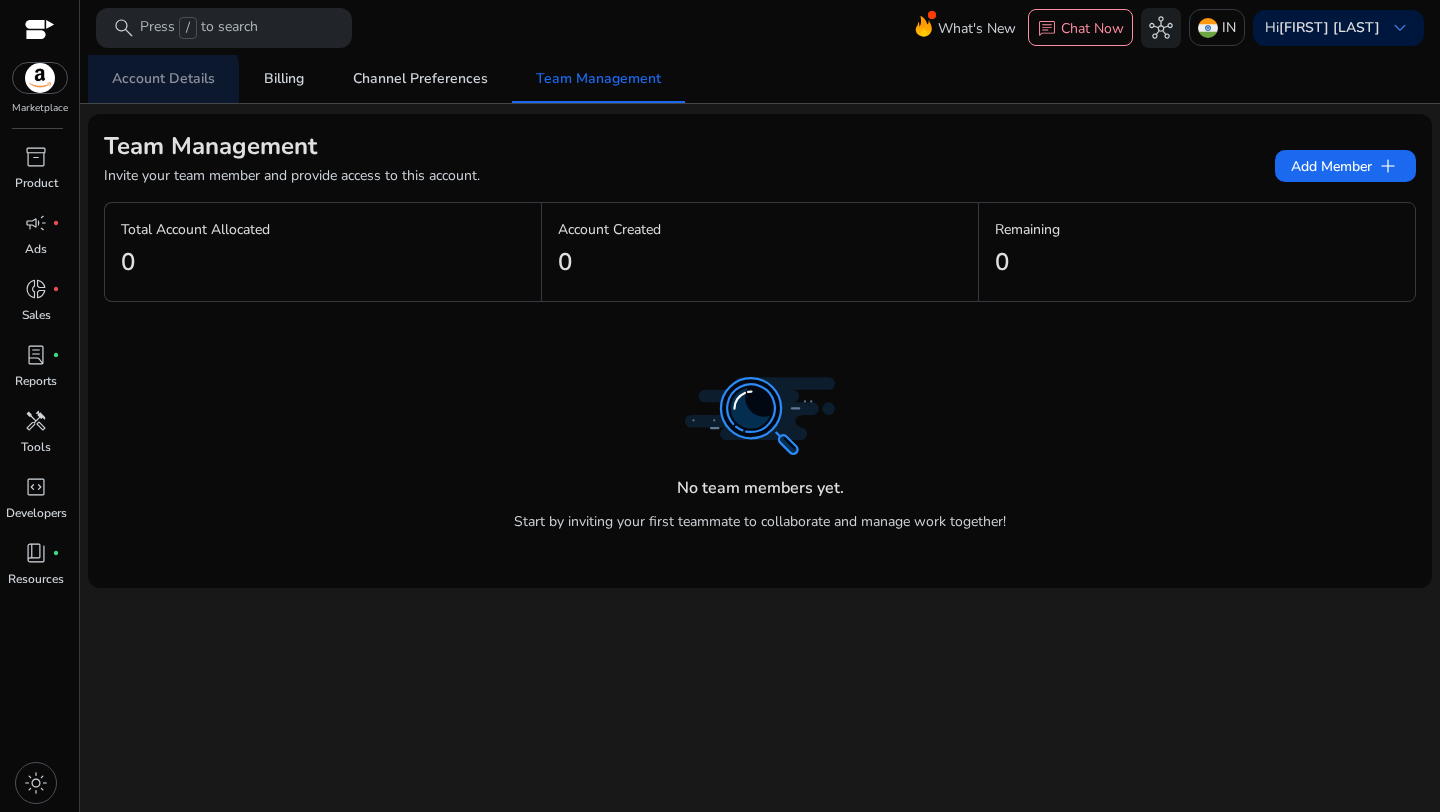 click on "Account Details" at bounding box center [163, 79] 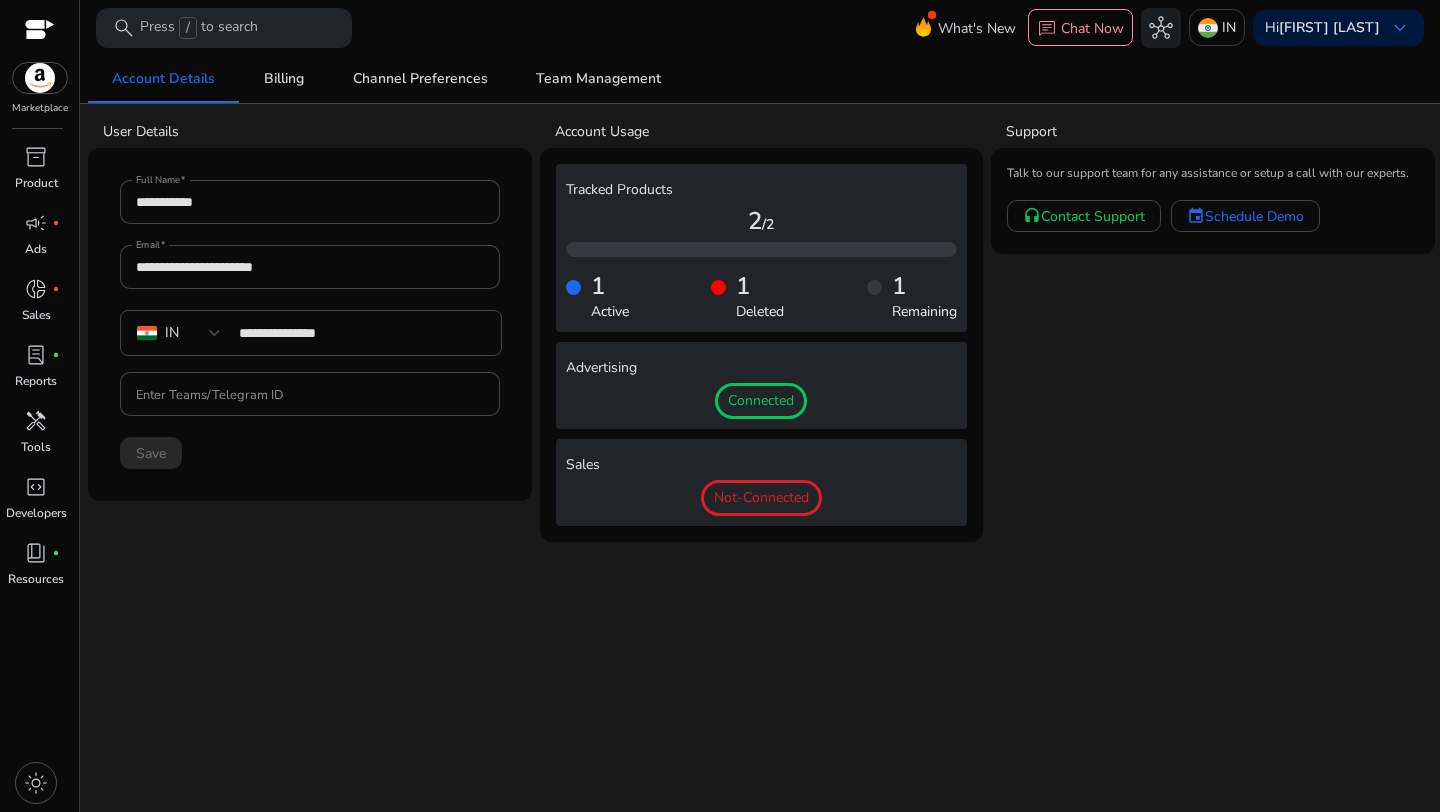 click on "Connected" 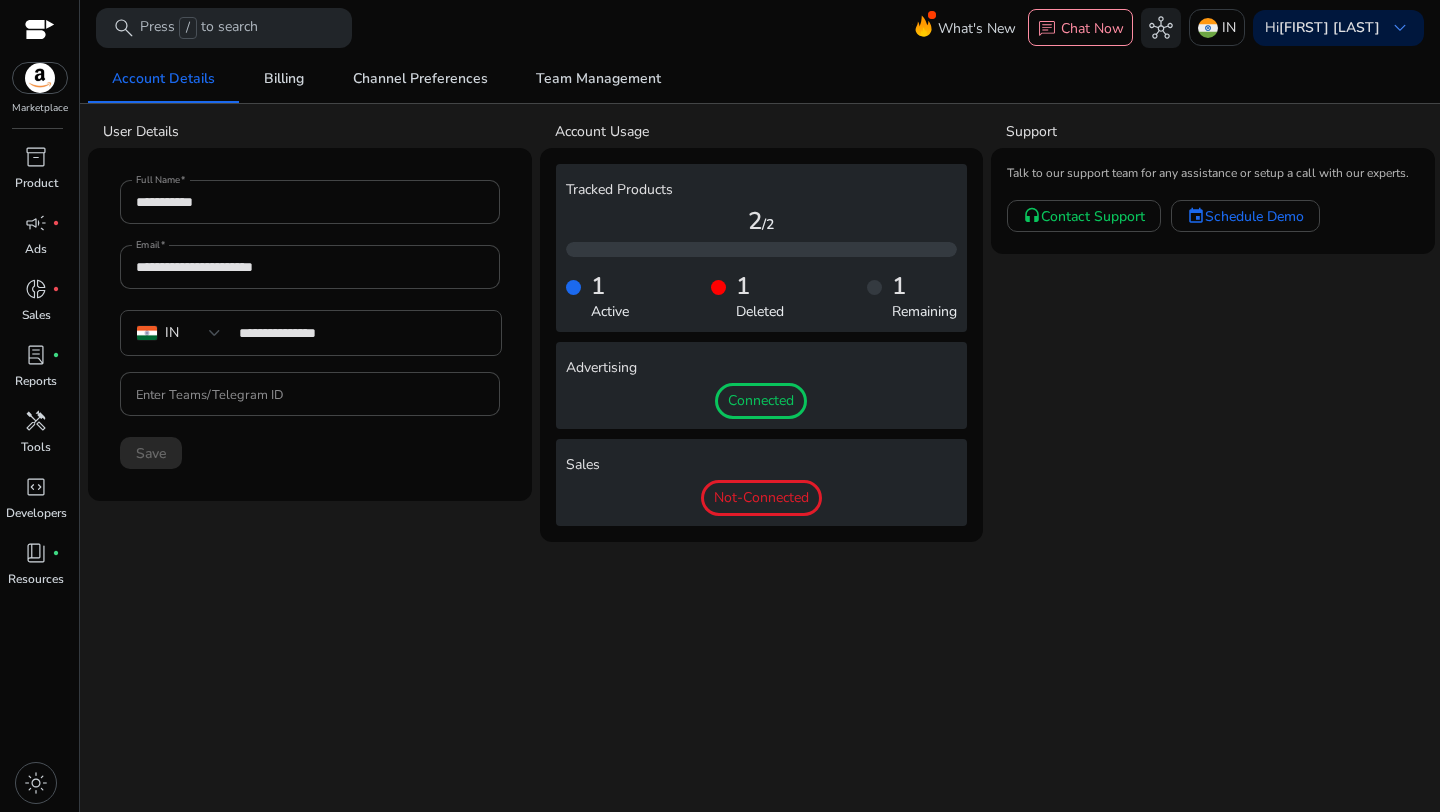 click on "Advertising" 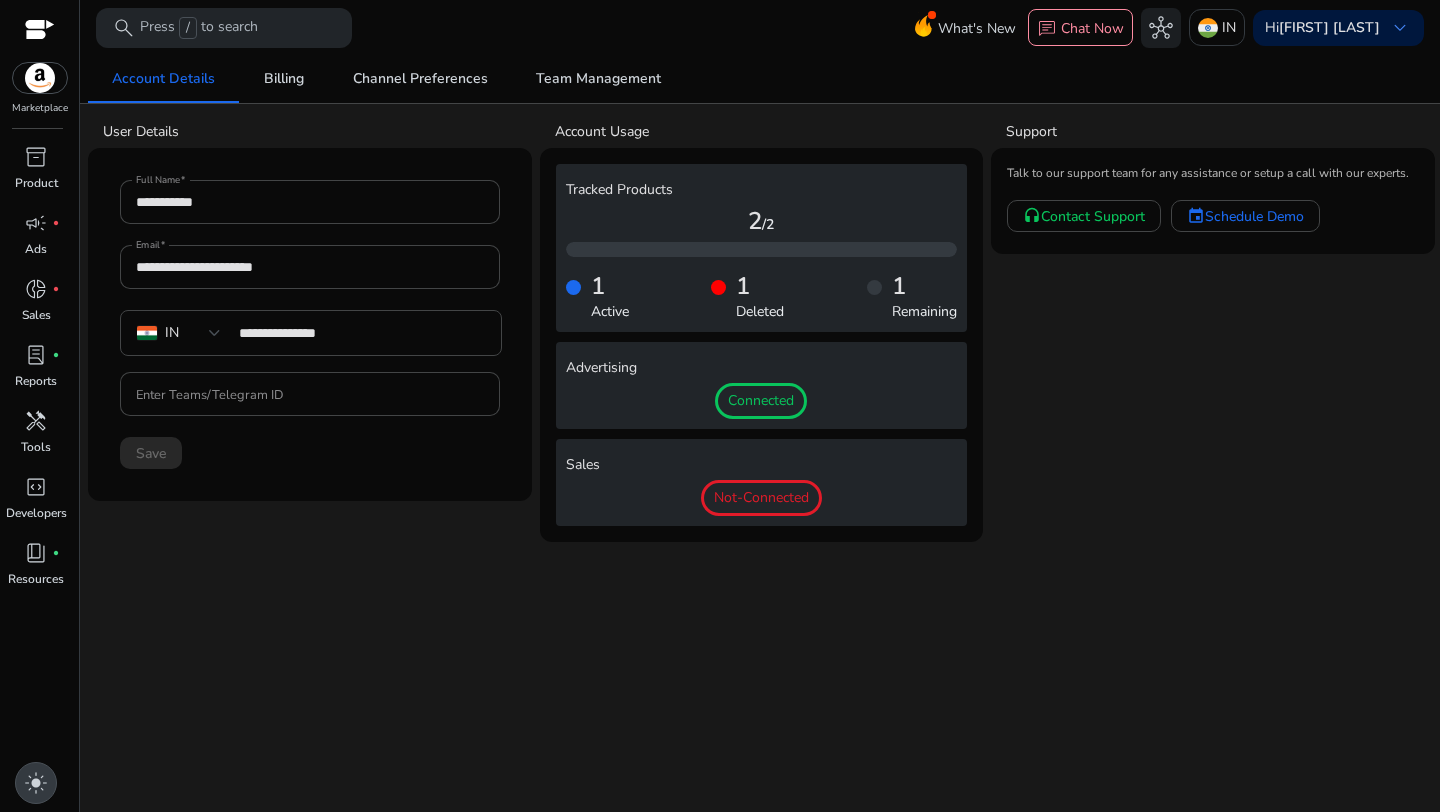click on "light_mode" at bounding box center (36, 783) 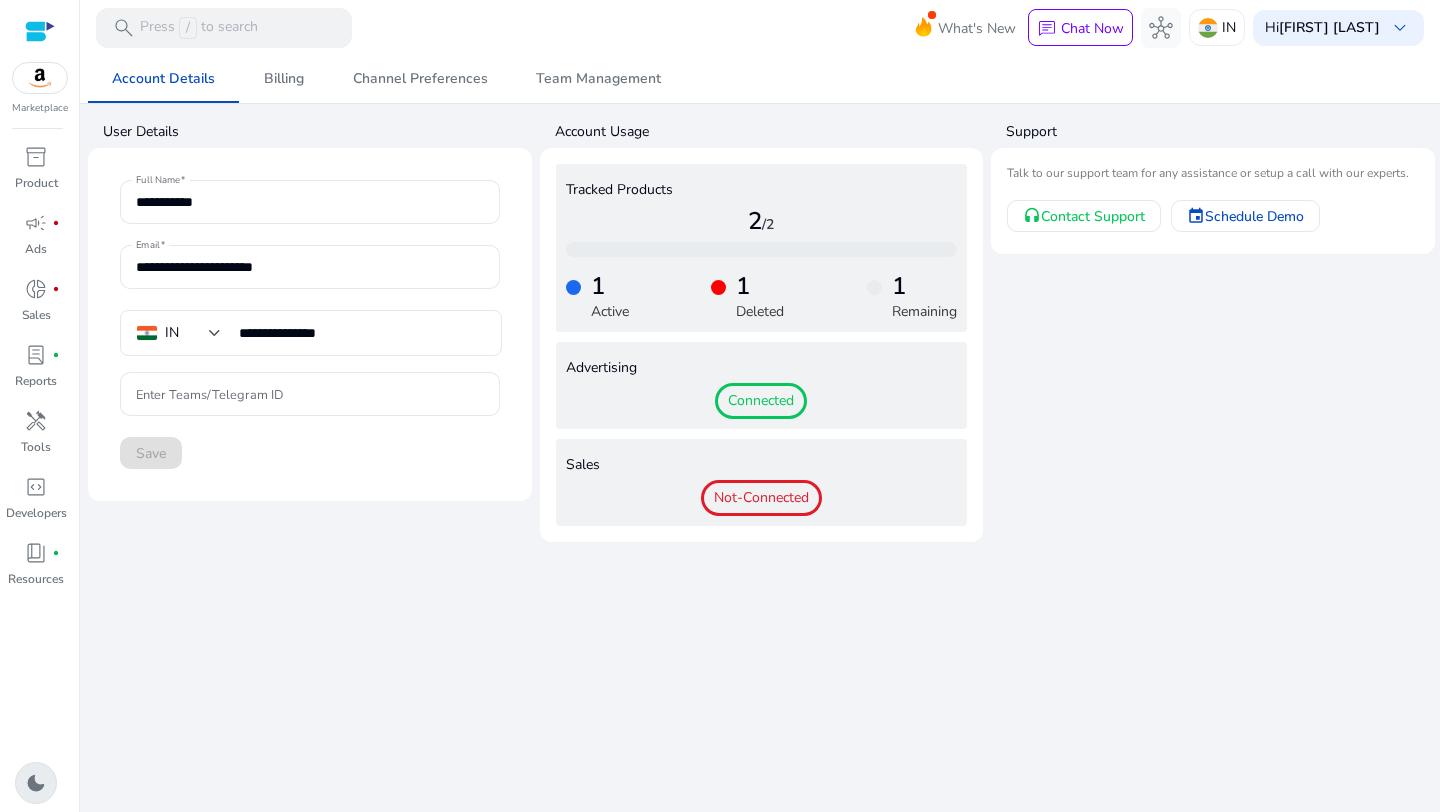 click on "dark_mode" at bounding box center [36, 783] 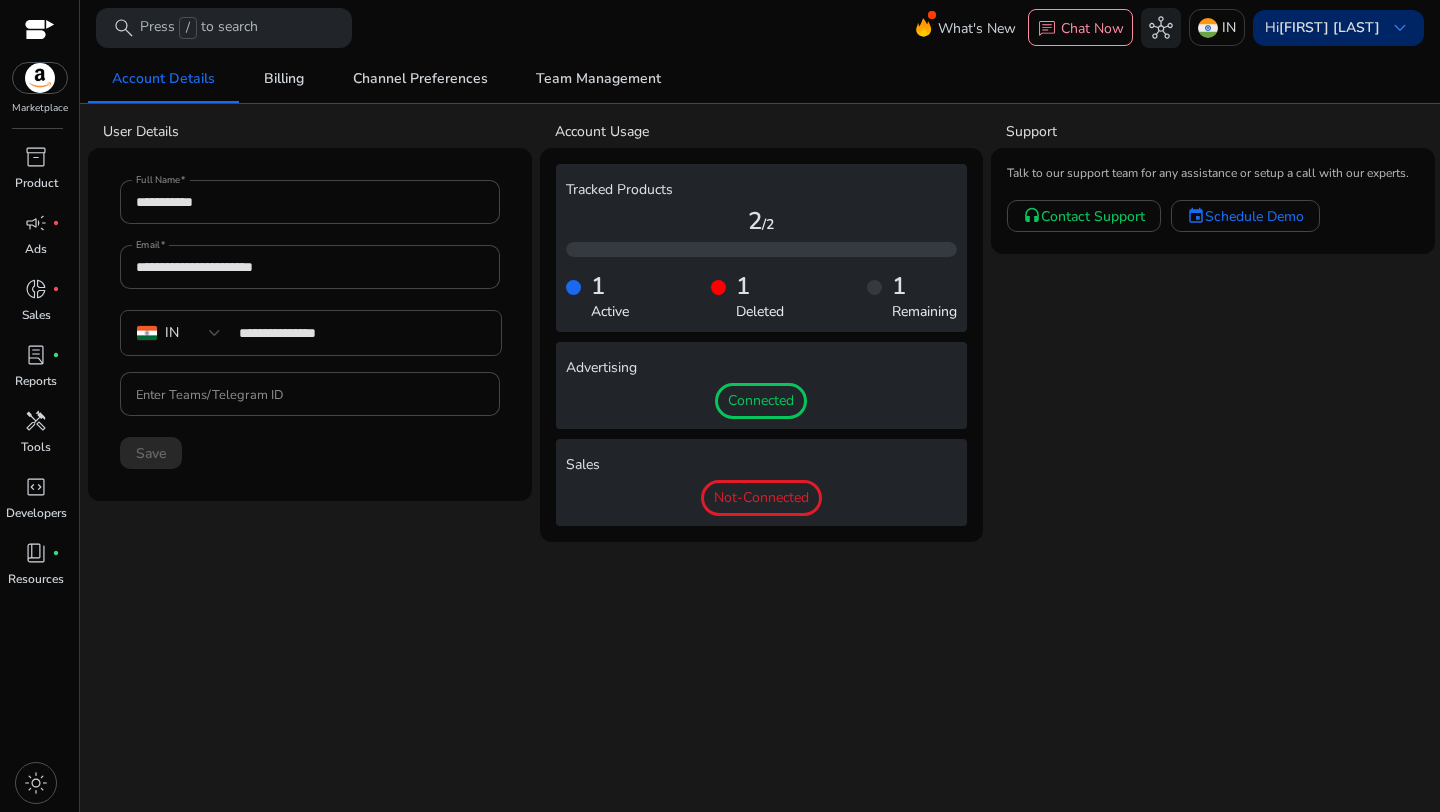 click on "Hi  [FIRST] [LAST]  keyboard_arrow_down" at bounding box center [1338, 28] 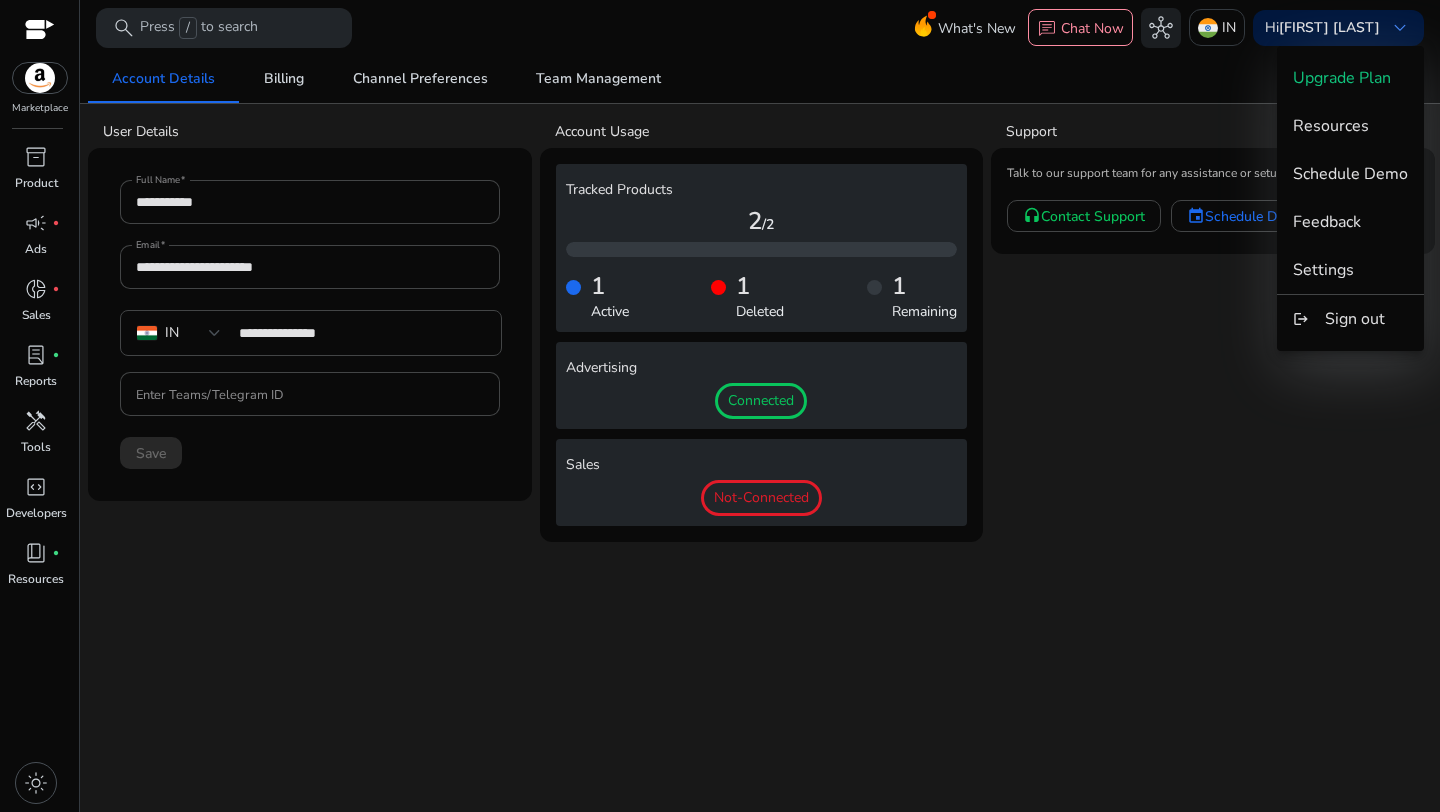 click at bounding box center [720, 406] 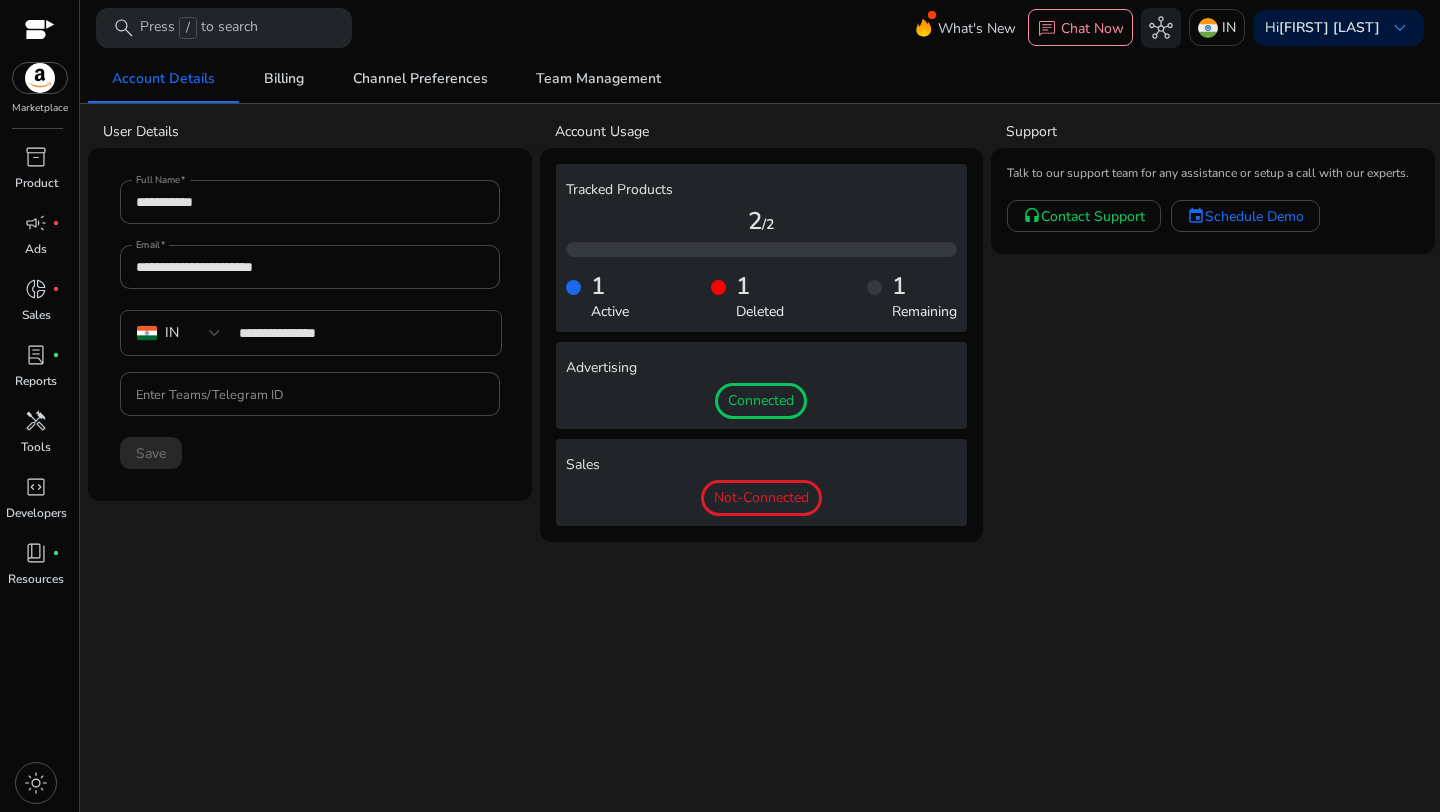 click at bounding box center (40, 78) 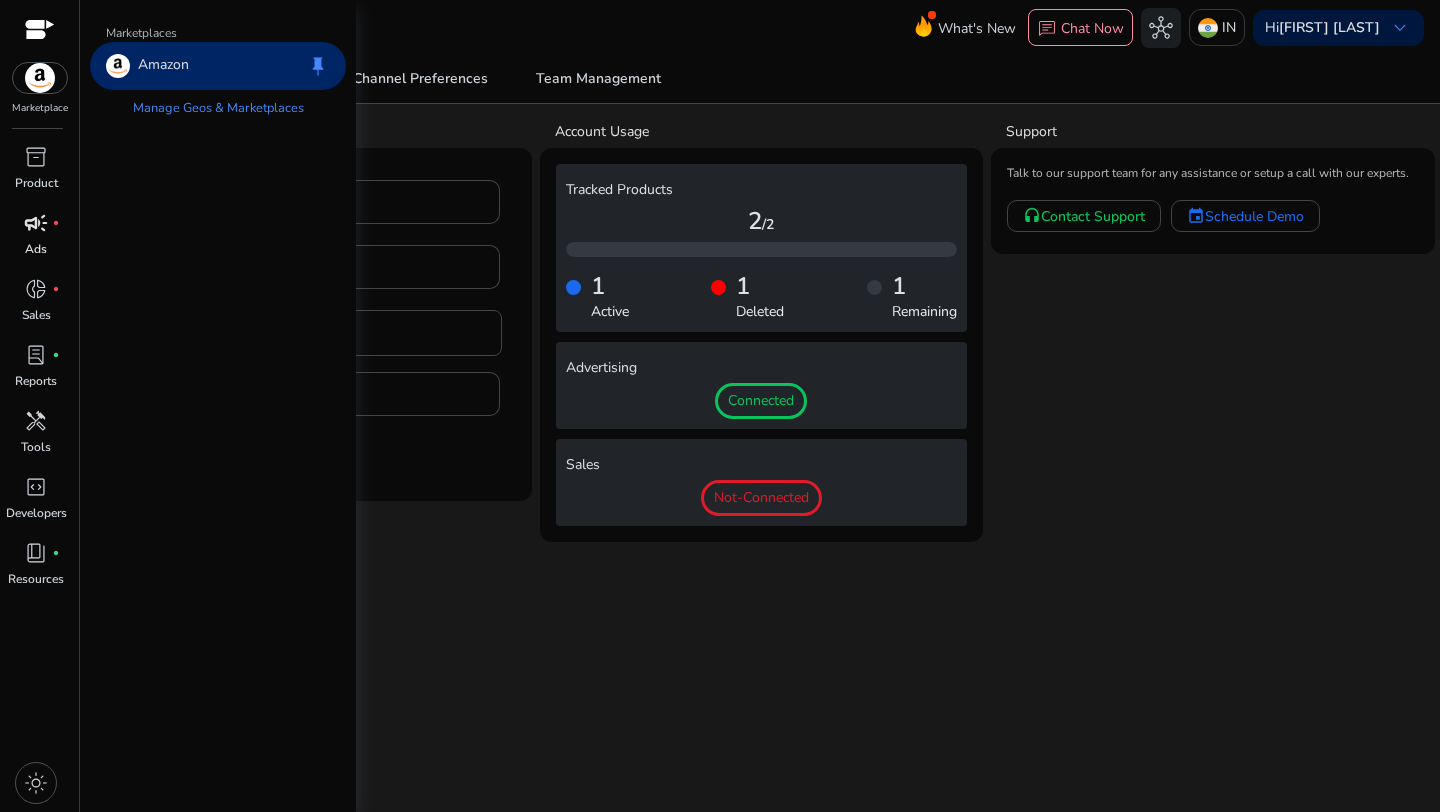 click on "campaign" at bounding box center [36, 223] 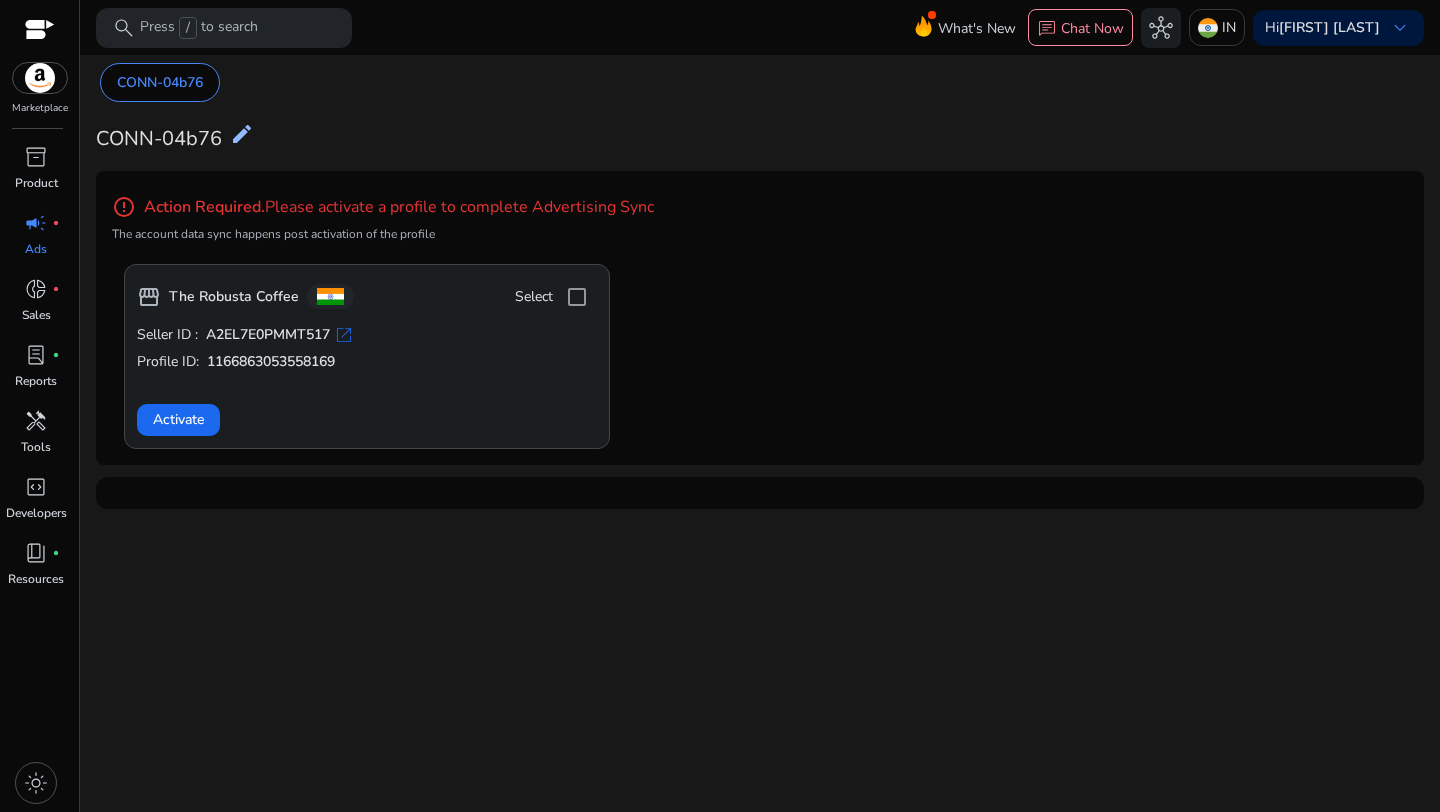 click on "edit" 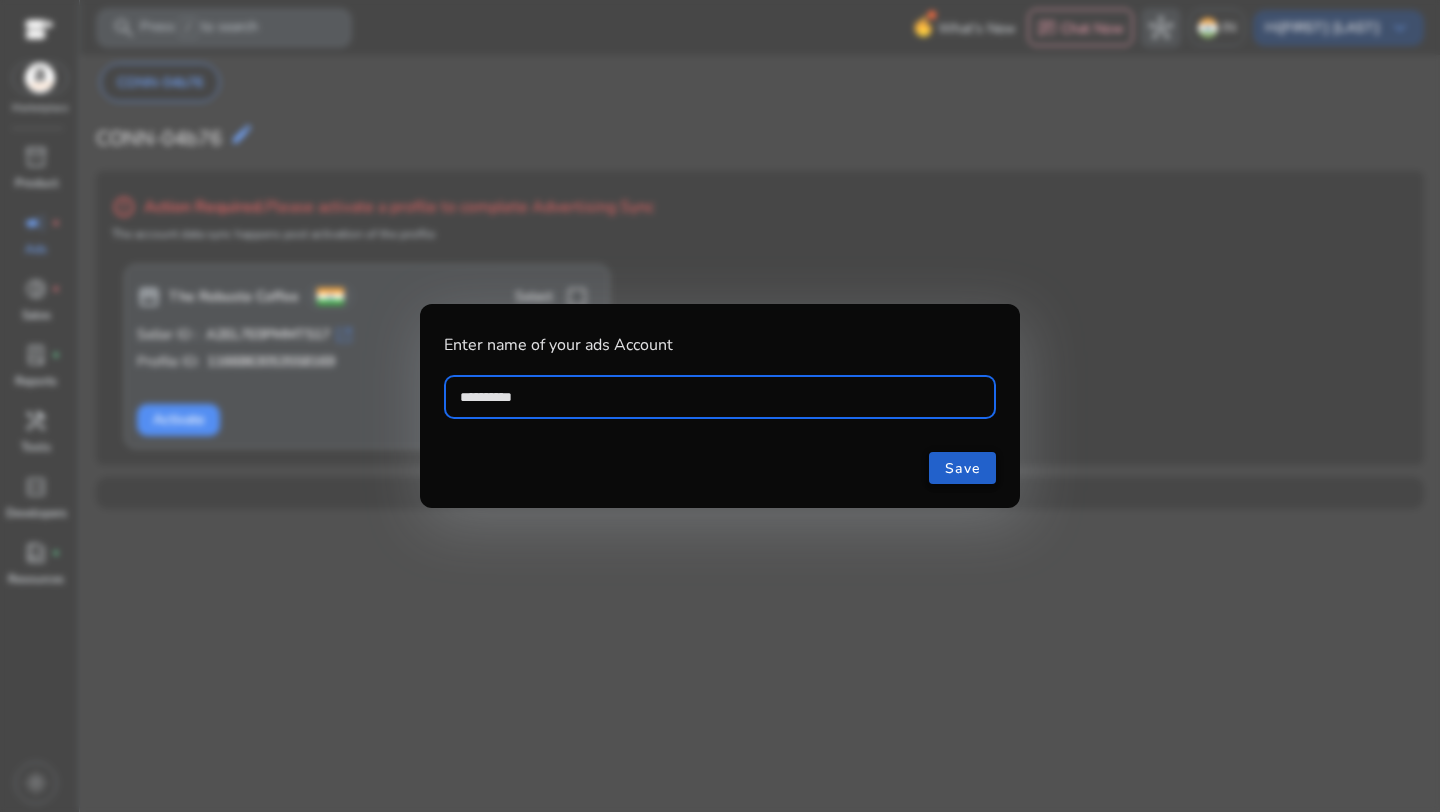 click at bounding box center [962, 468] 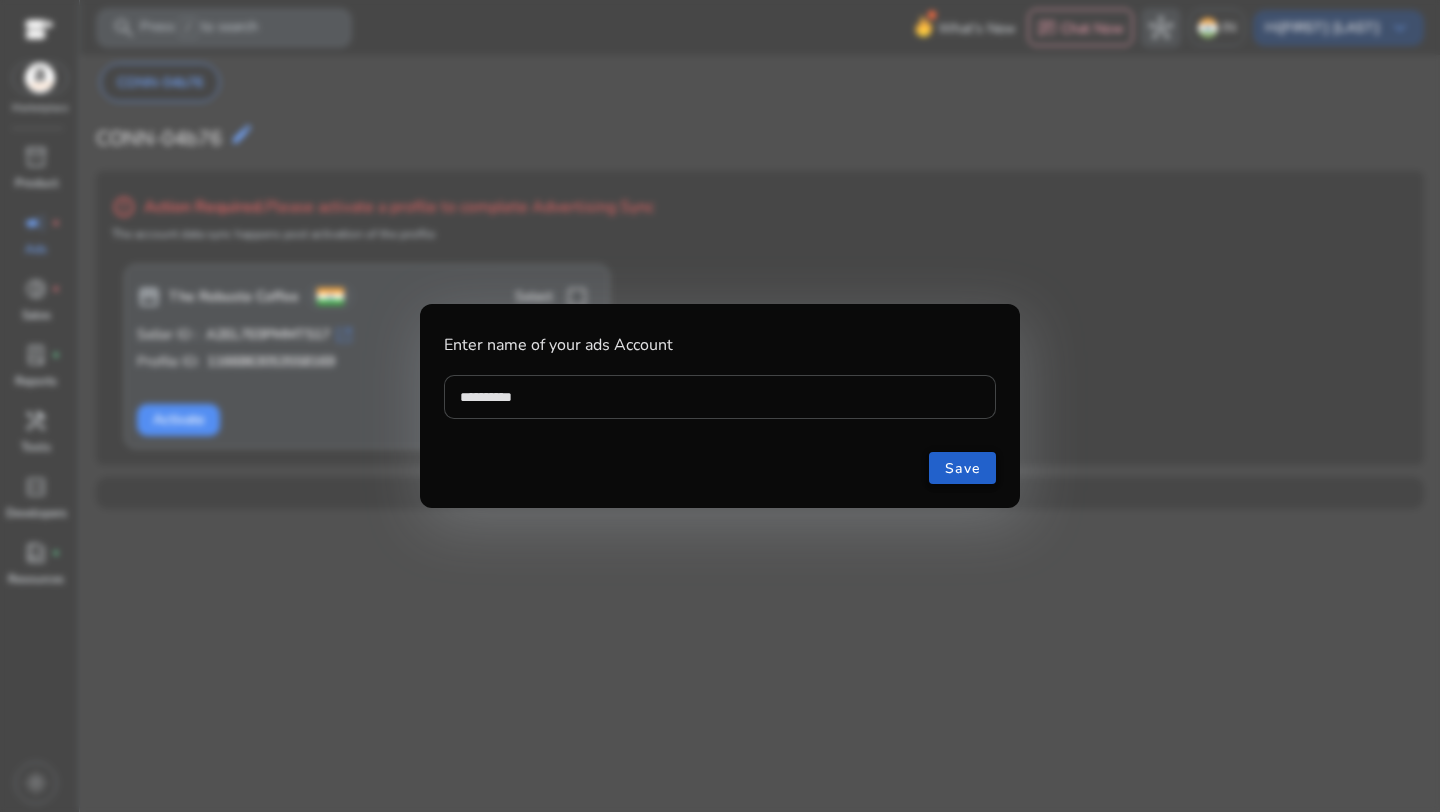 click on "Save" at bounding box center (962, 468) 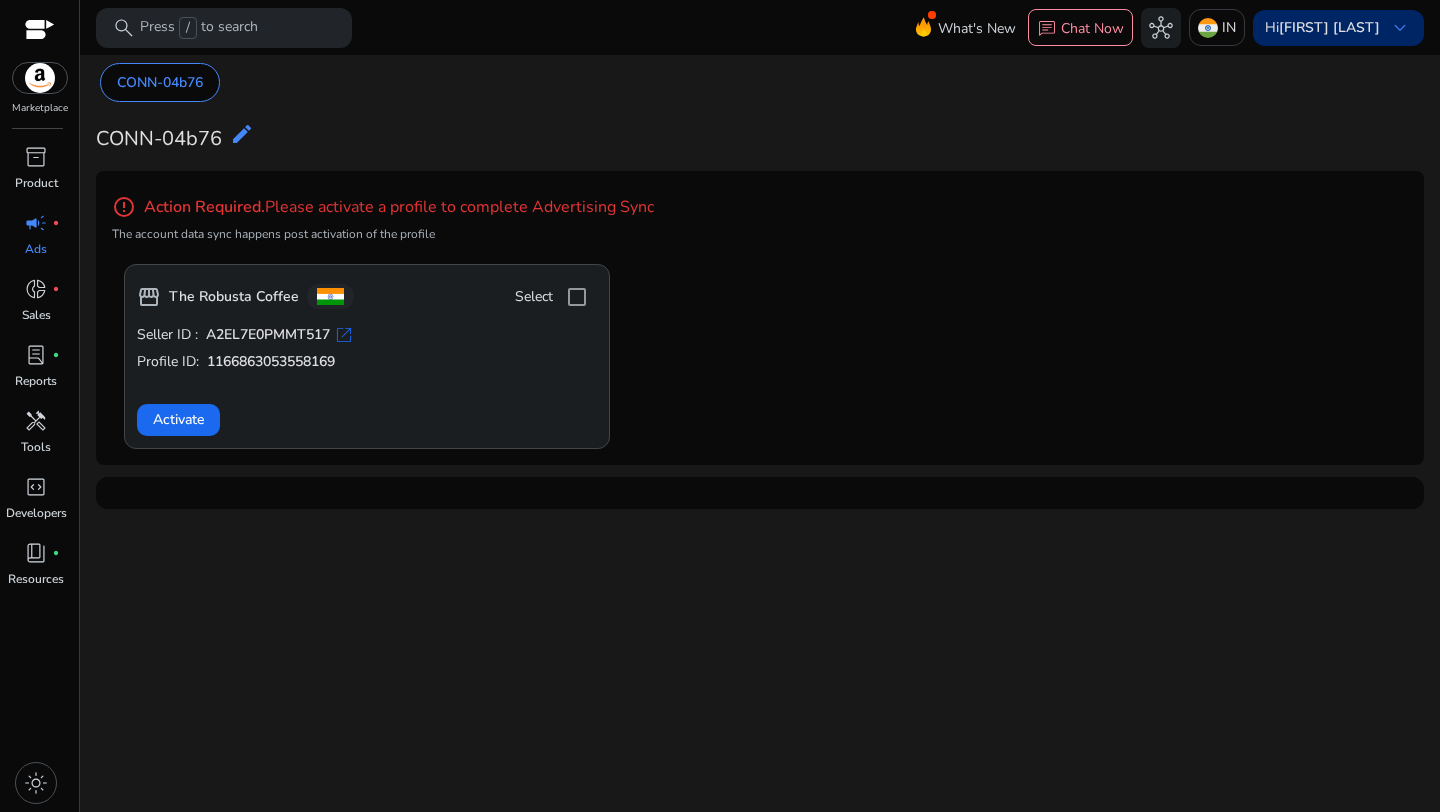 click on "keyboard_arrow_down" at bounding box center [1400, 28] 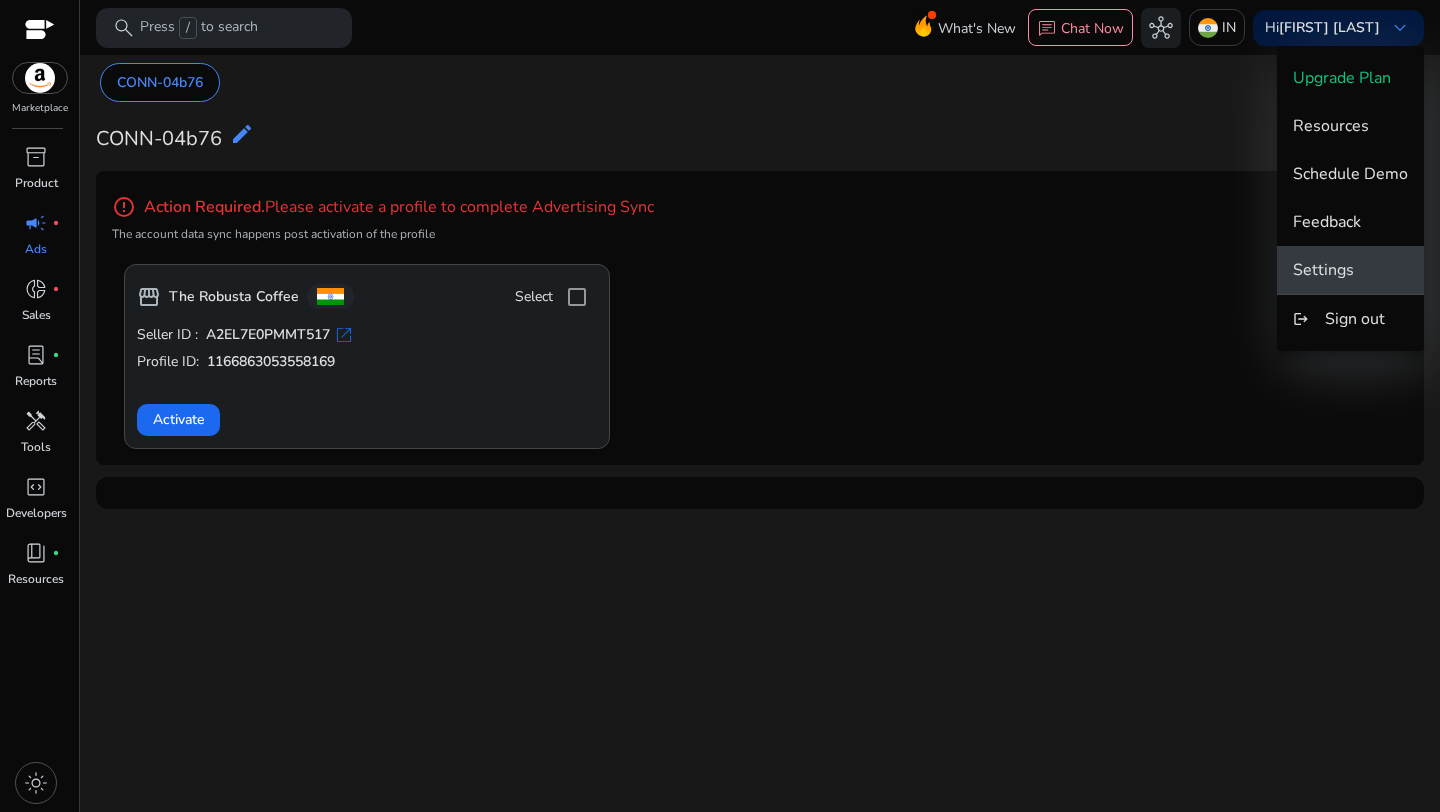 click on "Settings" at bounding box center (1350, 270) 